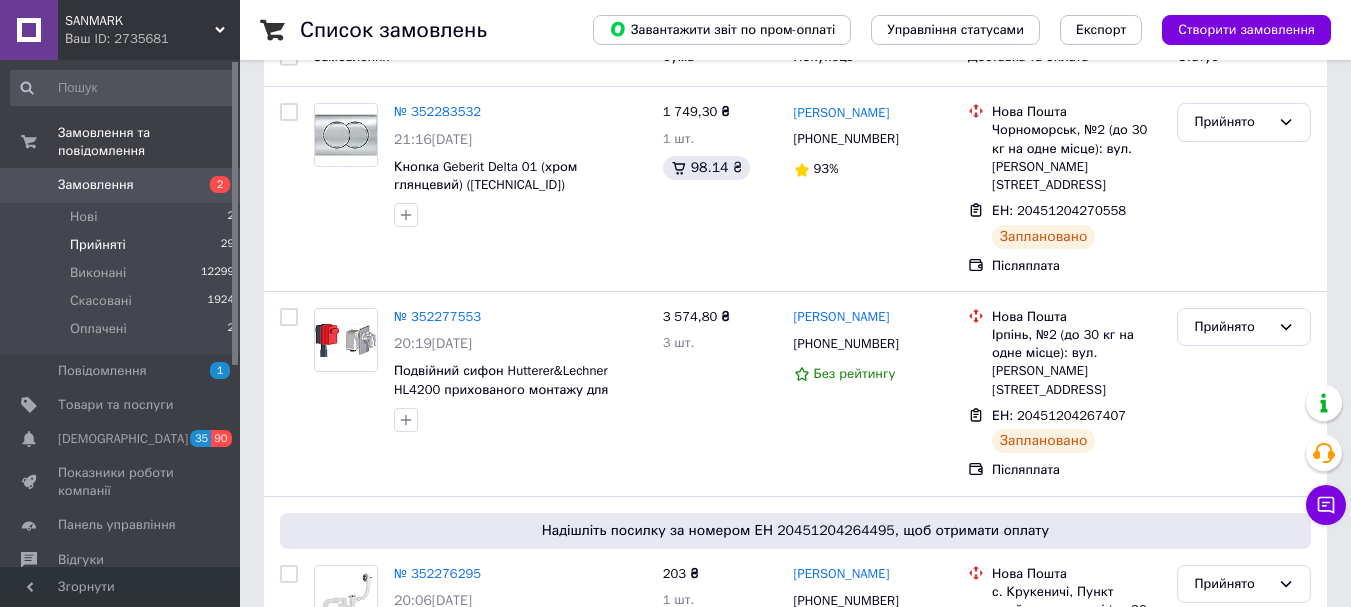 scroll, scrollTop: 200, scrollLeft: 0, axis: vertical 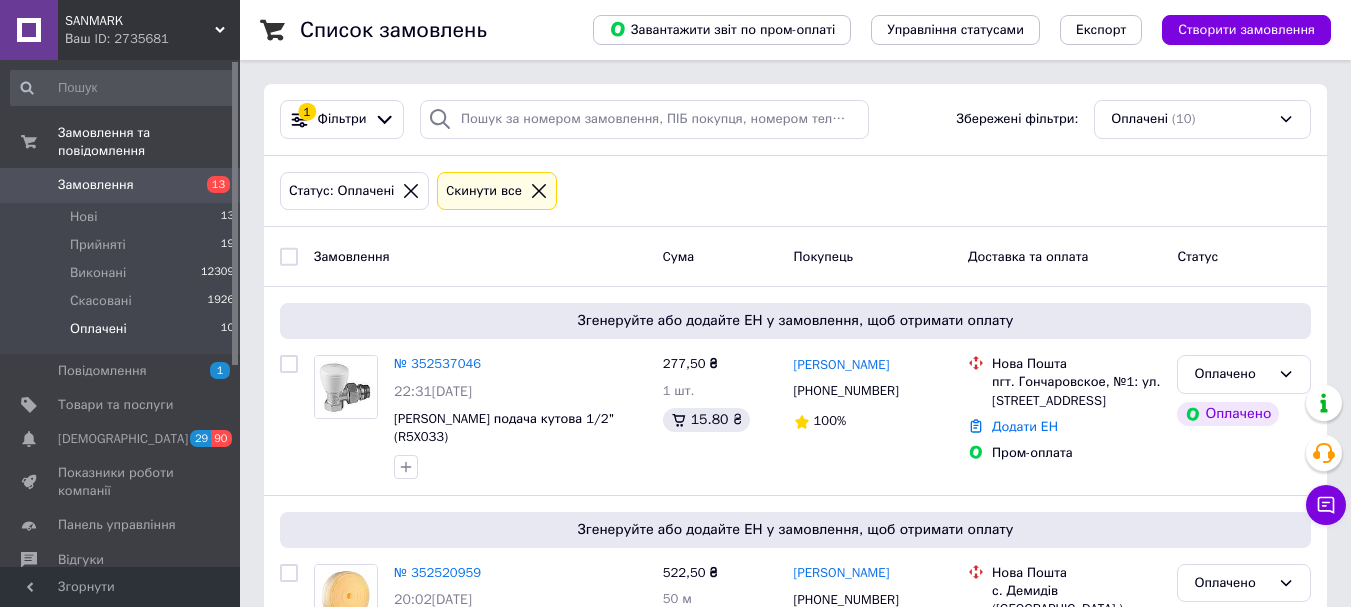 click on "Оплачені" at bounding box center [98, 329] 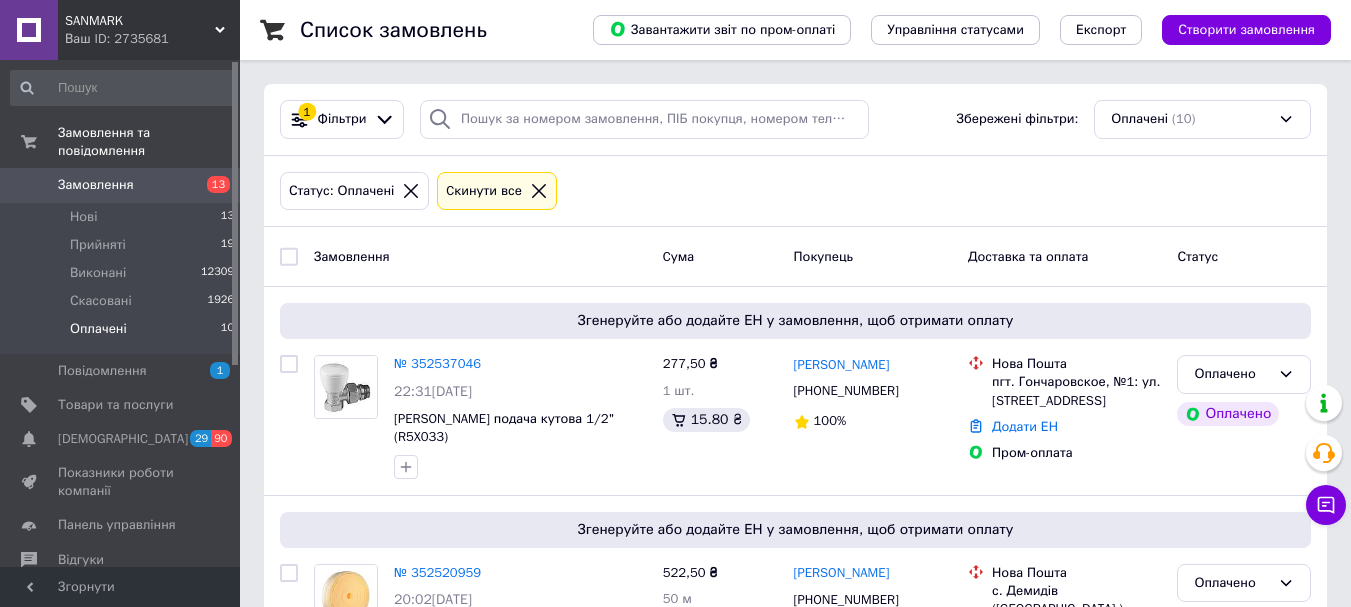 click on "Оплачені 10" at bounding box center [123, 334] 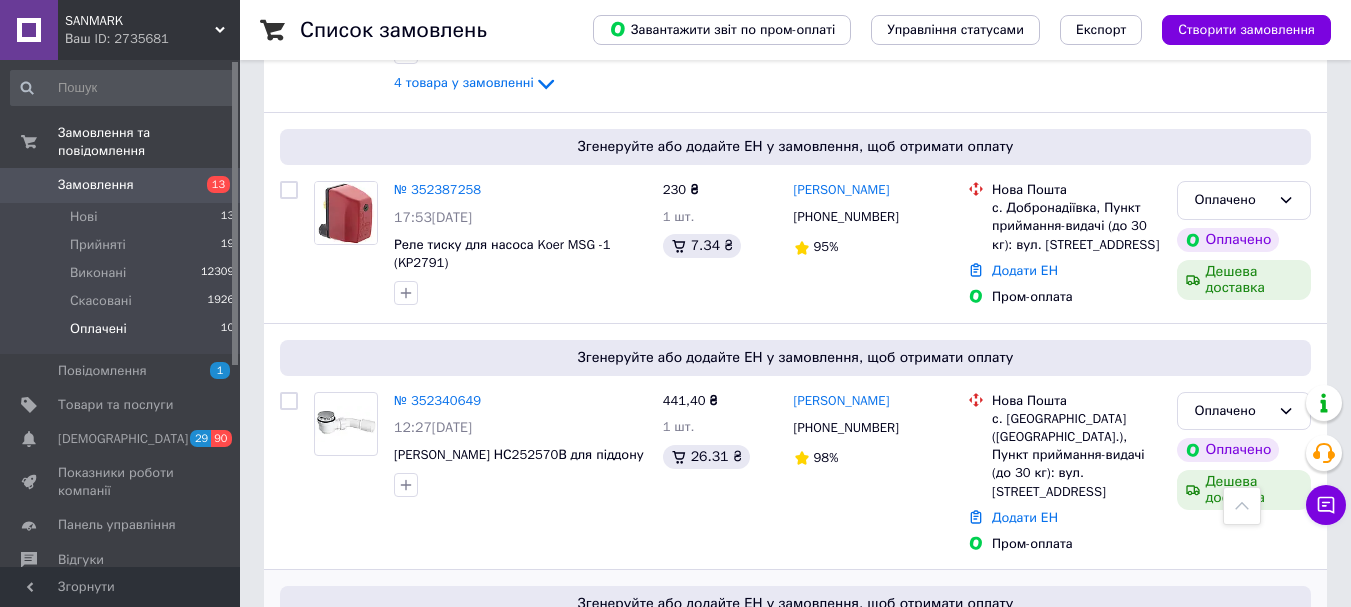 scroll, scrollTop: 1972, scrollLeft: 0, axis: vertical 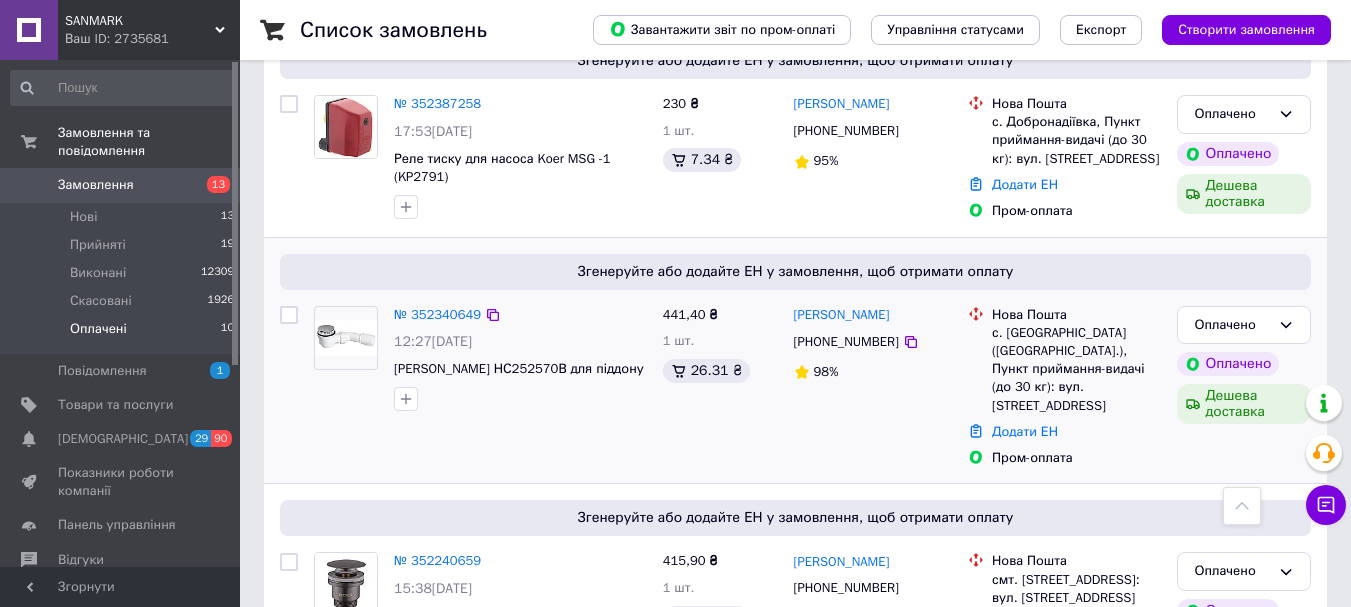 click at bounding box center (346, 338) 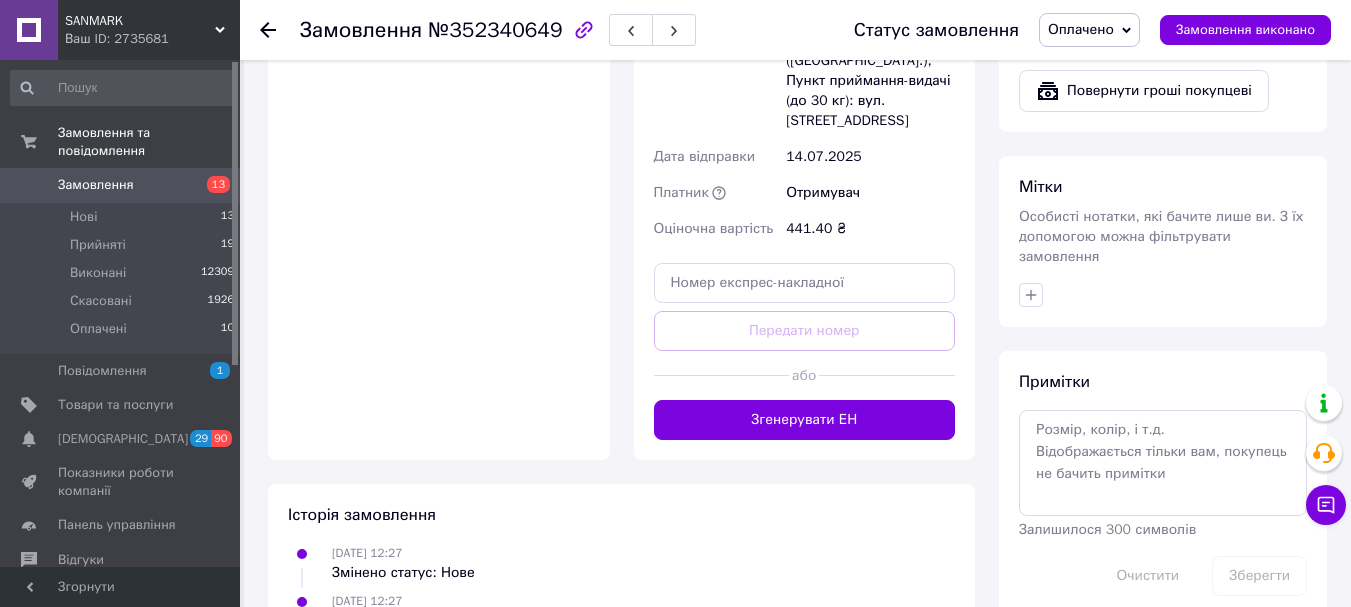 scroll, scrollTop: 600, scrollLeft: 0, axis: vertical 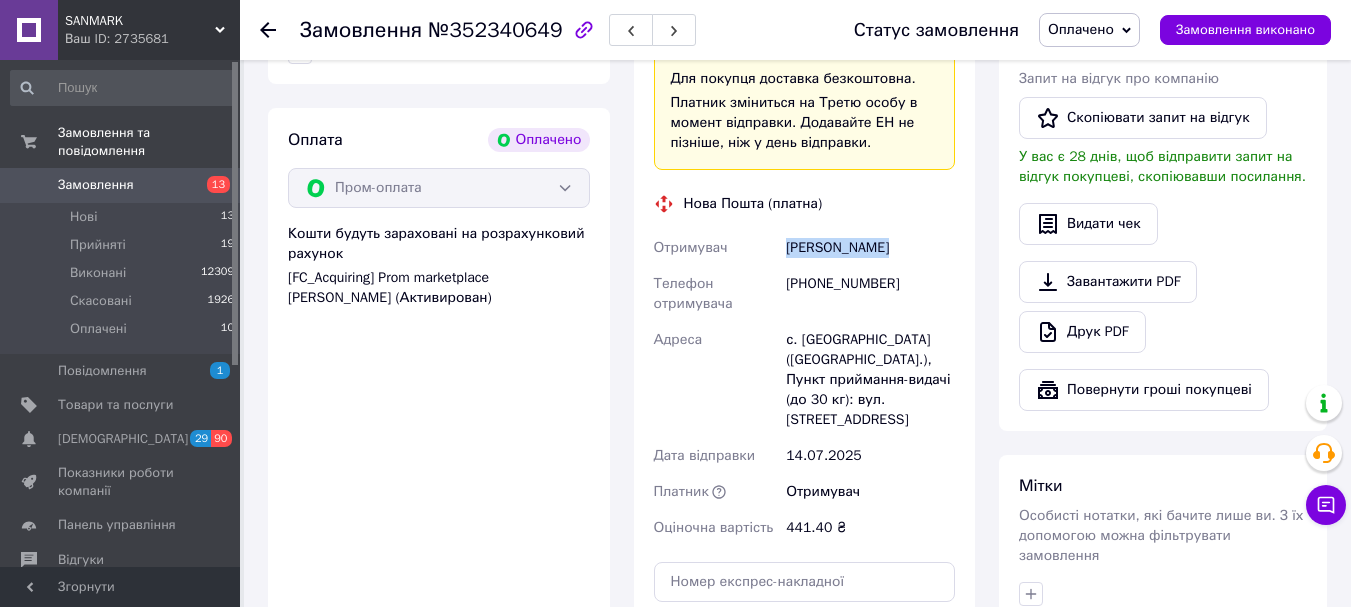 drag, startPoint x: 787, startPoint y: 233, endPoint x: 909, endPoint y: 244, distance: 122.494896 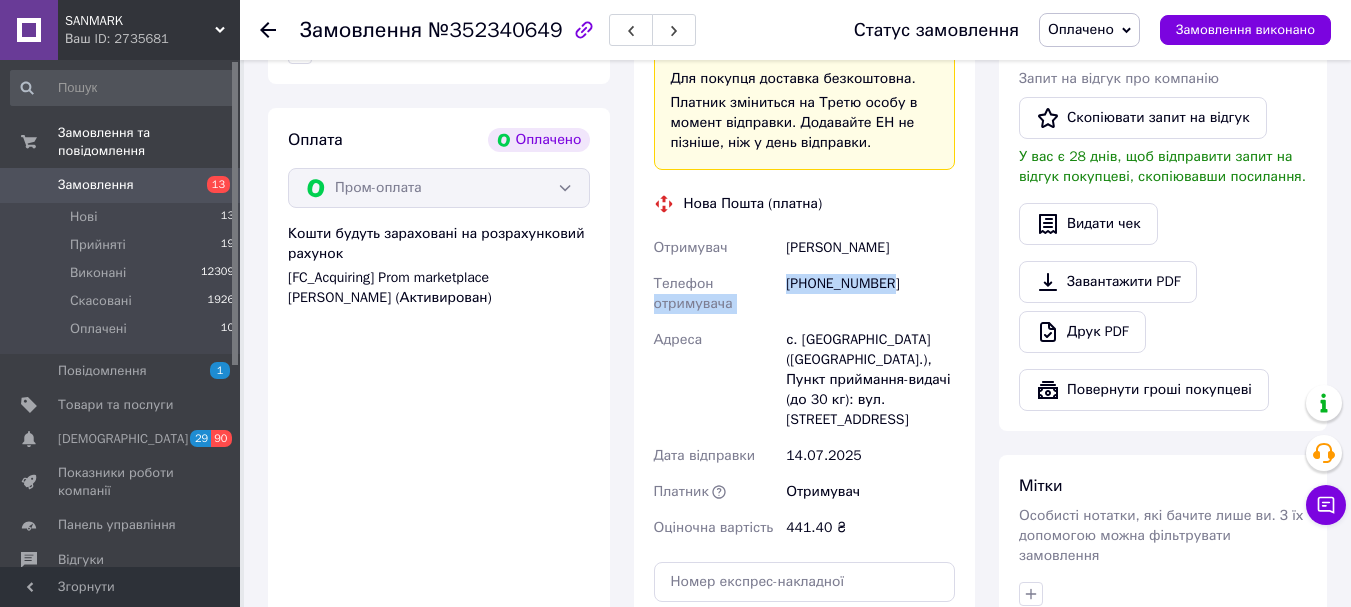drag, startPoint x: 778, startPoint y: 282, endPoint x: 908, endPoint y: 287, distance: 130.09612 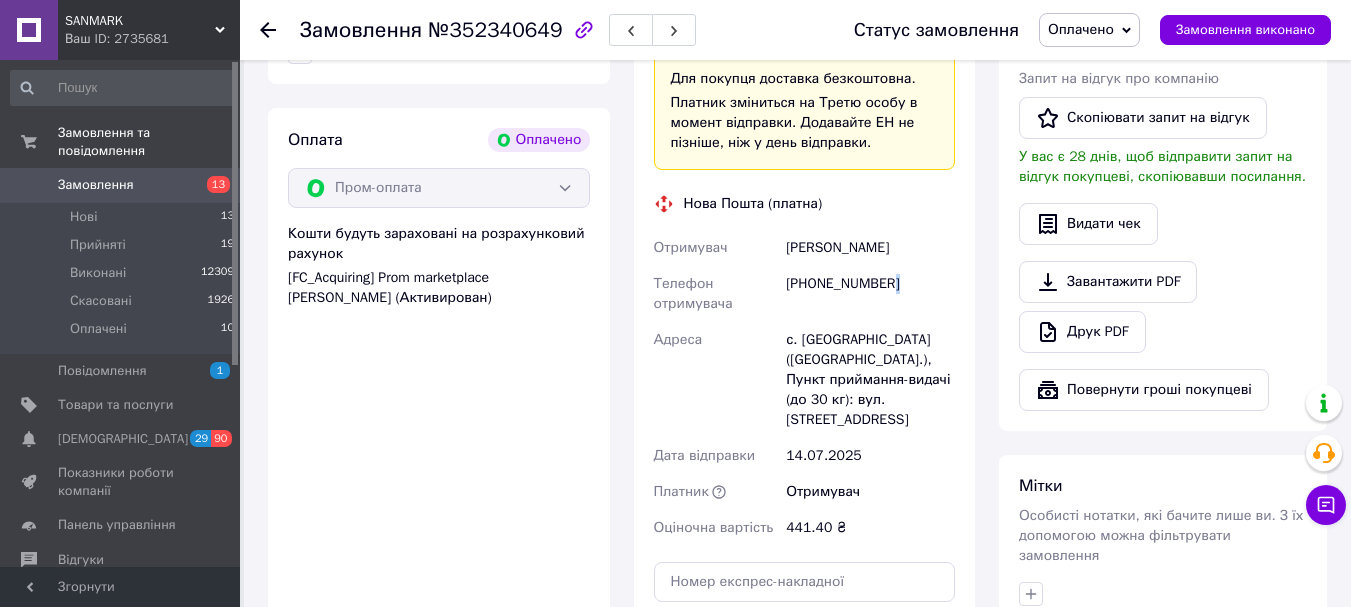 click on "[PHONE_NUMBER]" at bounding box center [870, 294] 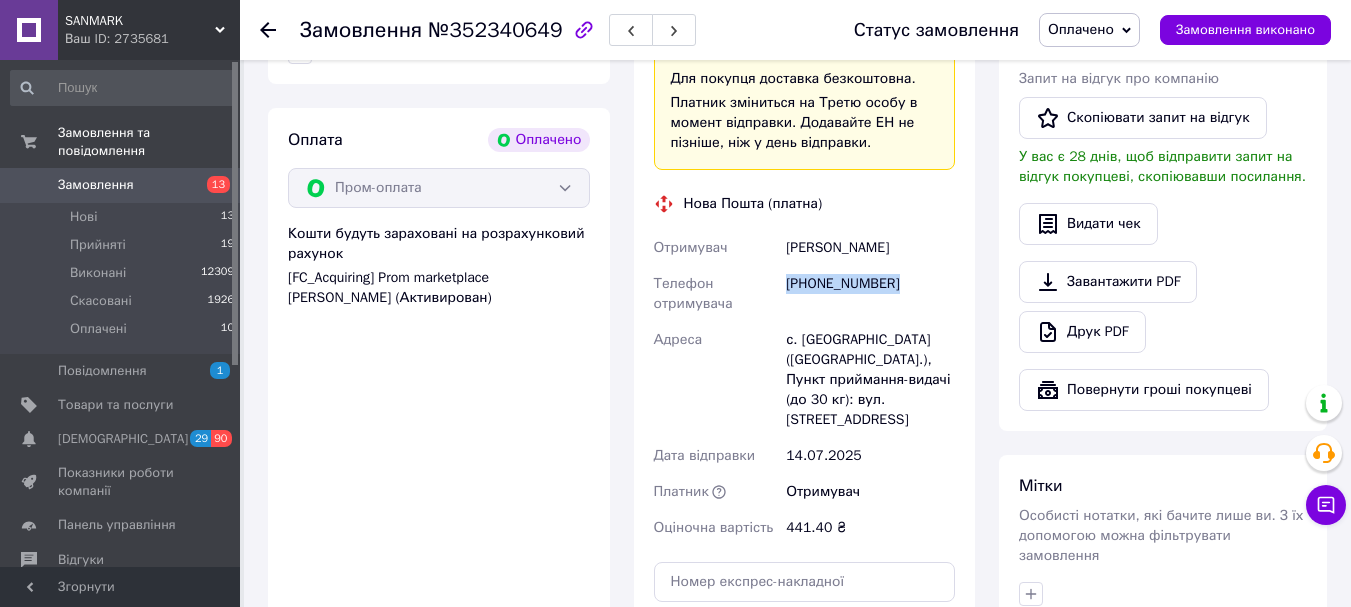 drag, startPoint x: 898, startPoint y: 288, endPoint x: 836, endPoint y: 287, distance: 62.008064 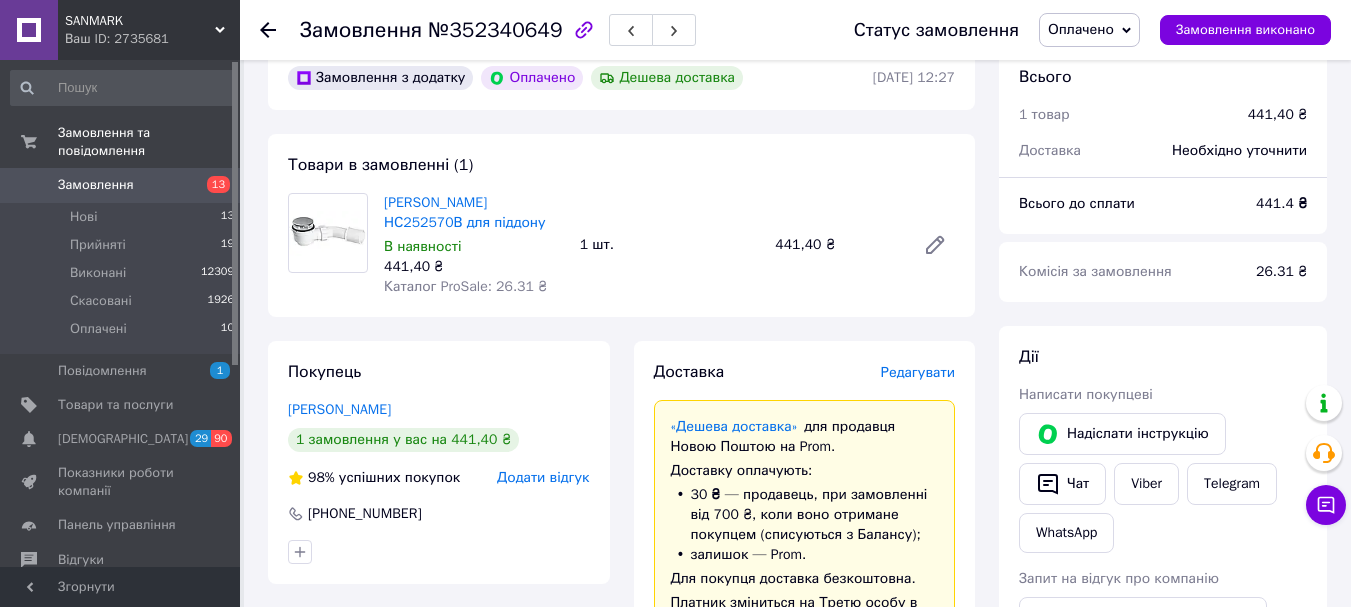 scroll, scrollTop: 0, scrollLeft: 0, axis: both 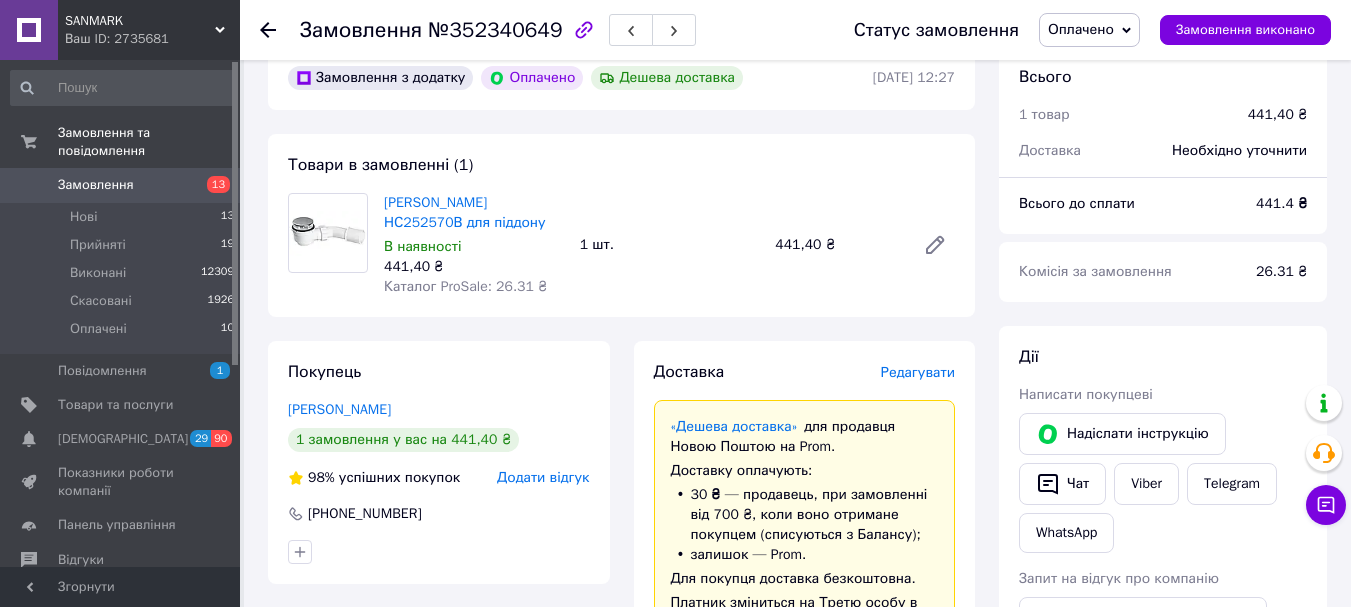 click on "Редагувати" at bounding box center [918, 372] 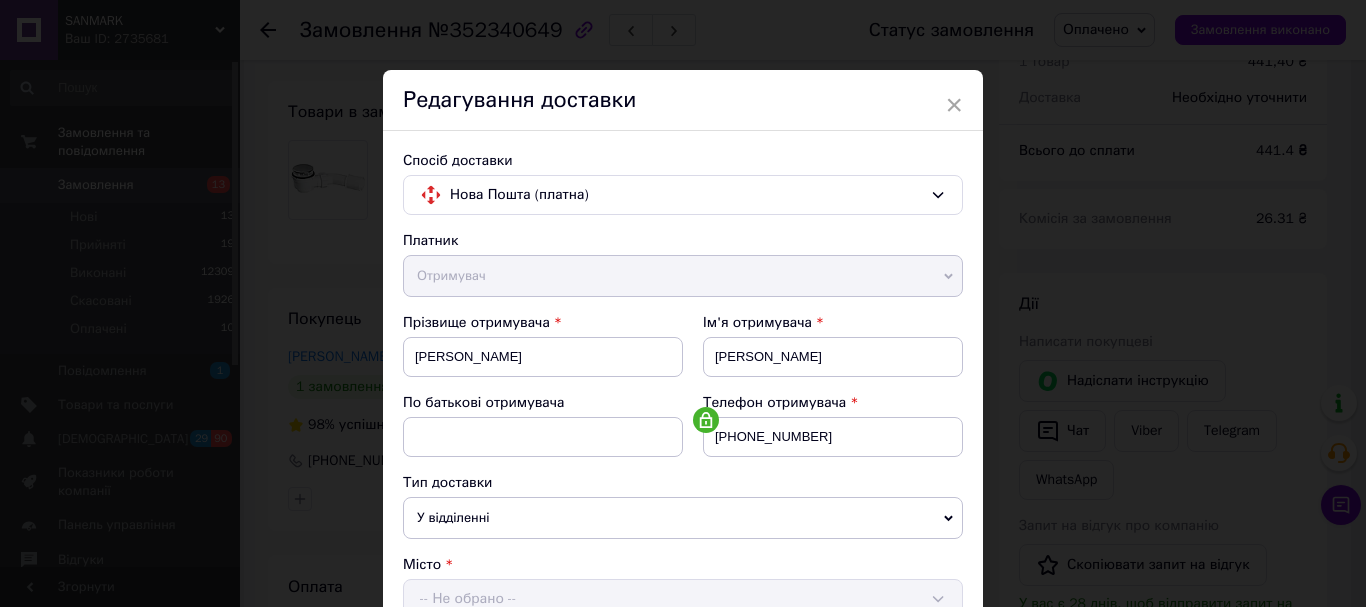 scroll, scrollTop: 200, scrollLeft: 0, axis: vertical 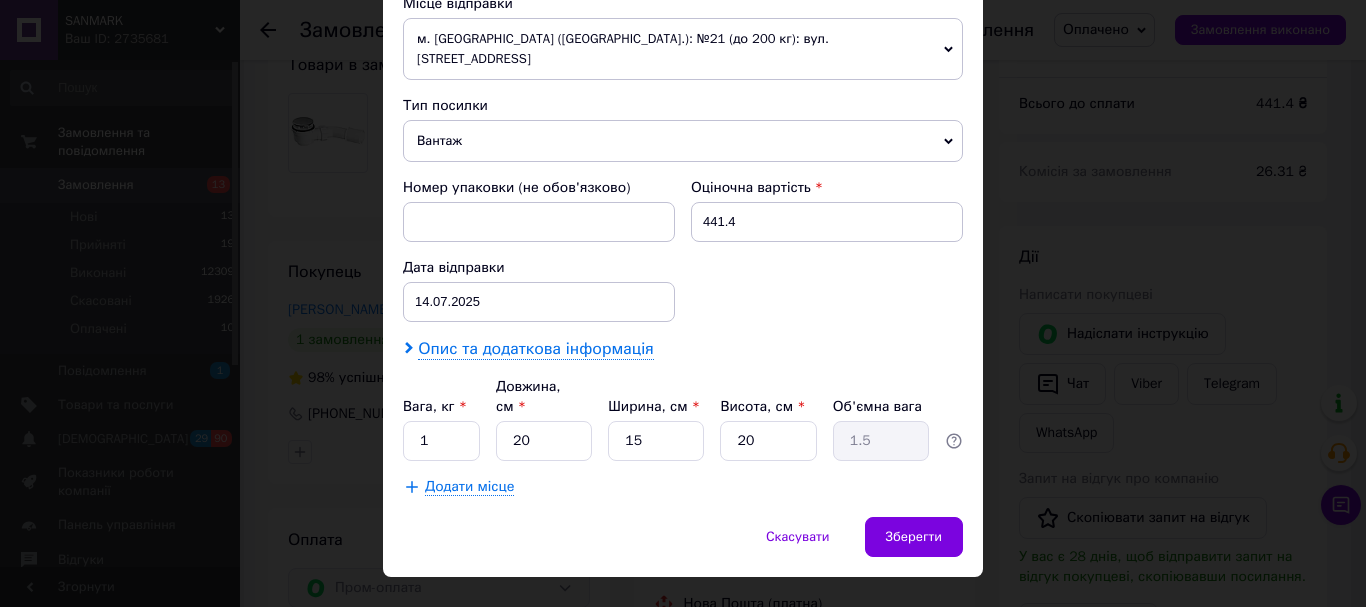 drag, startPoint x: 460, startPoint y: 334, endPoint x: 475, endPoint y: 336, distance: 15.132746 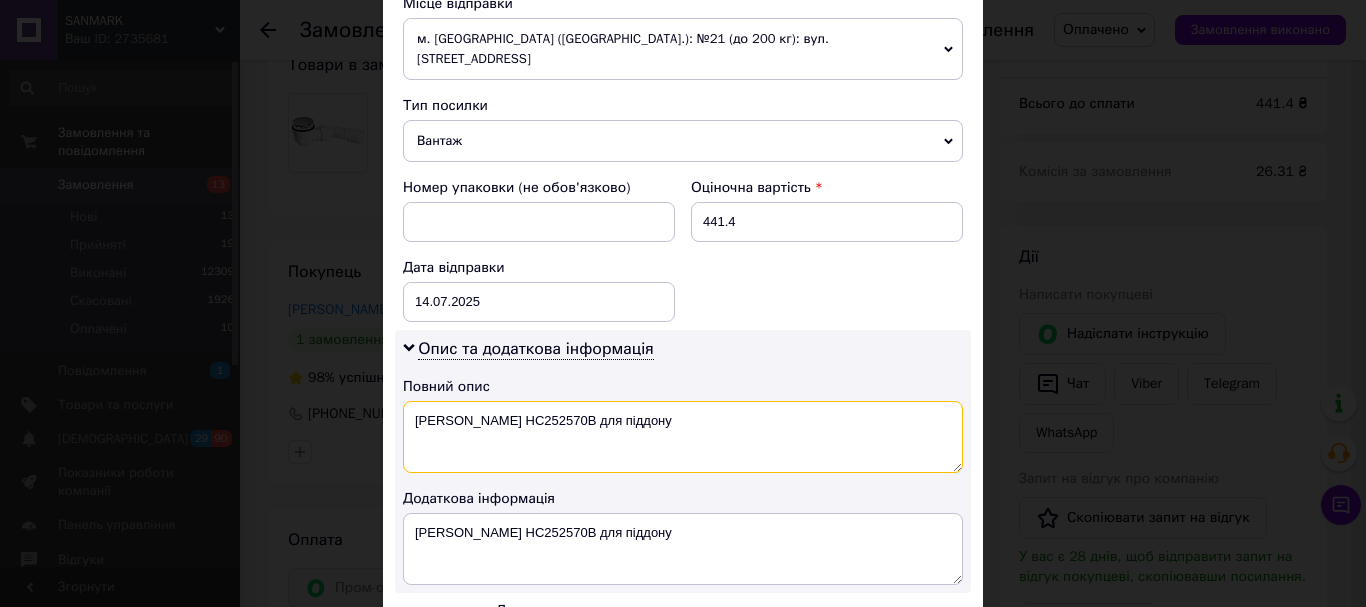 drag, startPoint x: 710, startPoint y: 399, endPoint x: 516, endPoint y: 426, distance: 195.86986 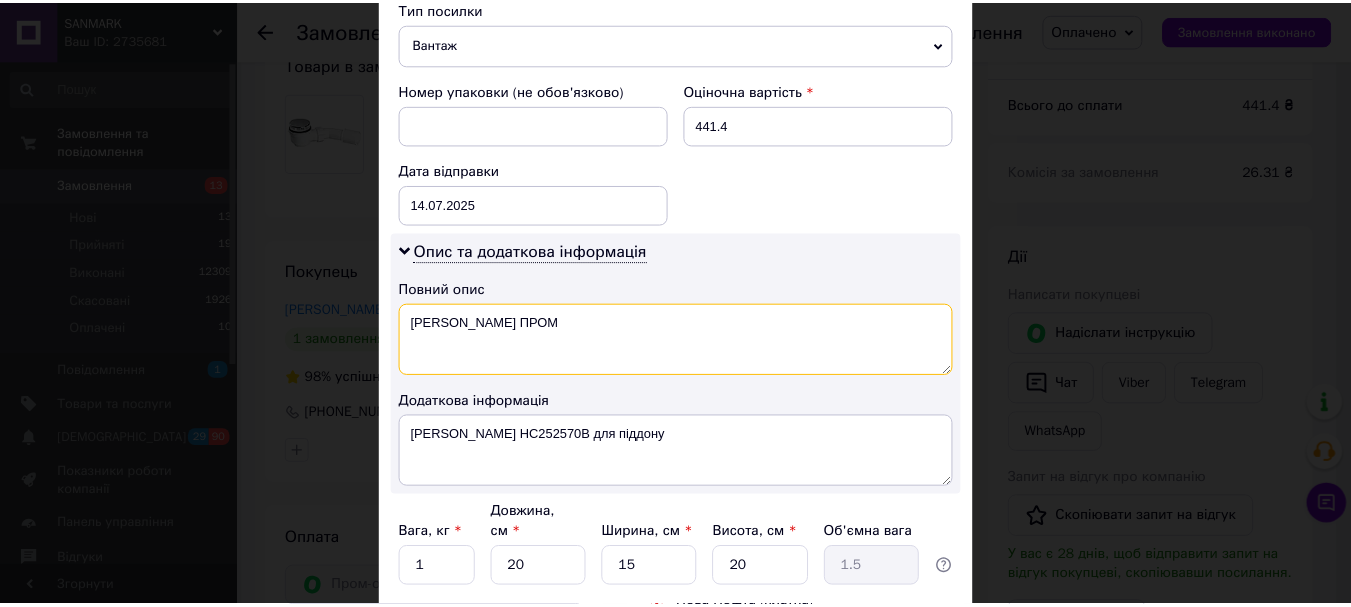 scroll, scrollTop: 945, scrollLeft: 0, axis: vertical 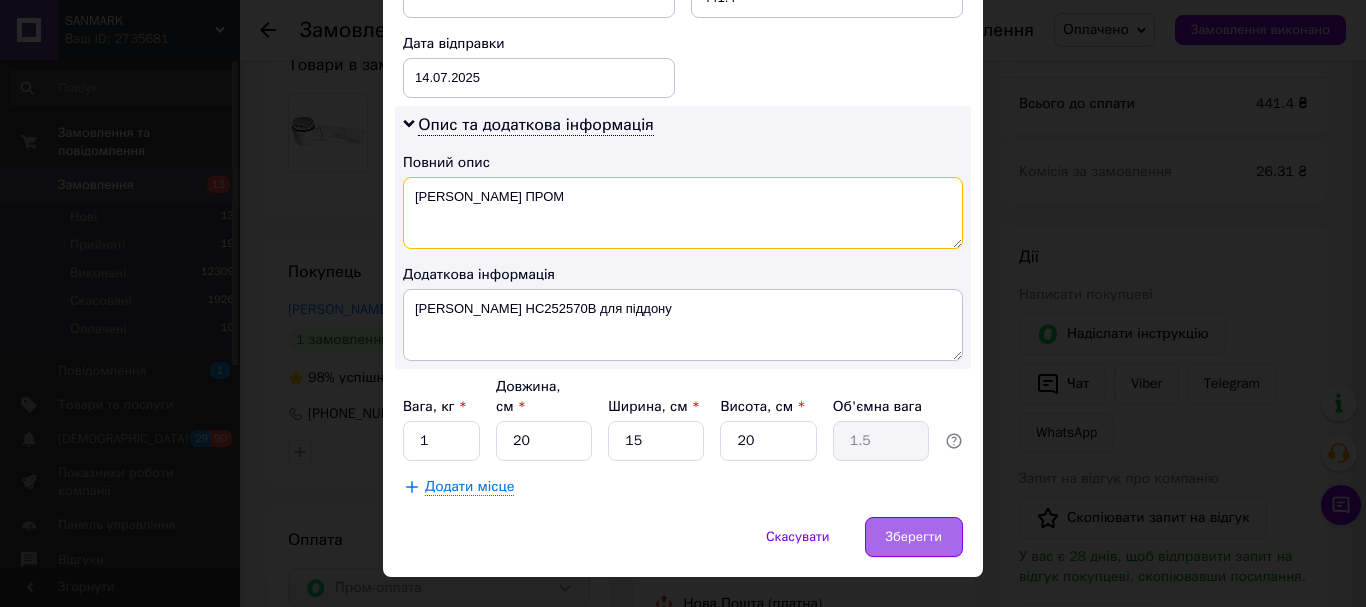 type on "Сифон McAlpine ПРОМ" 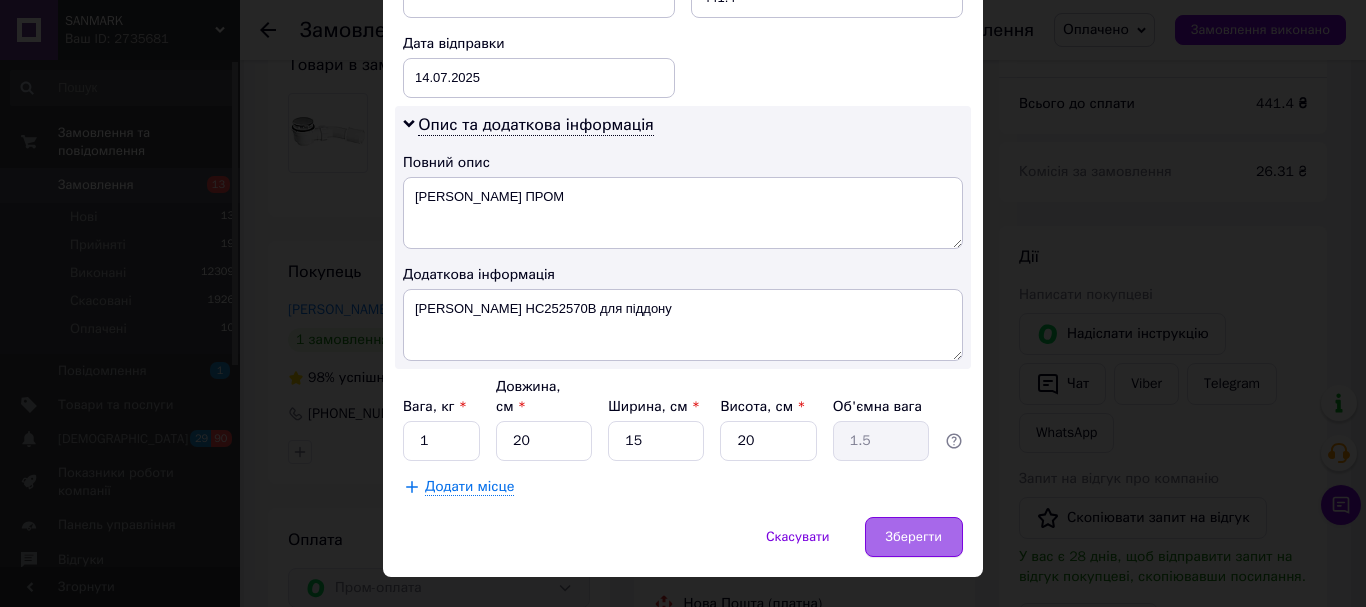 click on "Зберегти" at bounding box center (914, 537) 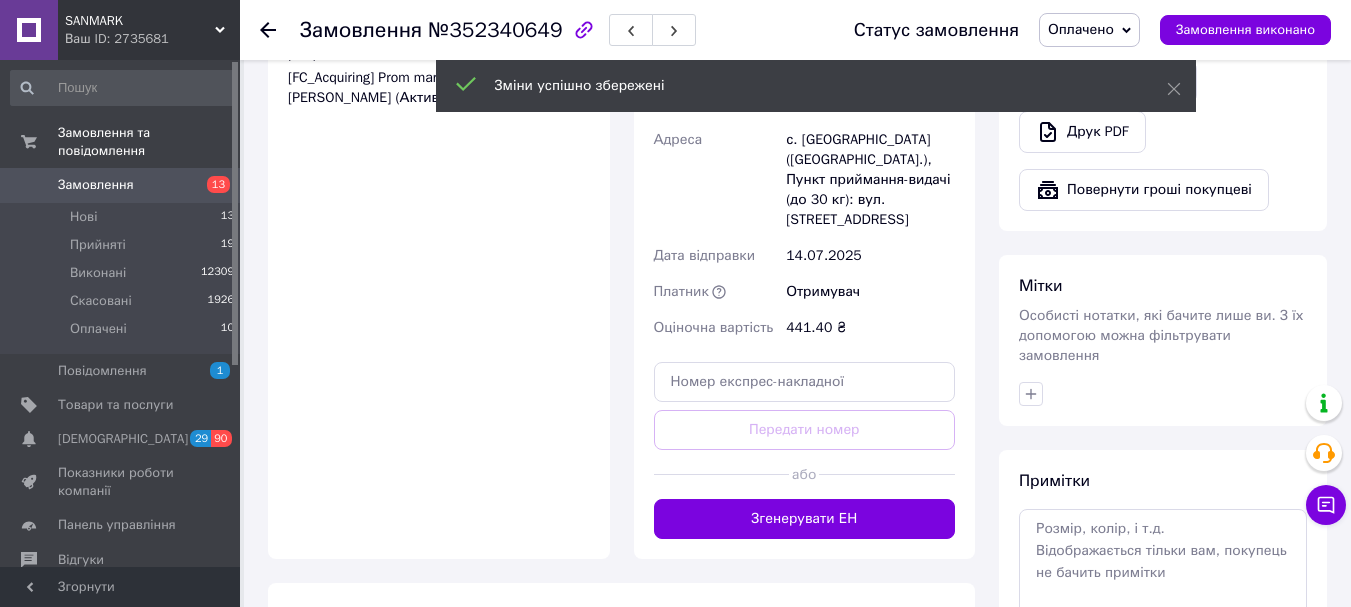 click on "Згенерувати ЕН" at bounding box center (805, 519) 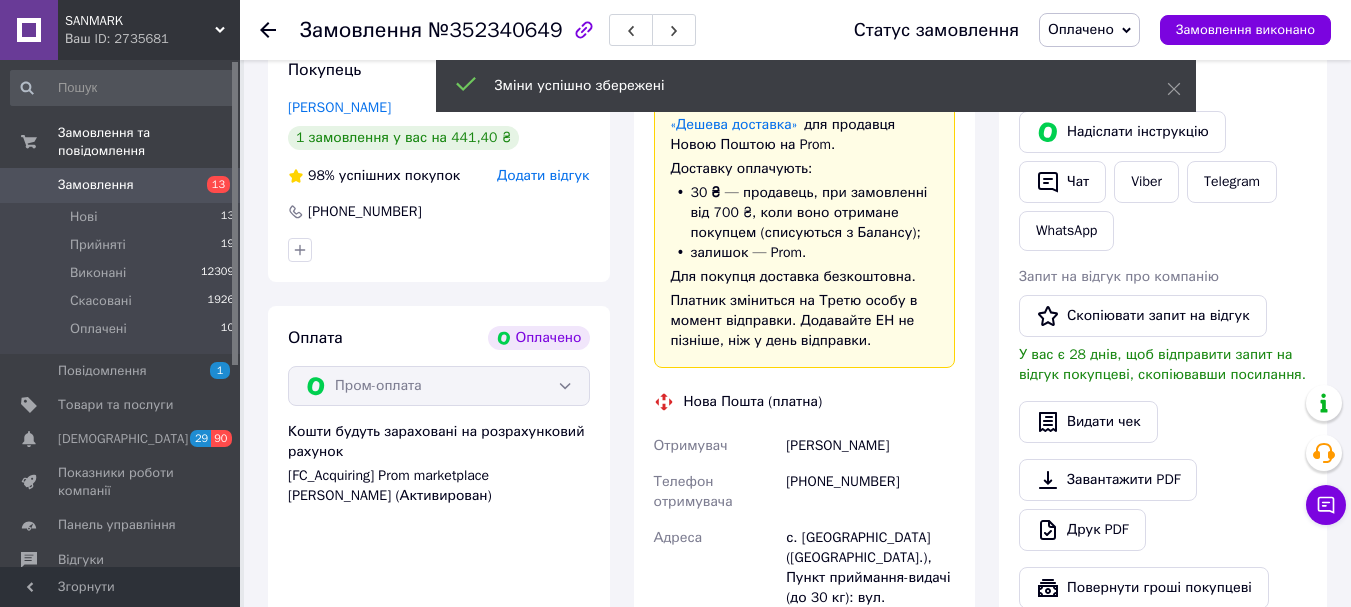 scroll, scrollTop: 400, scrollLeft: 0, axis: vertical 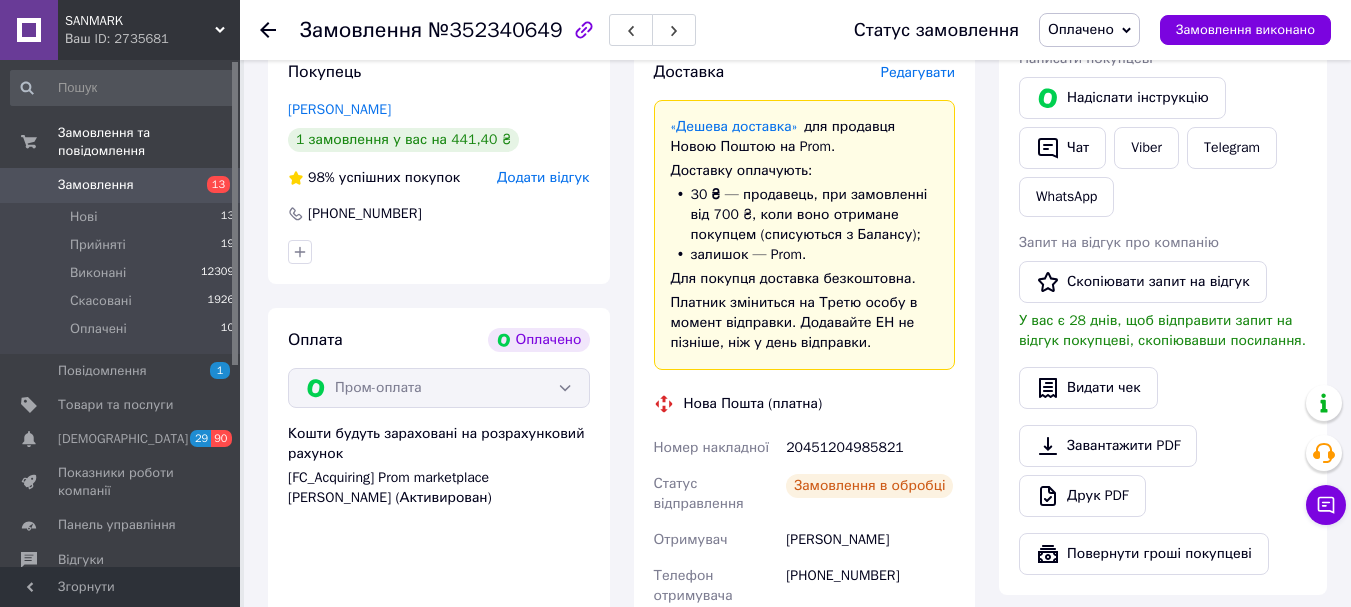 click on "20451204985821" at bounding box center (870, 448) 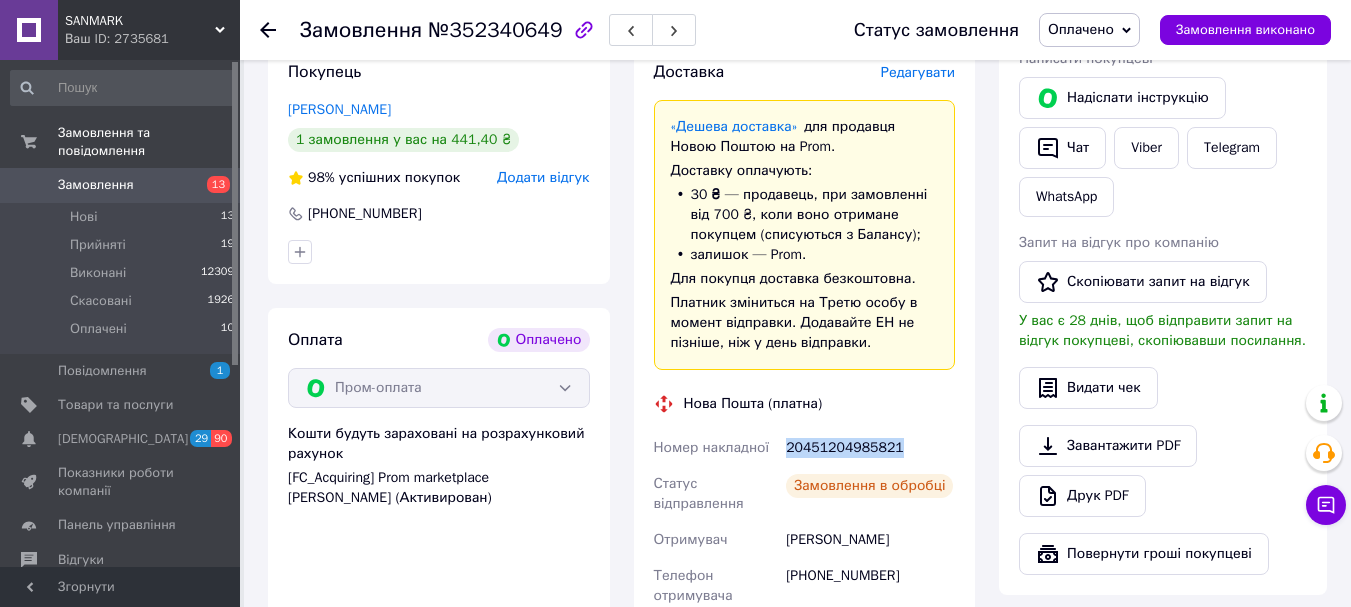 click on "20451204985821" at bounding box center [870, 448] 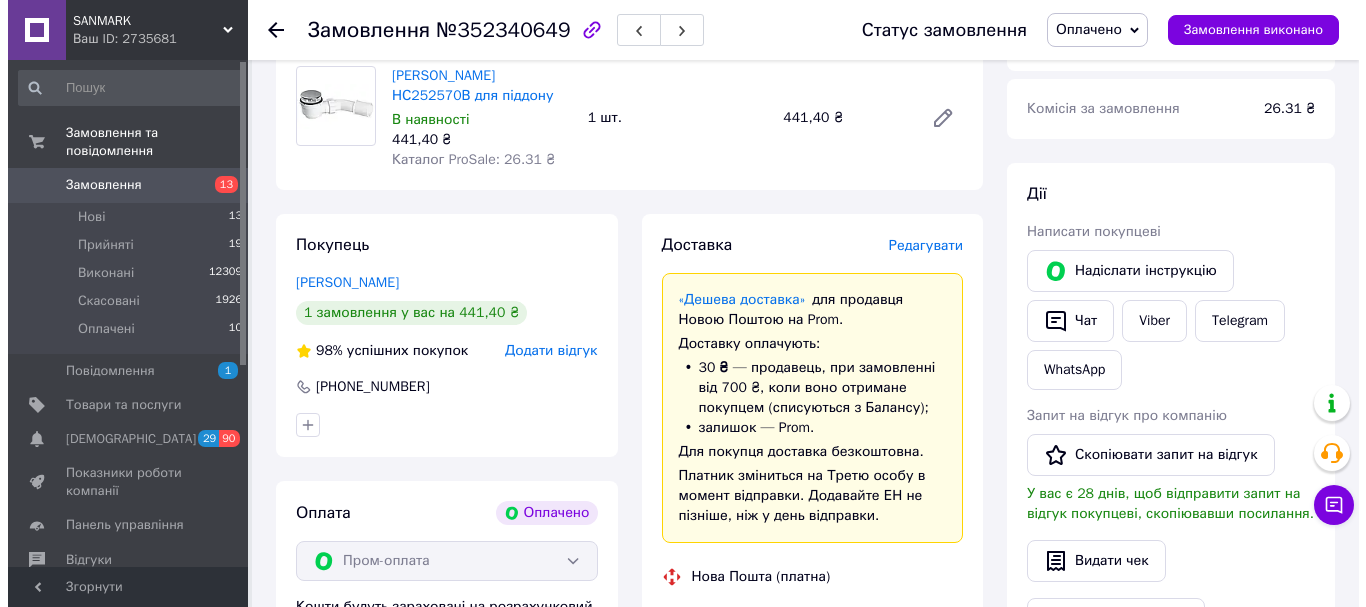 scroll, scrollTop: 0, scrollLeft: 0, axis: both 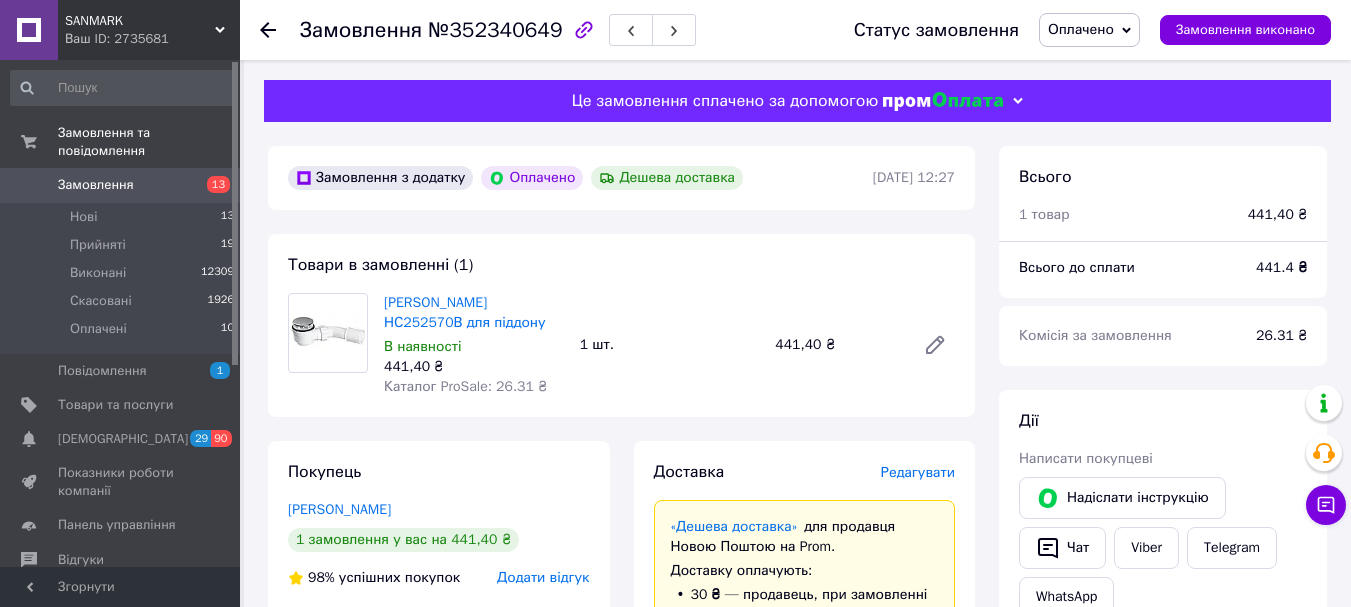 click on "Оплачено" at bounding box center (1089, 30) 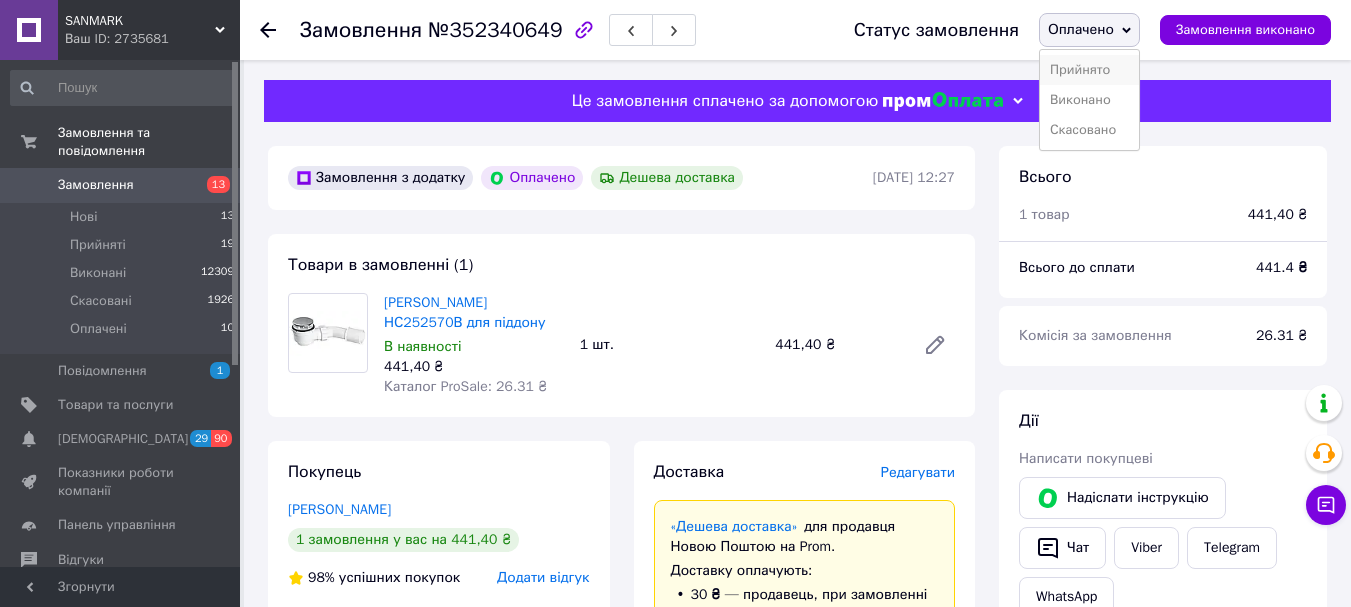 click on "Прийнято" at bounding box center (1089, 70) 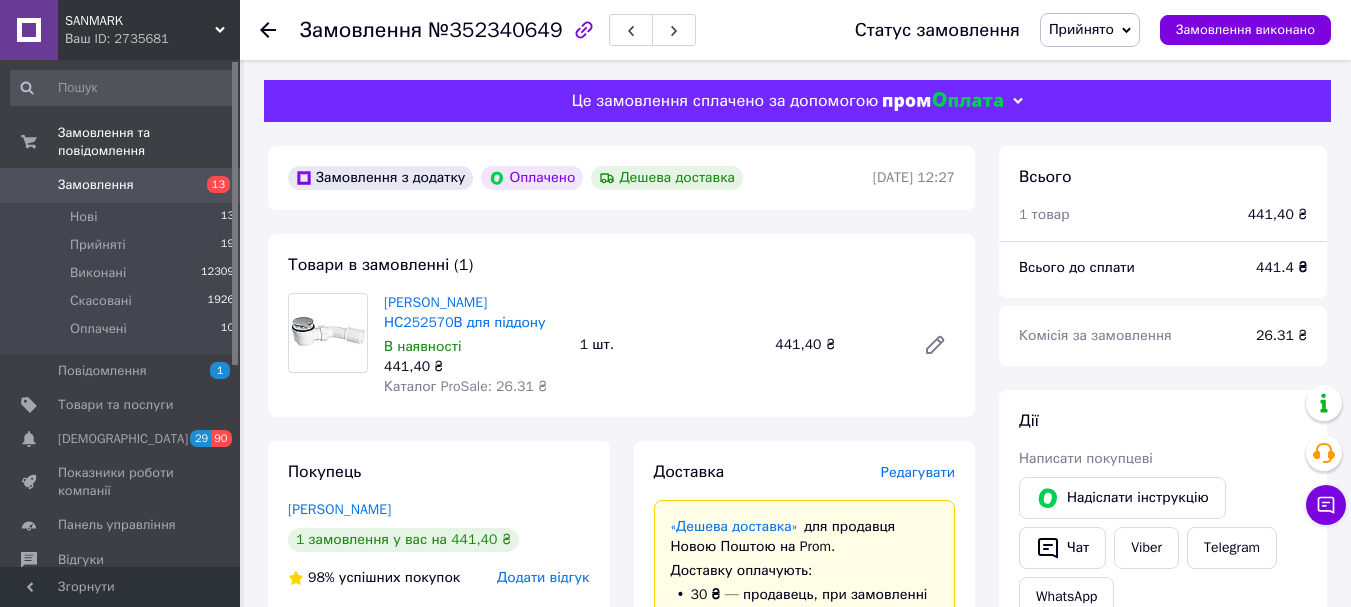 click on "Замовлення №352340649 Статус замовлення Прийнято Виконано Скасовано Оплачено Замовлення виконано Це замовлення сплачено за допомогою Замовлення з додатку Оплачено Дешева доставка 12.07.2025 | 12:27 Товари в замовленні (1) Сифон McAlpine НС252570В для піддону В наявності 441,40 ₴ Каталог ProSale: 26.31 ₴  1 шт. 441,40 ₴ Покупець Гавкалюк Ігор 1 замовлення у вас на 441,40 ₴ 98%   успішних покупок Додати відгук +380981002508 Оплата Оплачено Пром-оплата Кошти будуть зараховані на розрахунковий рахунок [FC_Acquiring] Prom marketplace Підлужний Мар'ян Ярославович (Активирован) Доставка Редагувати   30 ₴   +380981002508" at bounding box center [797, 974] 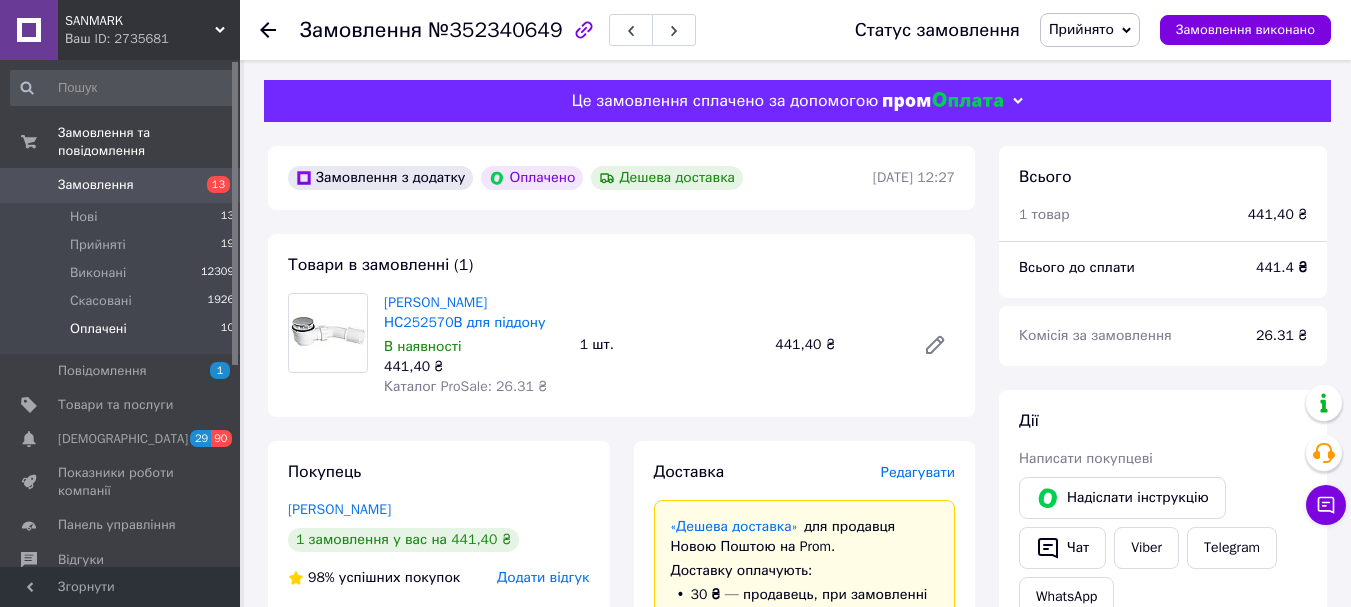 click on "Оплачені 10" at bounding box center (123, 334) 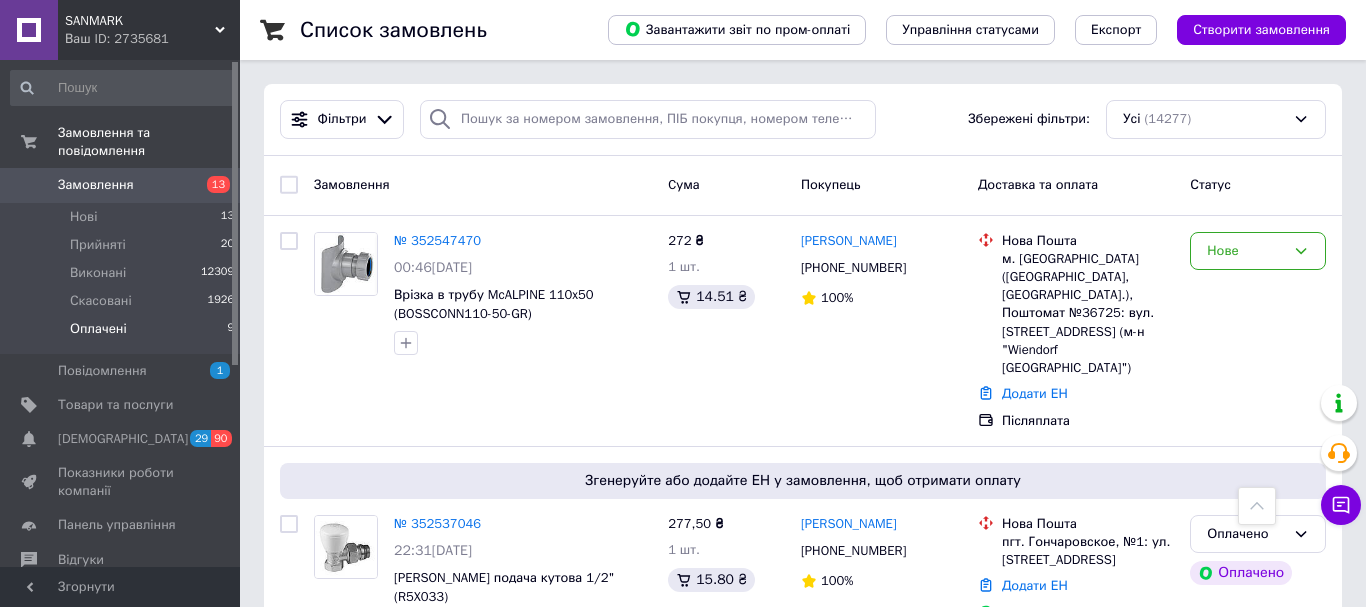 click on "Оплачені" at bounding box center (98, 329) 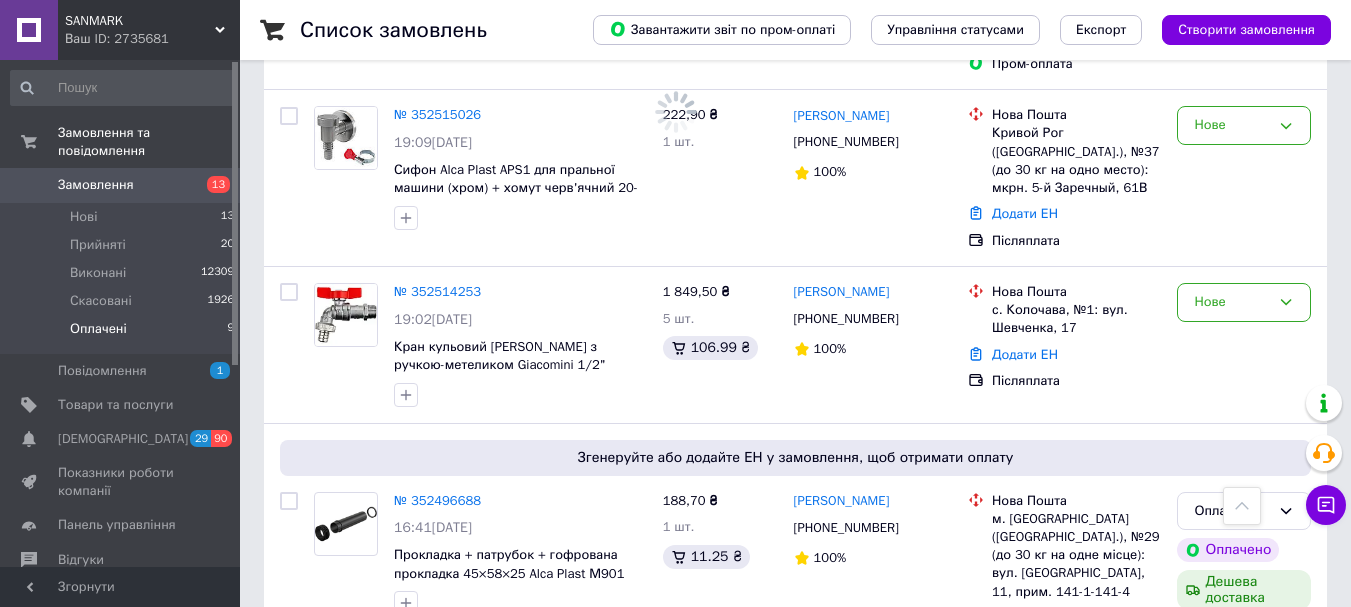 scroll, scrollTop: 0, scrollLeft: 0, axis: both 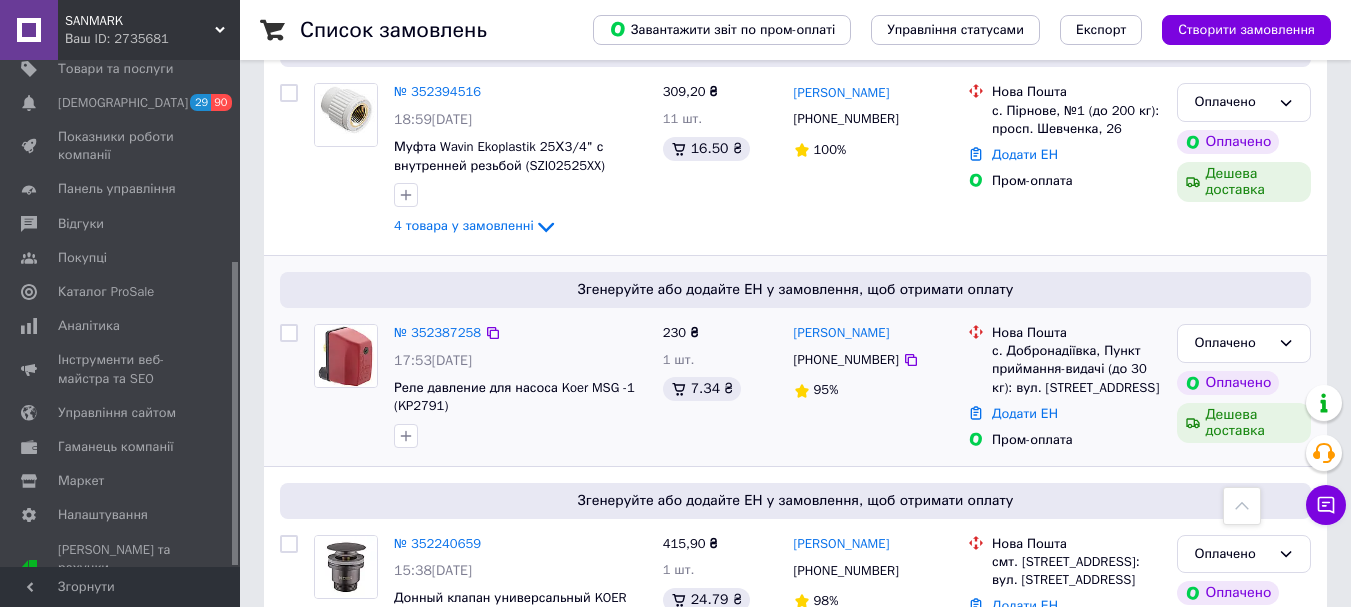 click at bounding box center [346, 356] 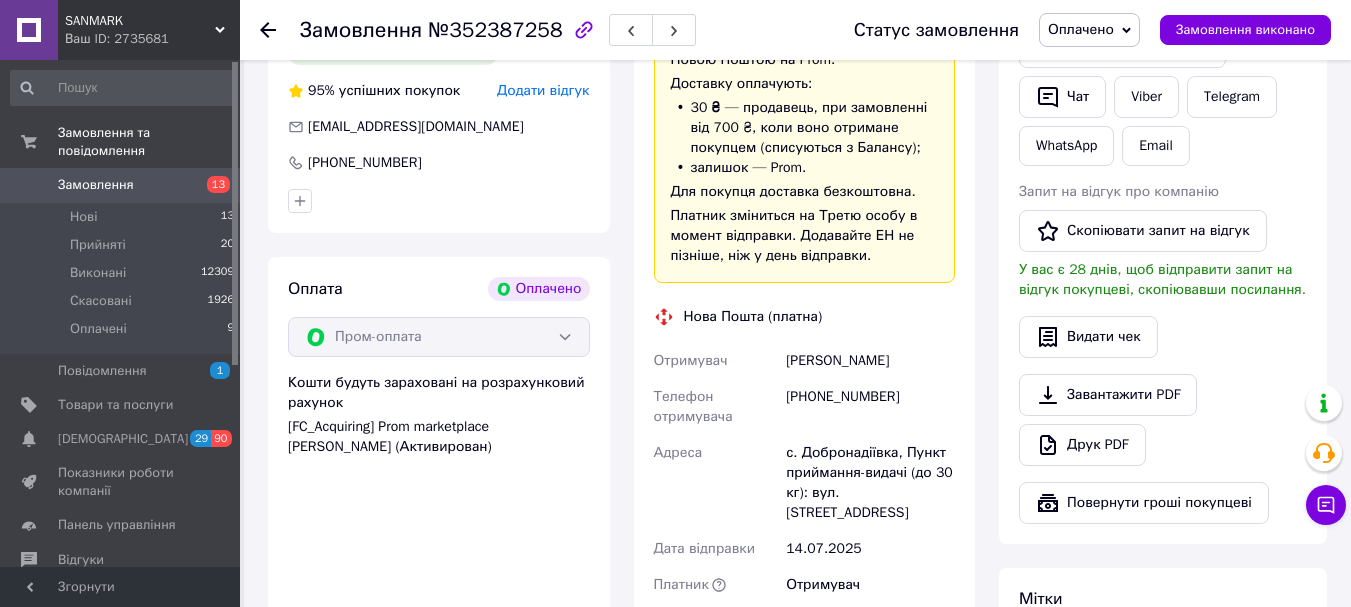 scroll, scrollTop: 500, scrollLeft: 0, axis: vertical 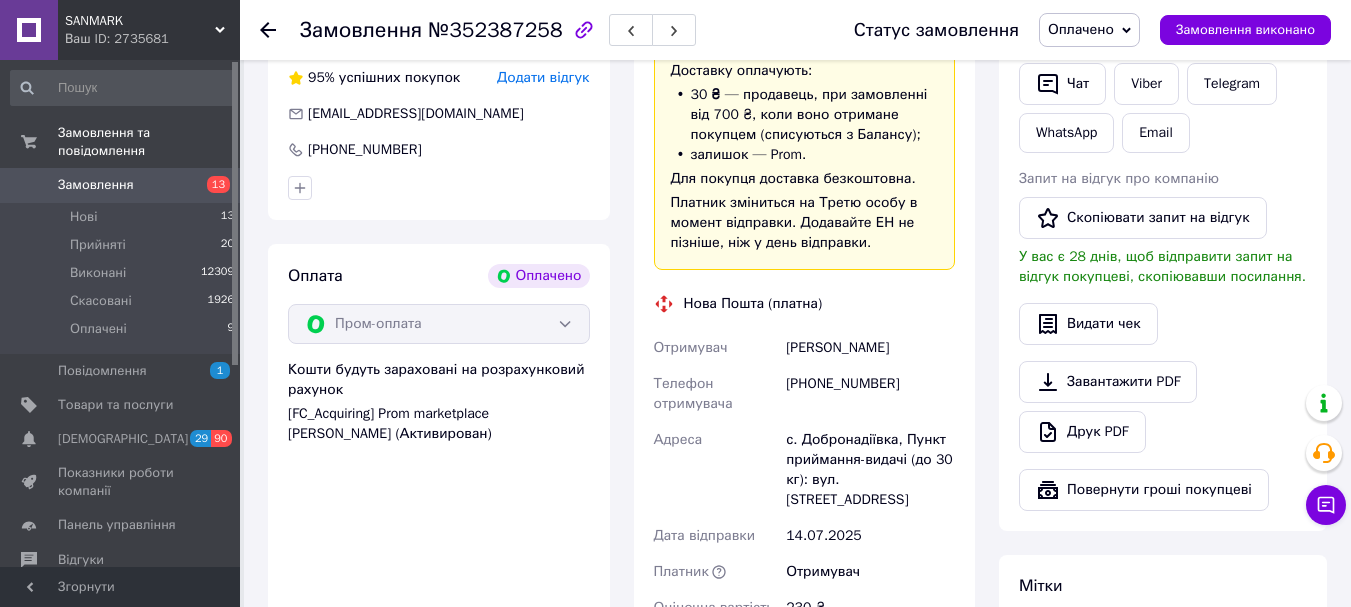 drag, startPoint x: 781, startPoint y: 348, endPoint x: 937, endPoint y: 348, distance: 156 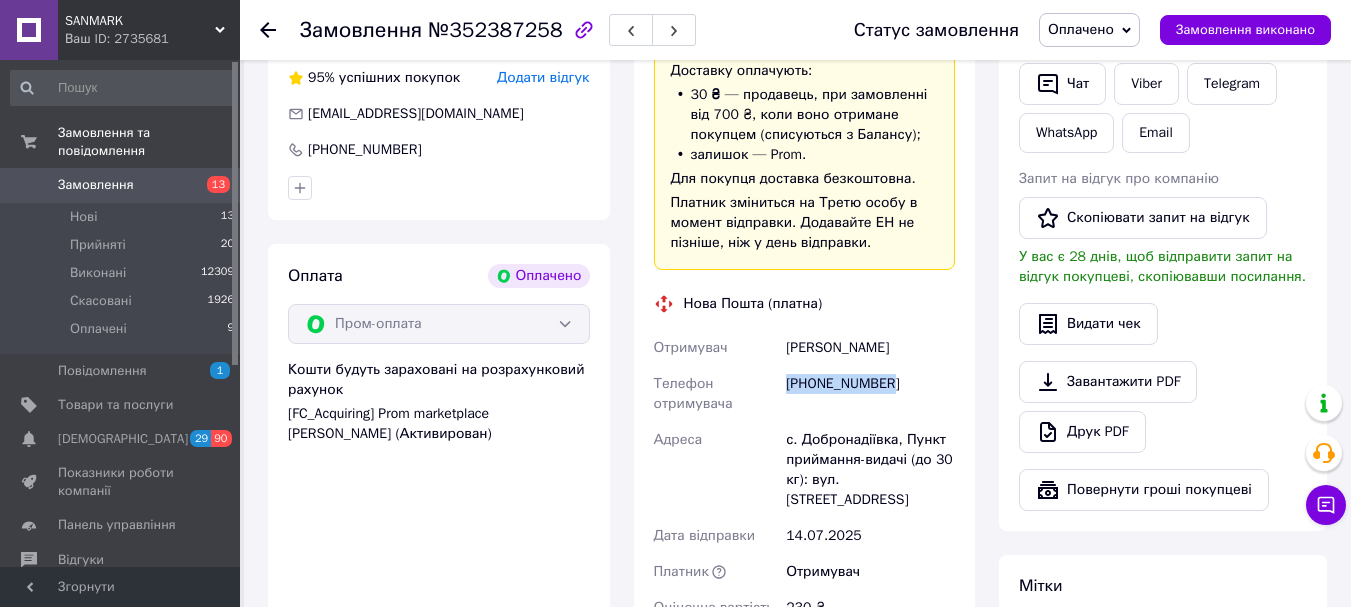 drag, startPoint x: 788, startPoint y: 378, endPoint x: 900, endPoint y: 378, distance: 112 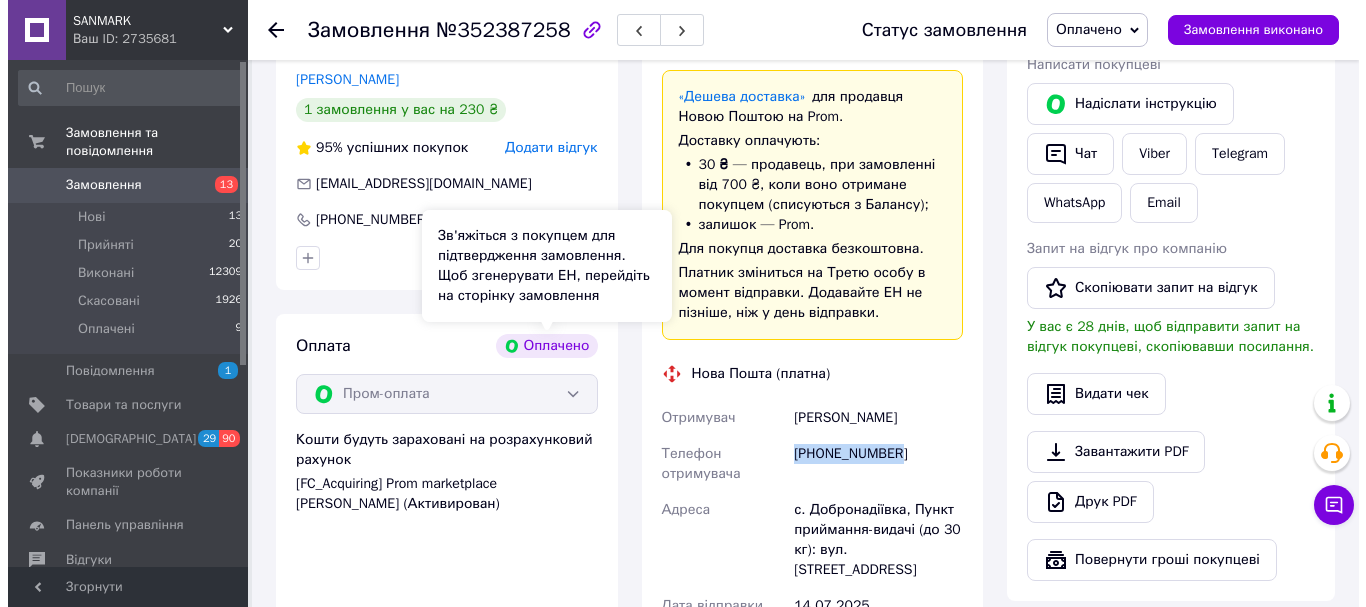 scroll, scrollTop: 200, scrollLeft: 0, axis: vertical 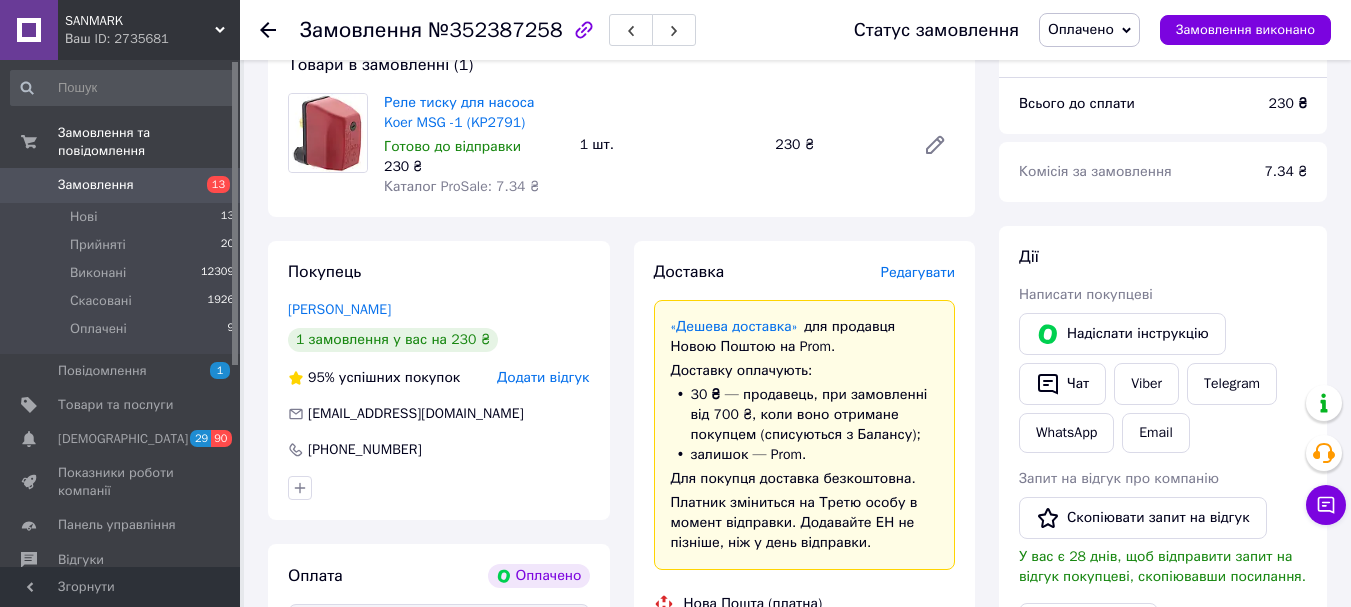 click on "Редагувати" at bounding box center (918, 272) 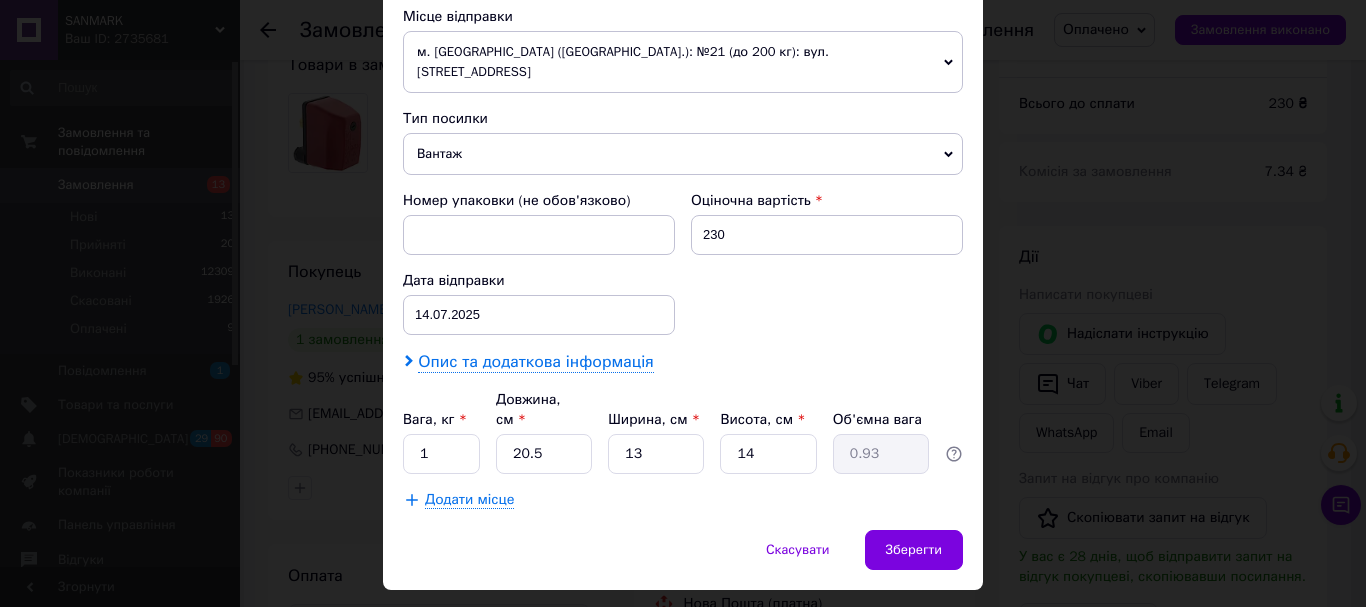 scroll, scrollTop: 721, scrollLeft: 0, axis: vertical 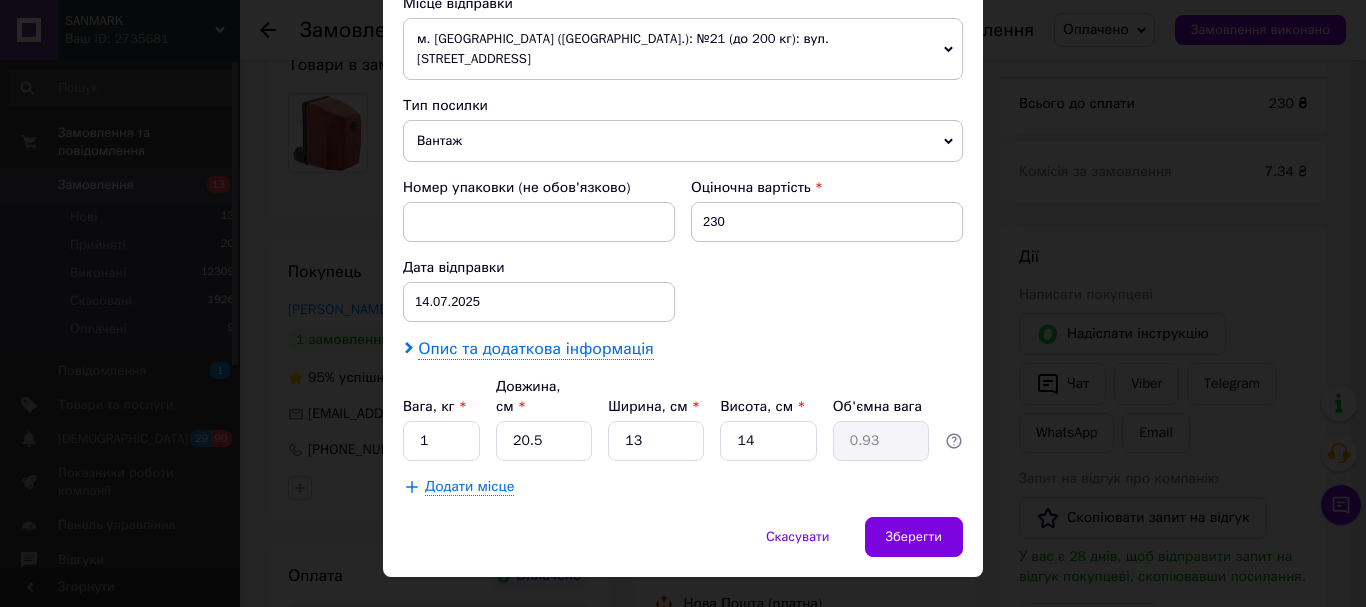 click on "Опис та додаткова інформація" at bounding box center (535, 349) 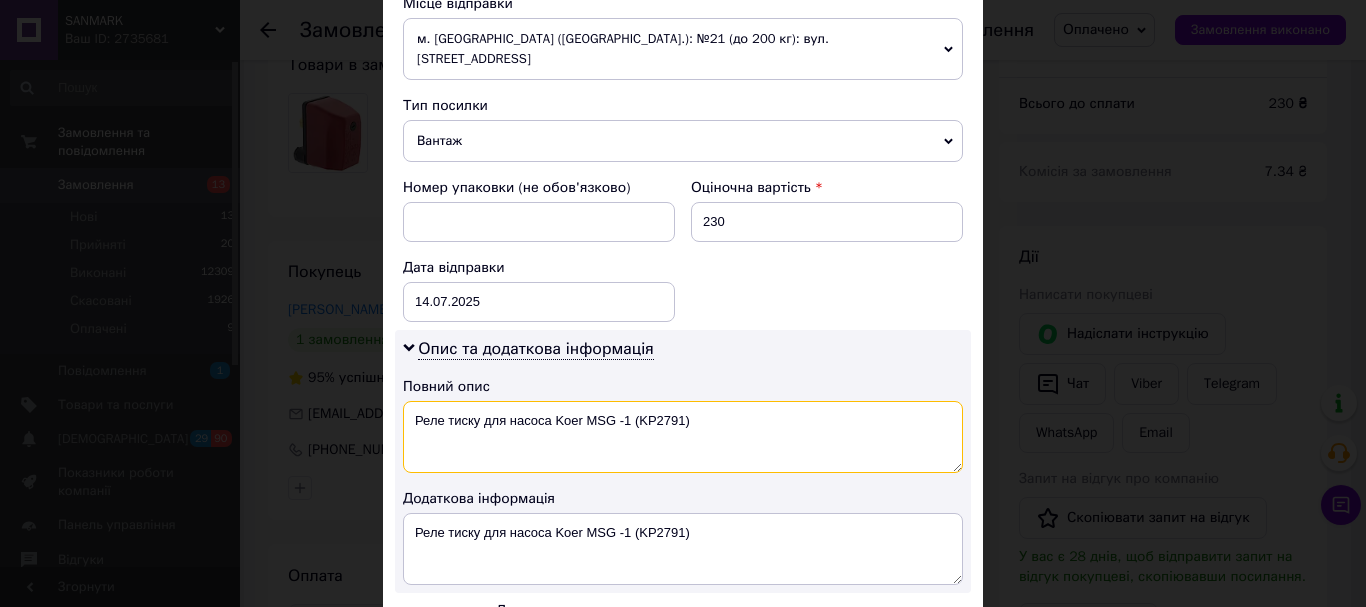 drag, startPoint x: 765, startPoint y: 402, endPoint x: 552, endPoint y: 431, distance: 214.96512 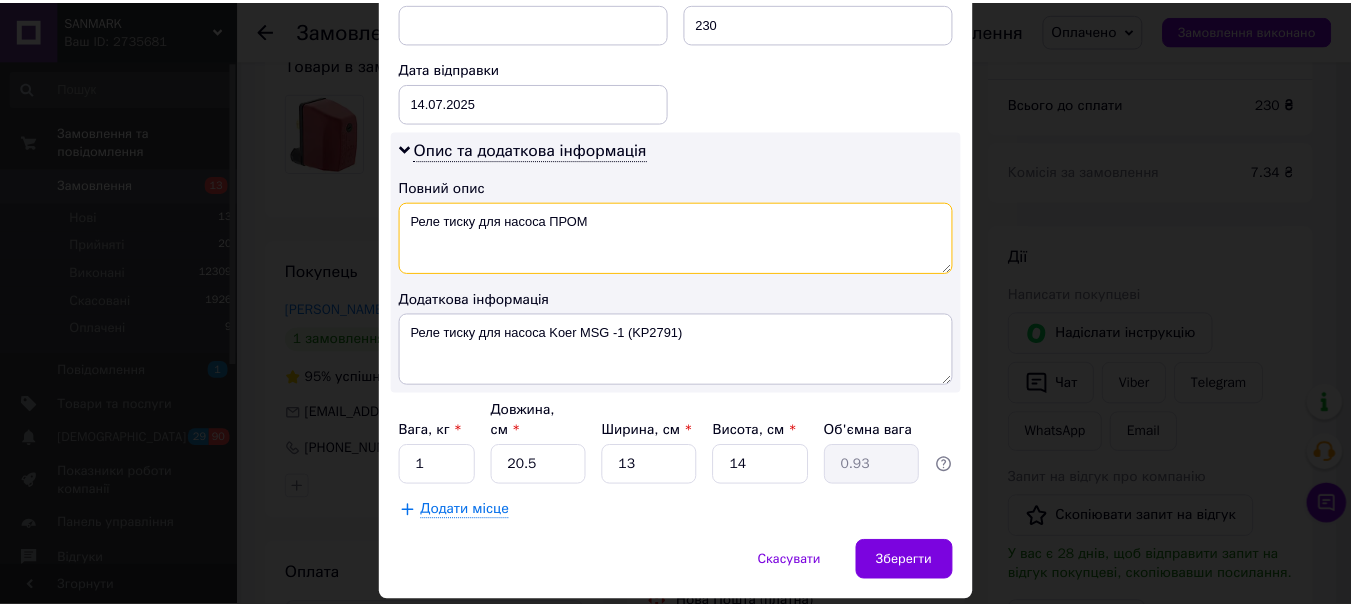 scroll, scrollTop: 921, scrollLeft: 0, axis: vertical 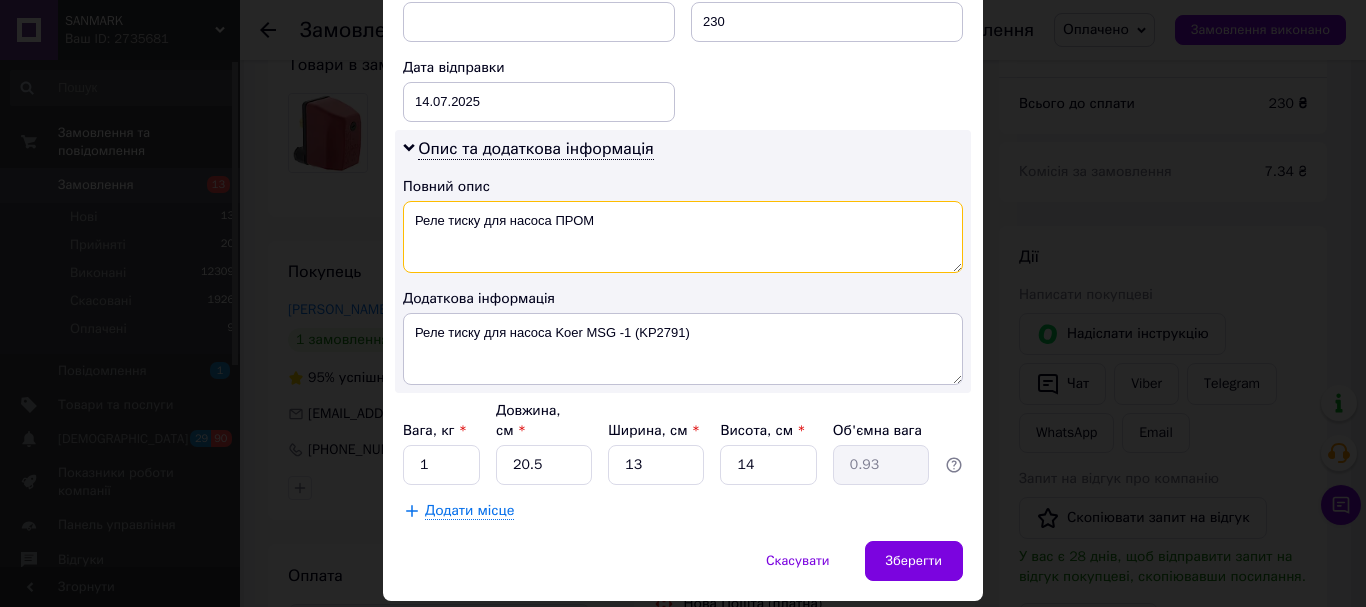 type on "Реле тиску для насоса ПРОМ" 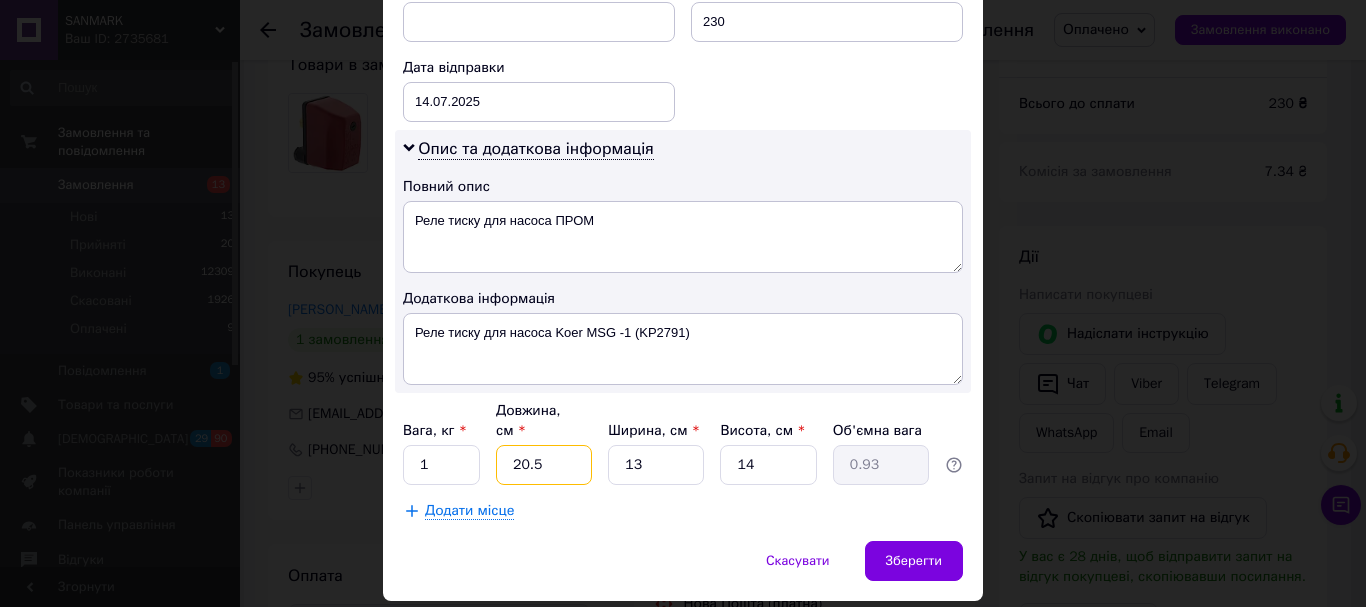 click on "20.5" at bounding box center (544, 465) 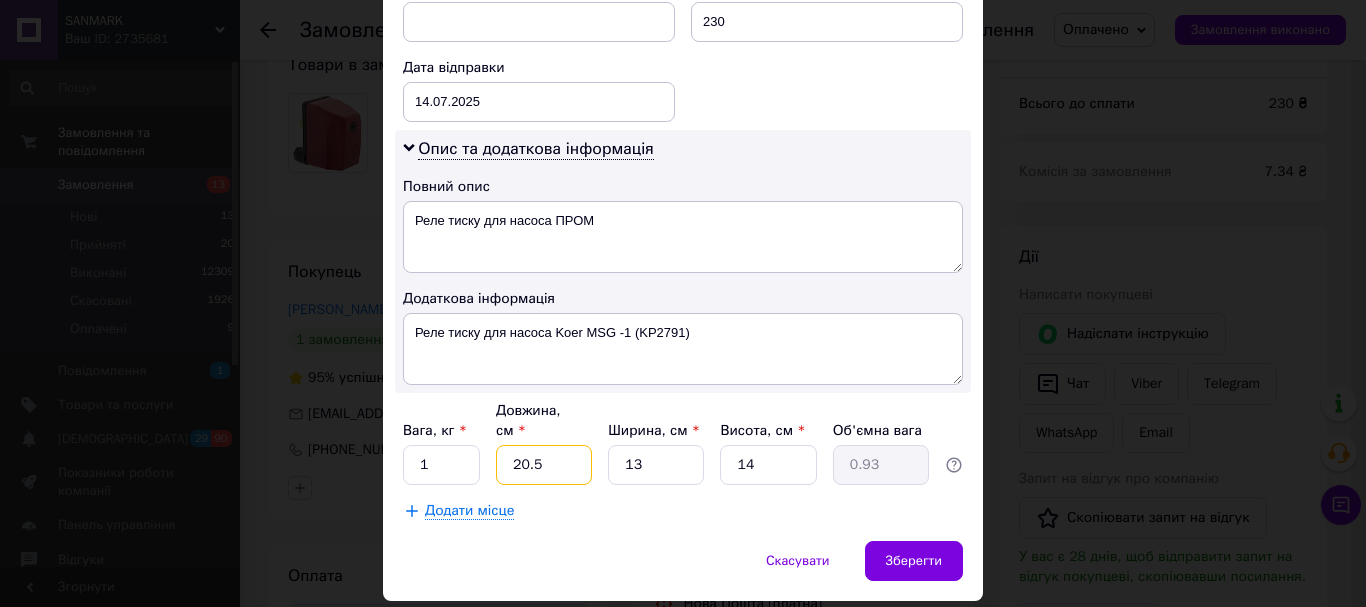 type on "1" 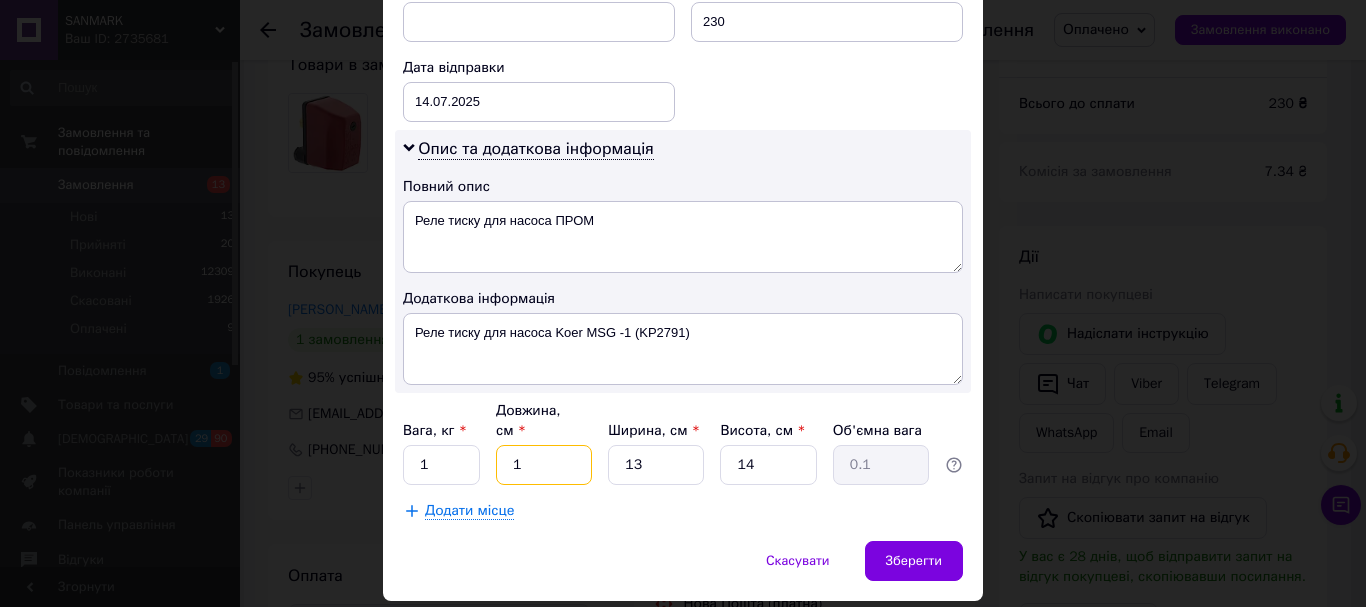 type on "15" 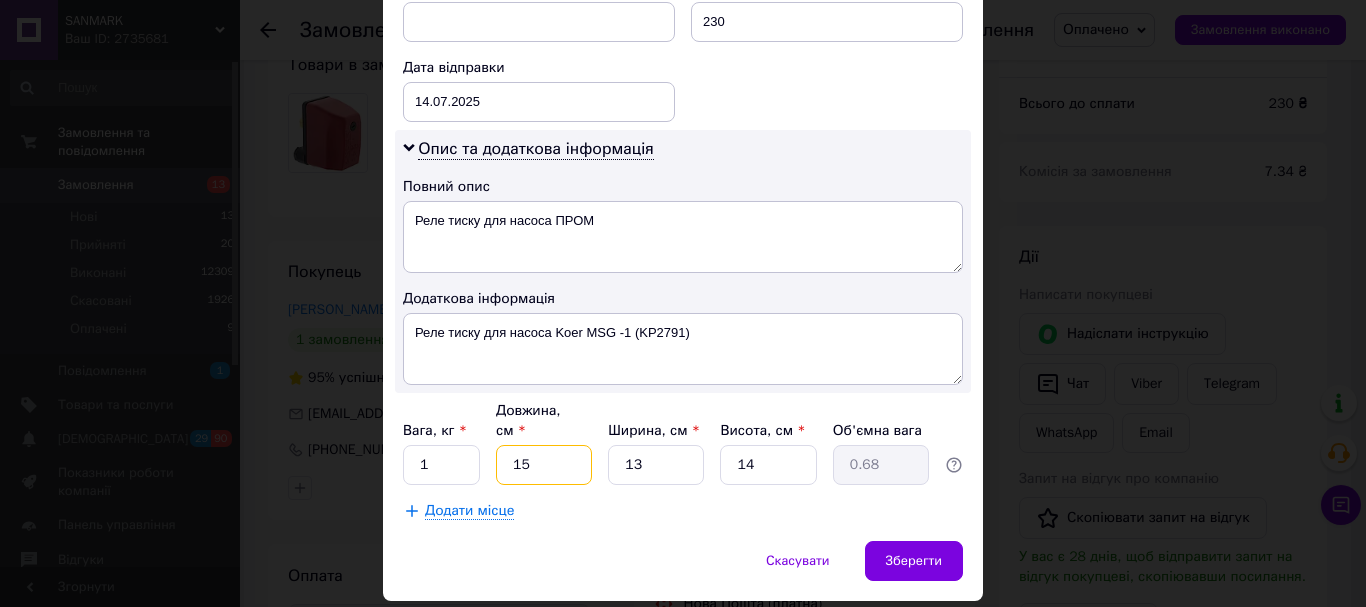 type on "15" 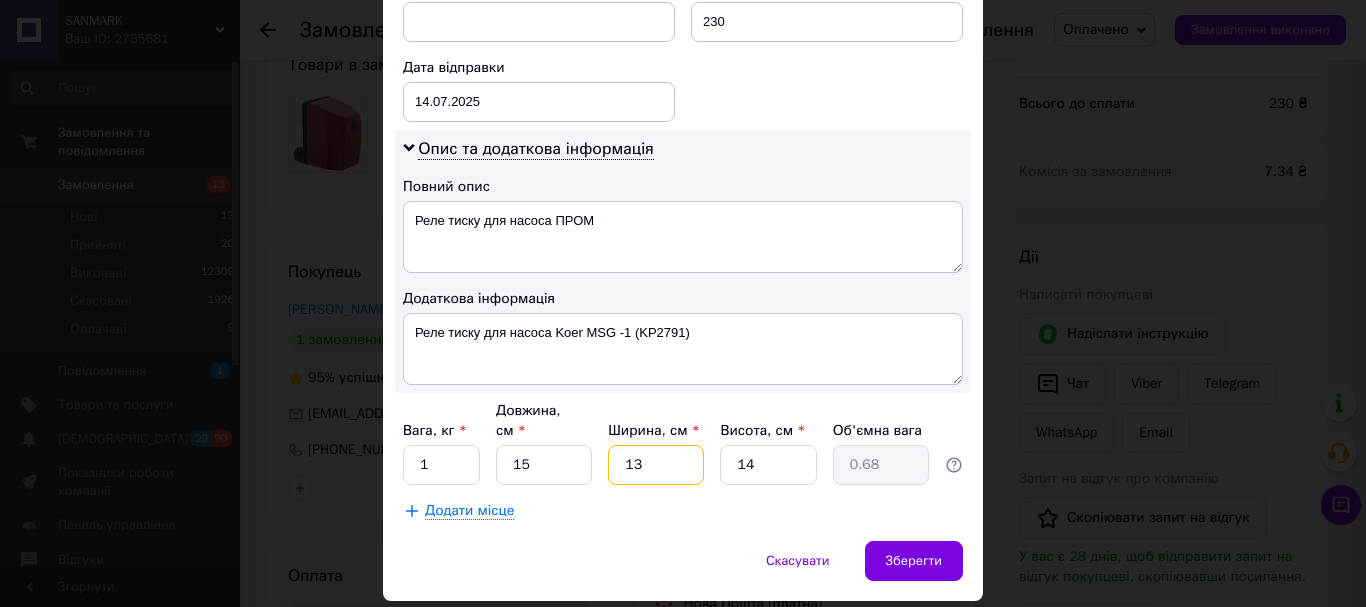 drag, startPoint x: 639, startPoint y: 426, endPoint x: 625, endPoint y: 432, distance: 15.231546 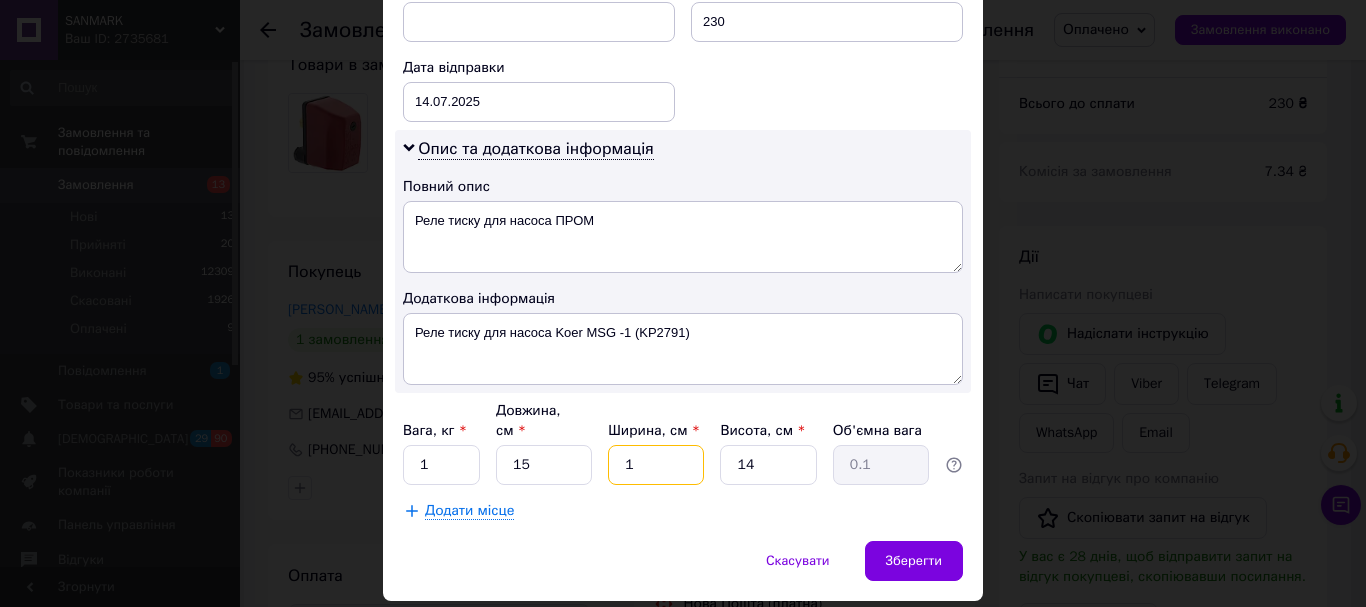 type on "51" 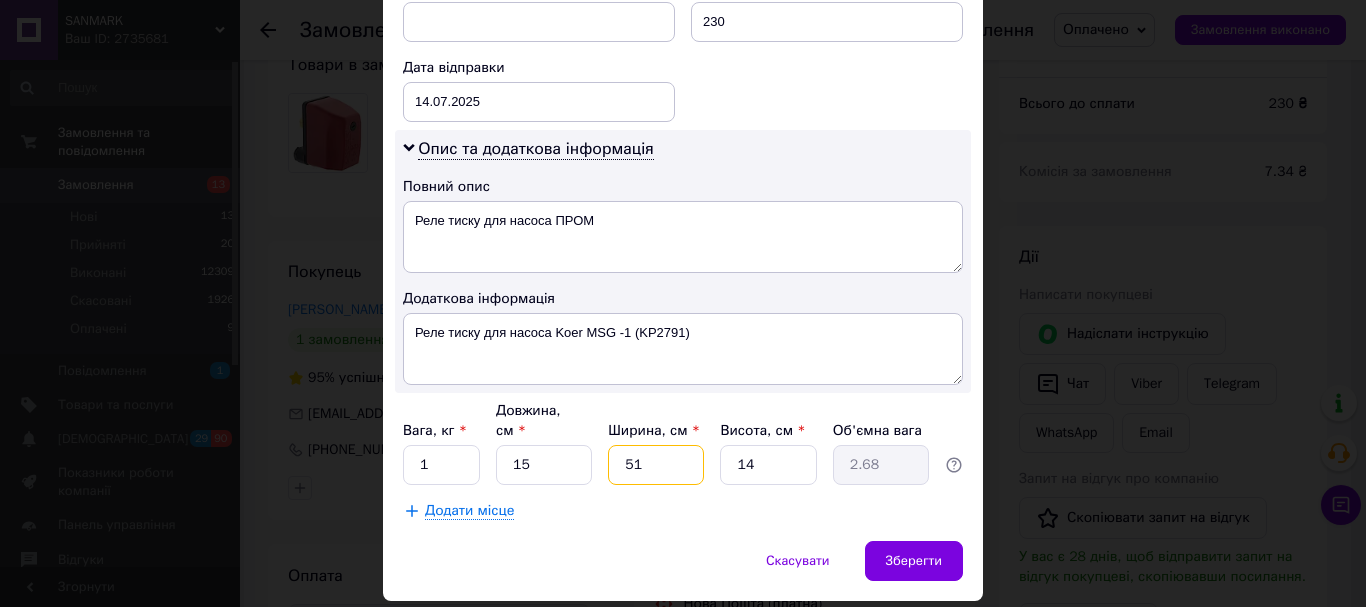 type on "51" 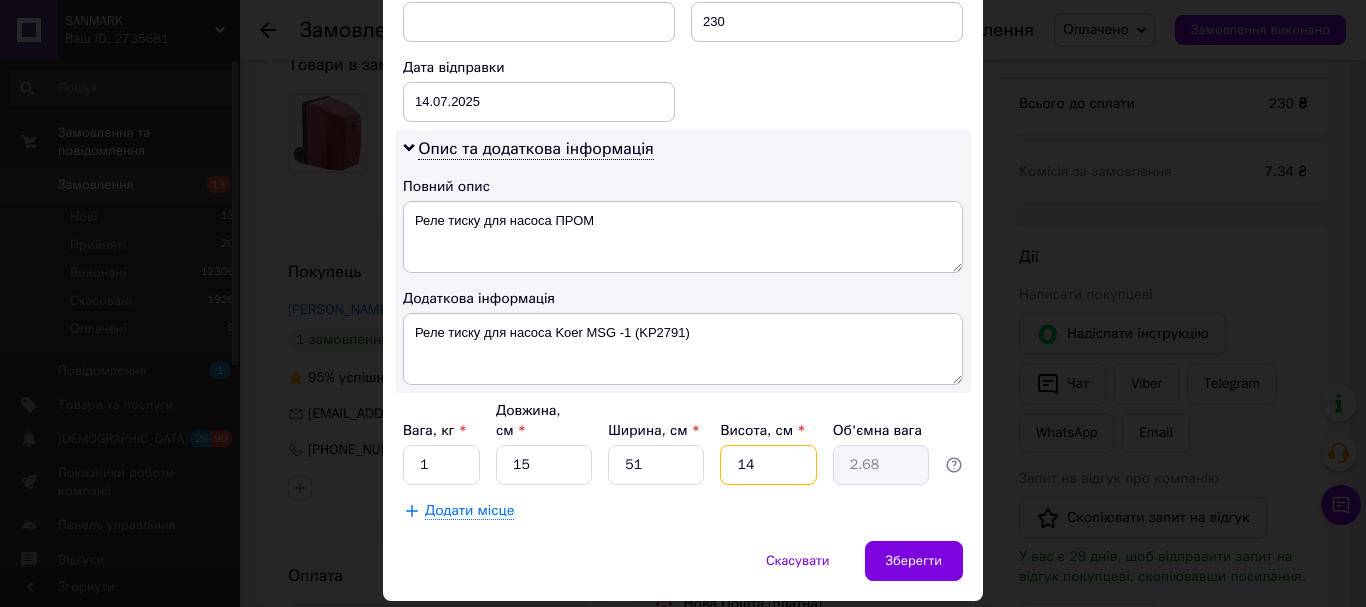 drag, startPoint x: 784, startPoint y: 434, endPoint x: 706, endPoint y: 437, distance: 78.05767 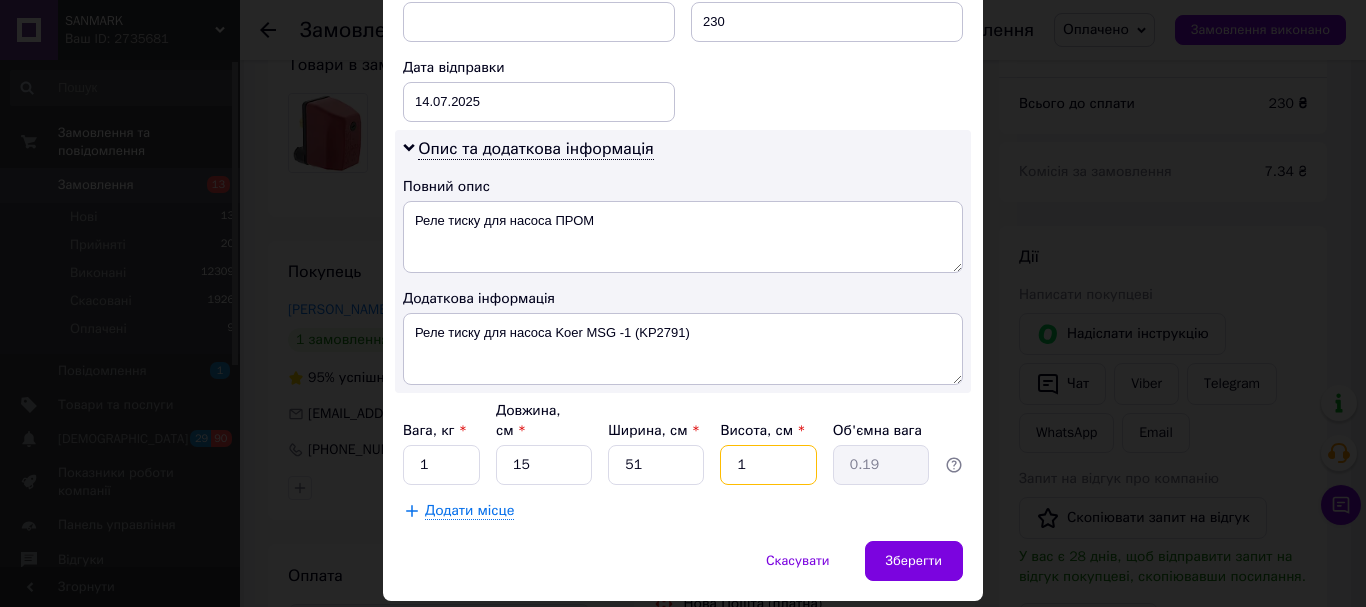 type on "15" 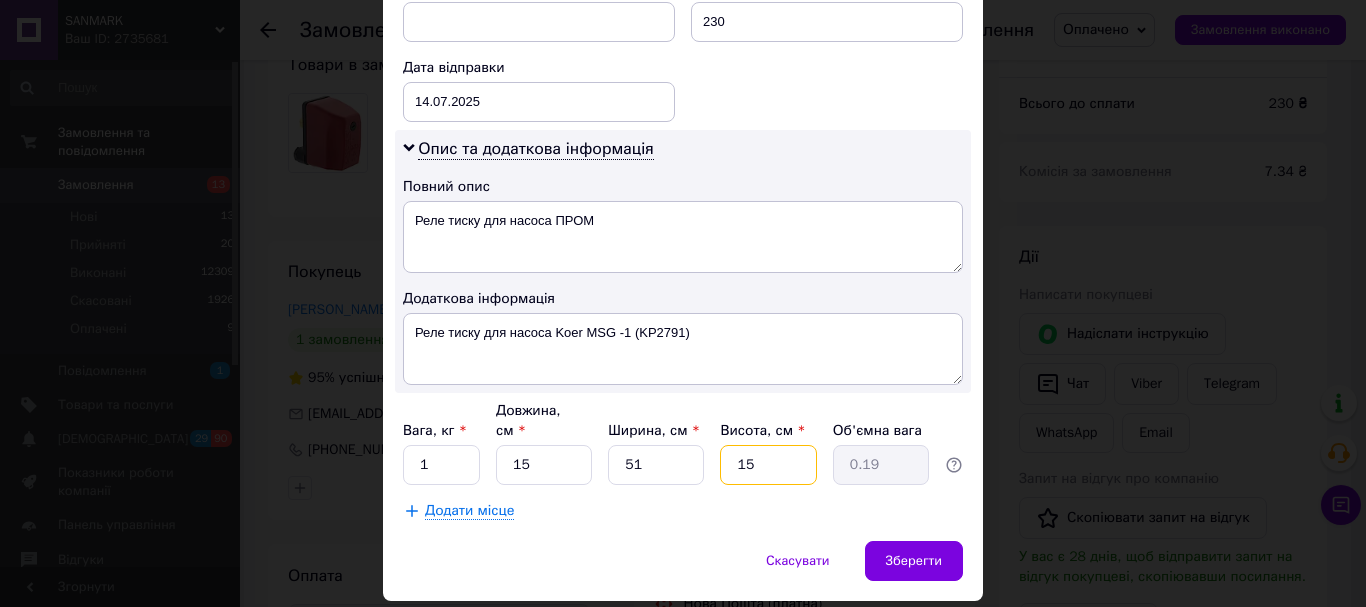 type on "2.87" 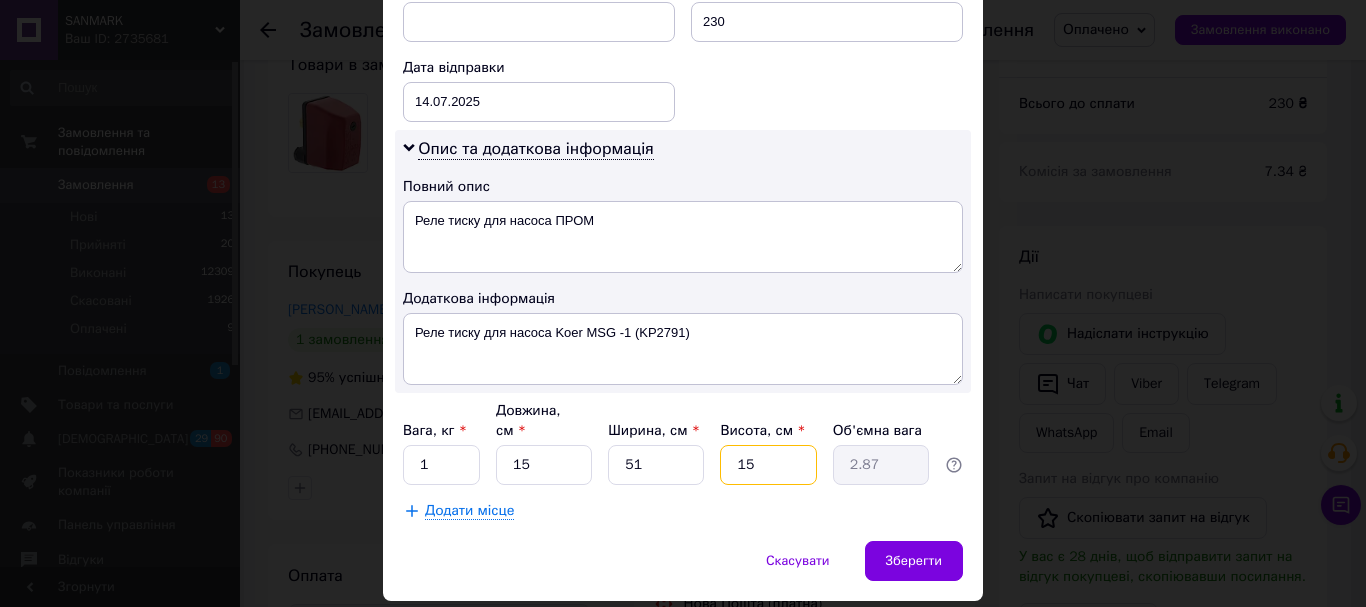 type on "15" 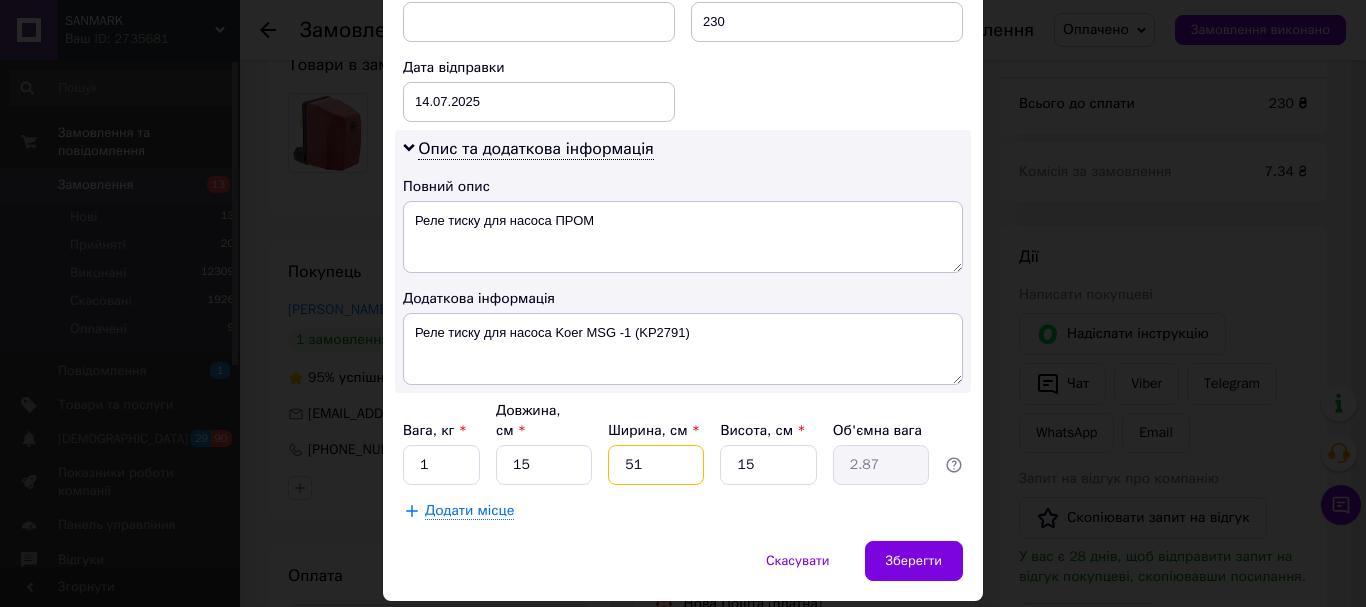 drag, startPoint x: 655, startPoint y: 432, endPoint x: 622, endPoint y: 439, distance: 33.734257 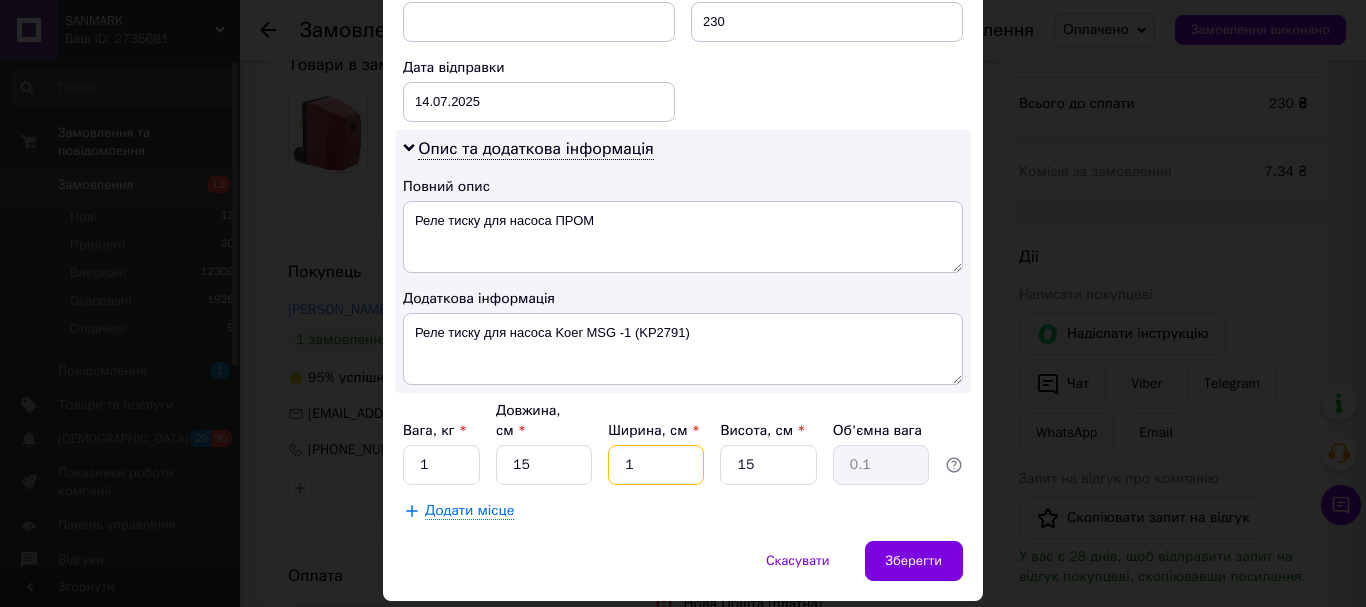 type on "15" 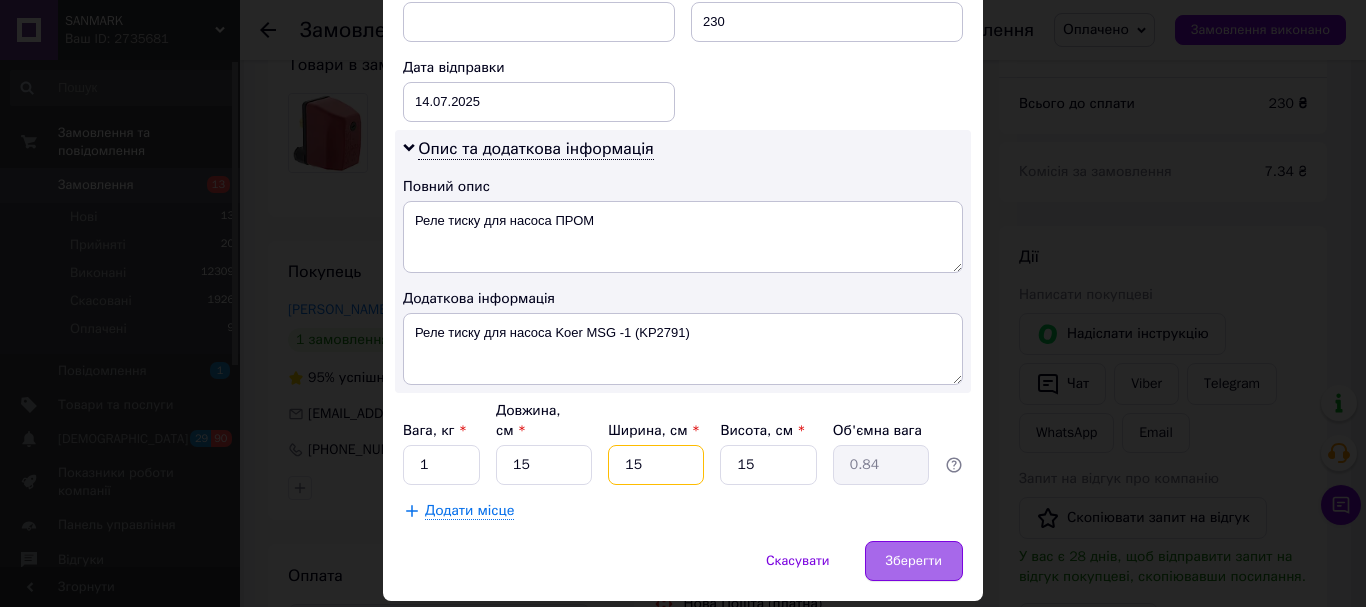 type on "15" 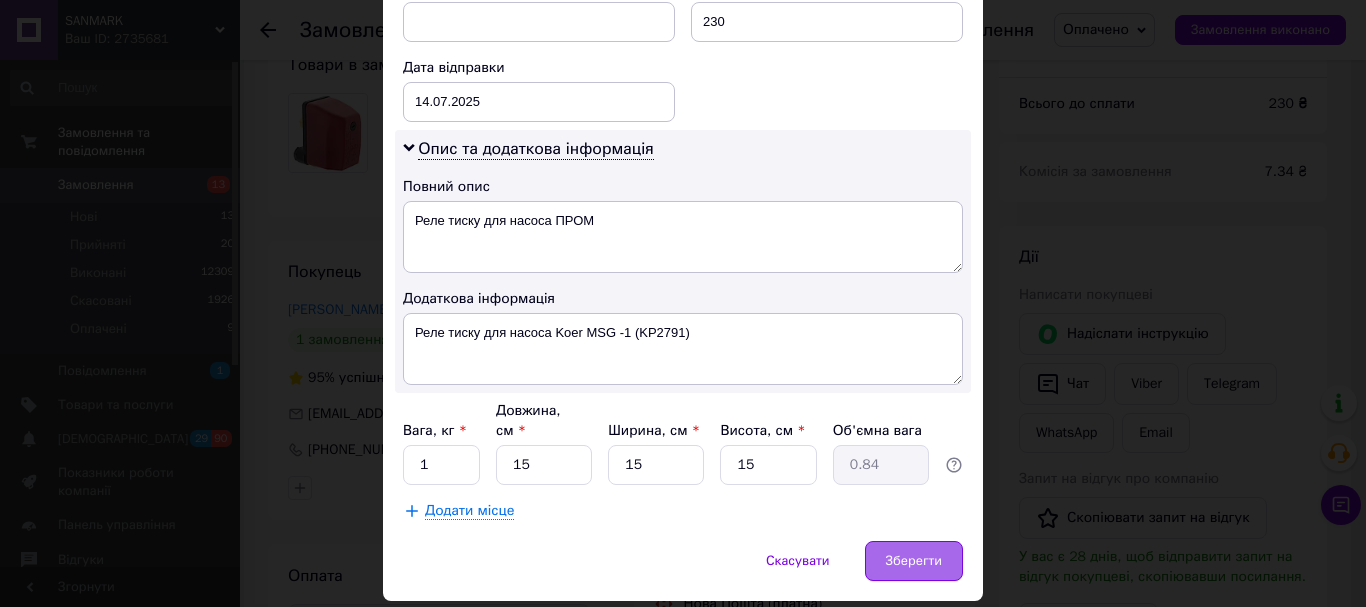 click on "Зберегти" at bounding box center (914, 561) 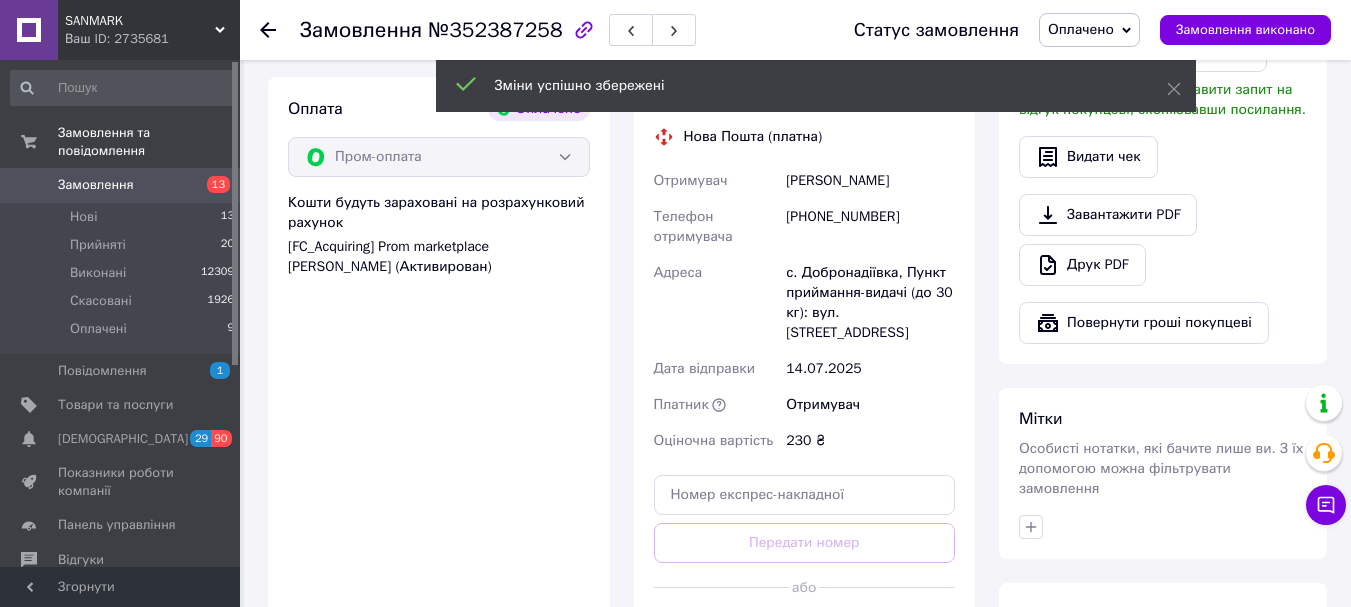 scroll, scrollTop: 800, scrollLeft: 0, axis: vertical 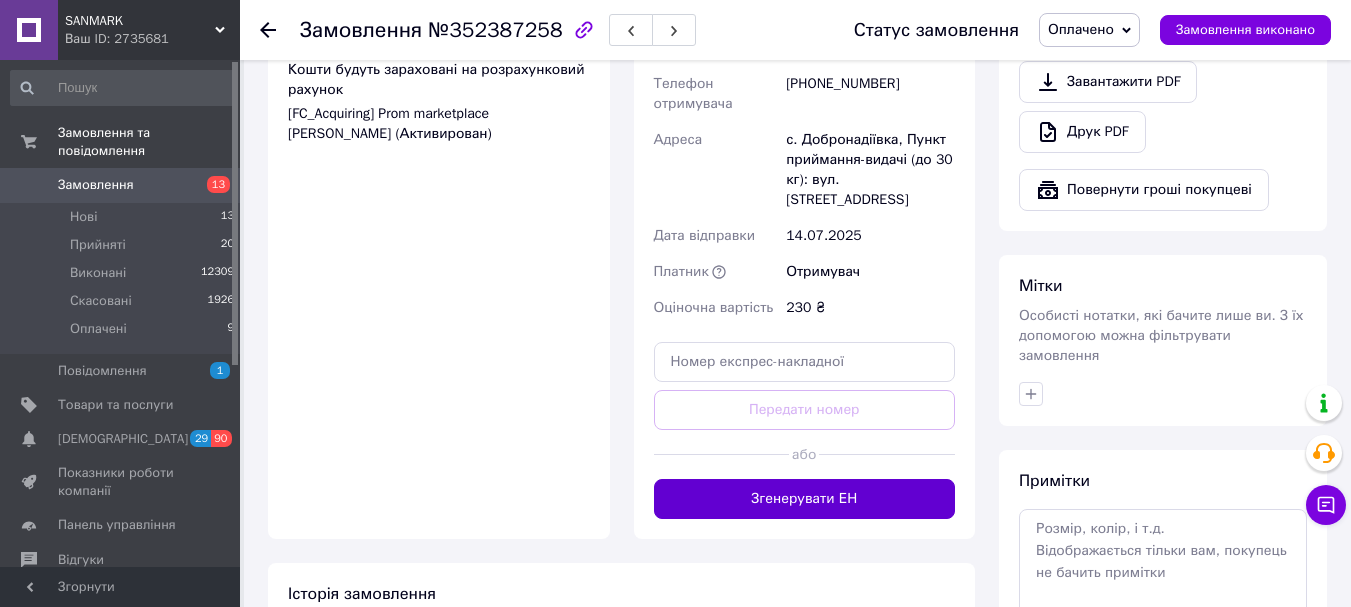 click on "Згенерувати ЕН" at bounding box center [805, 499] 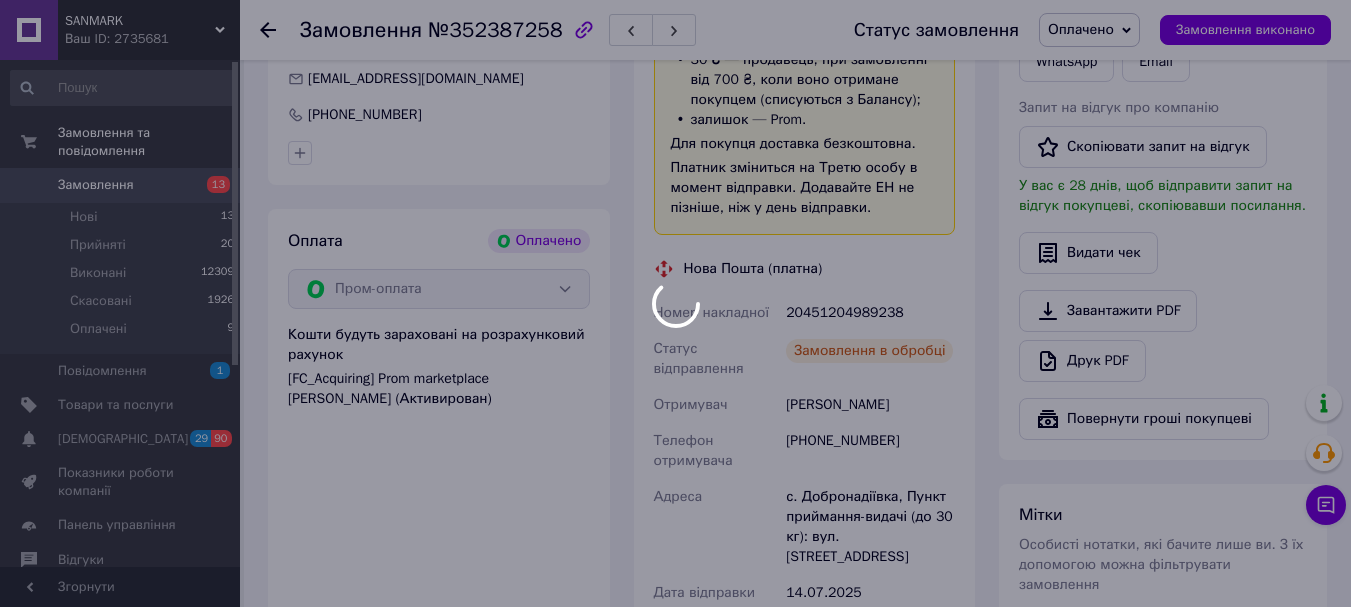 scroll, scrollTop: 500, scrollLeft: 0, axis: vertical 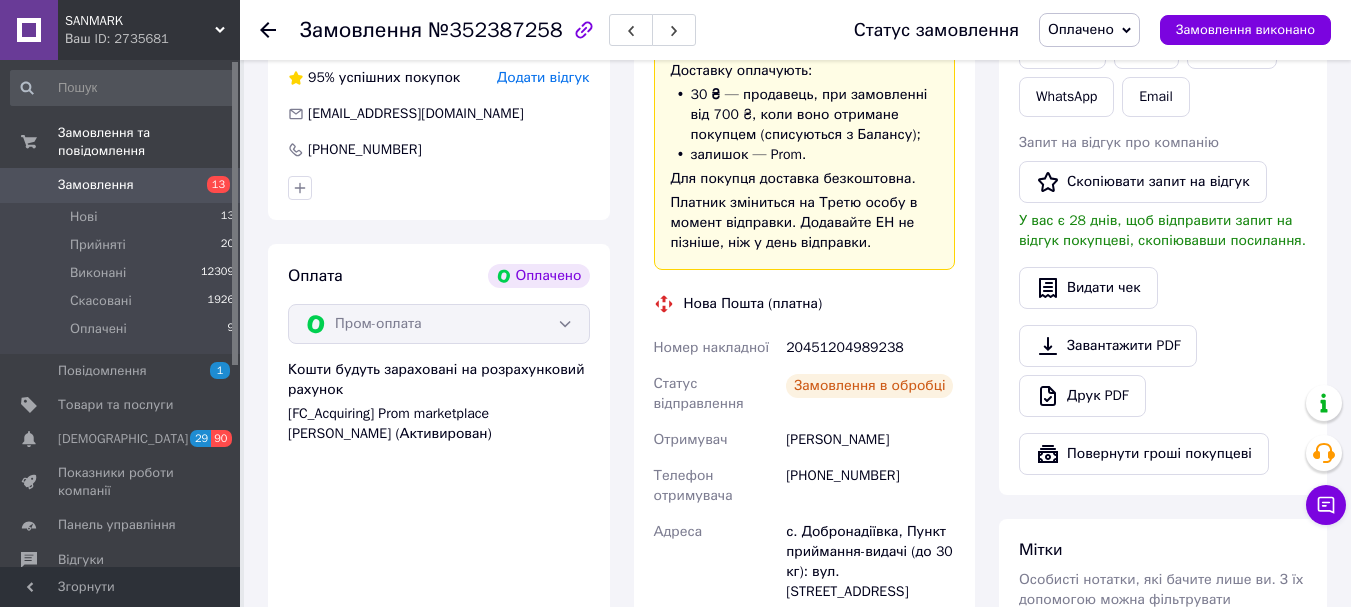 click on "20451204989238" at bounding box center [870, 348] 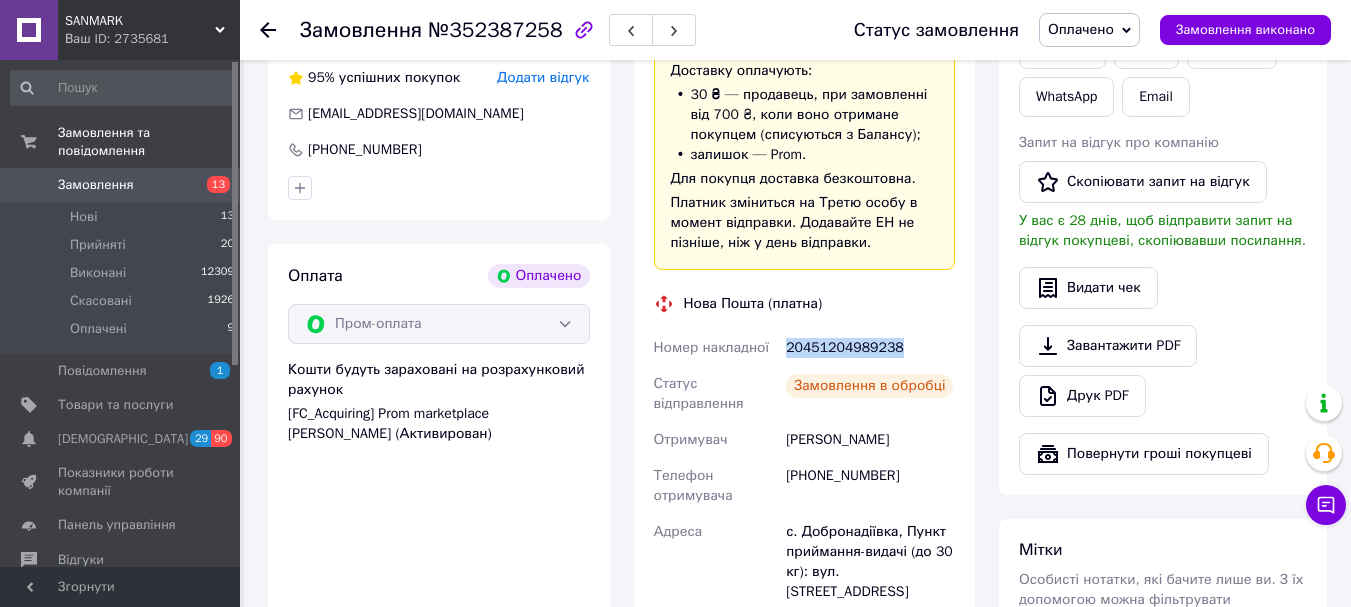 click on "20451204989238" at bounding box center (870, 348) 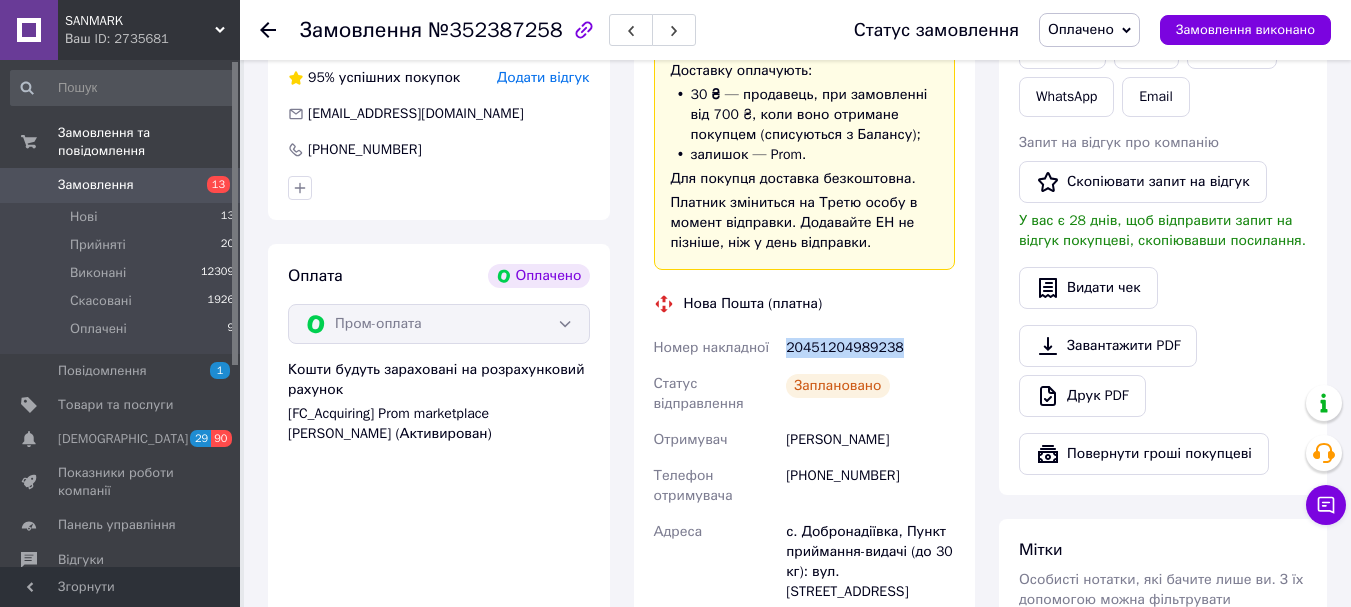 copy on "20451204989238" 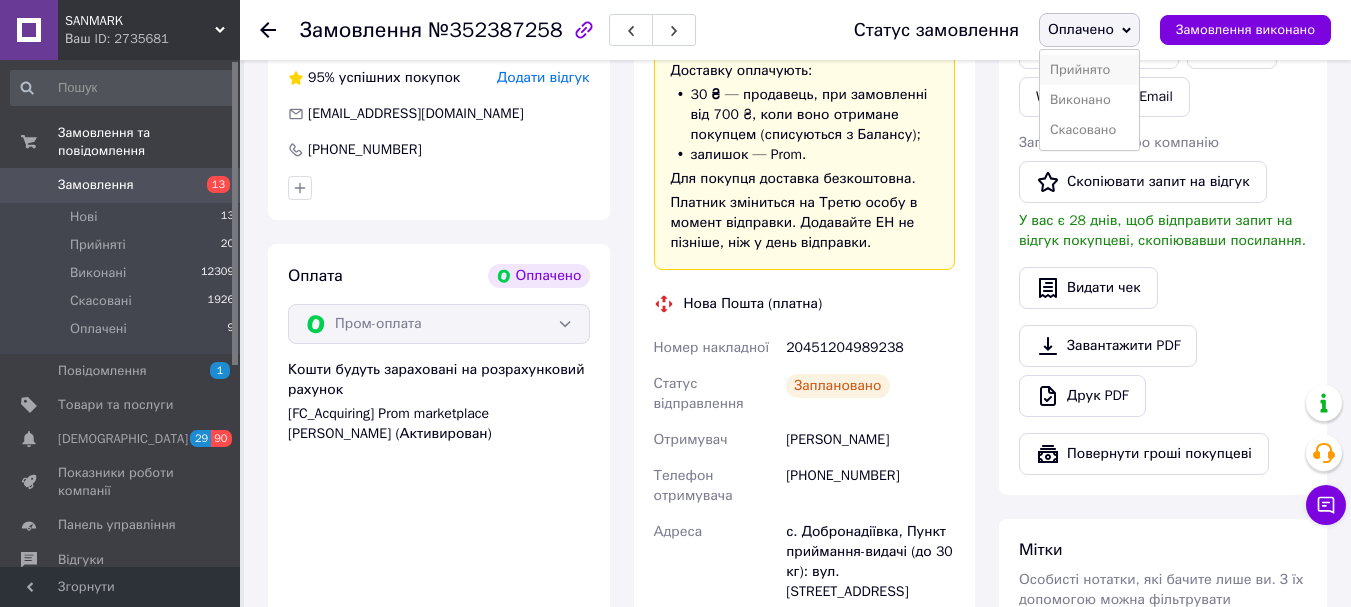 click on "Прийнято" at bounding box center [1089, 70] 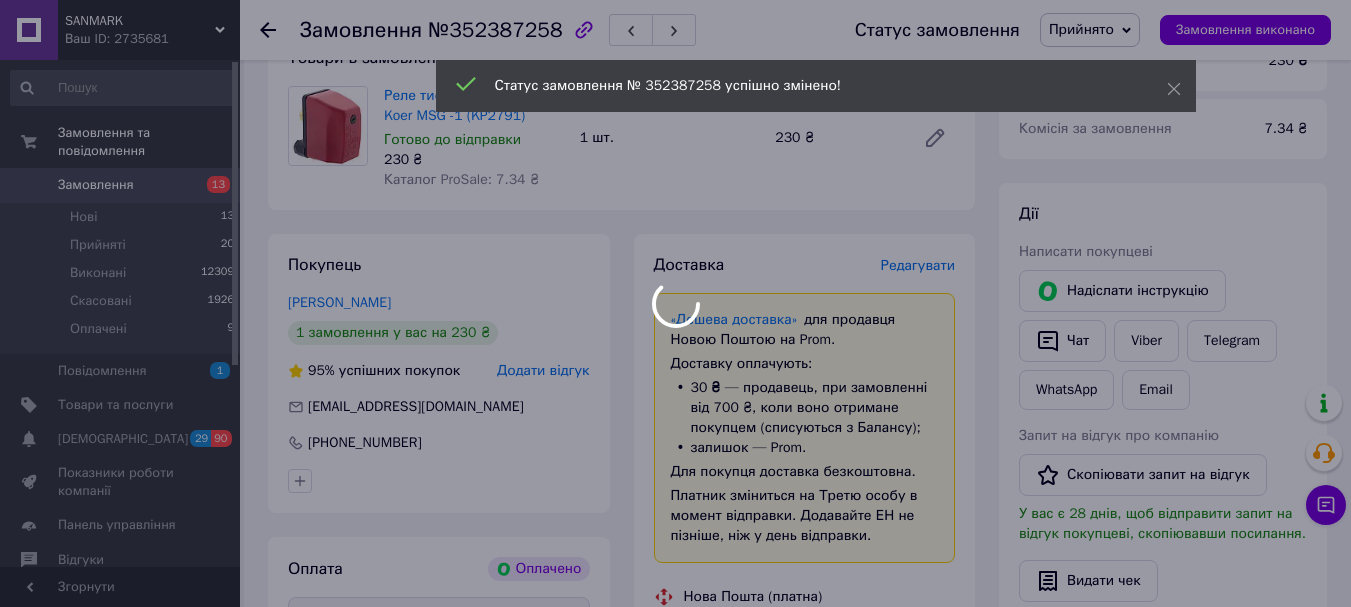 scroll, scrollTop: 200, scrollLeft: 0, axis: vertical 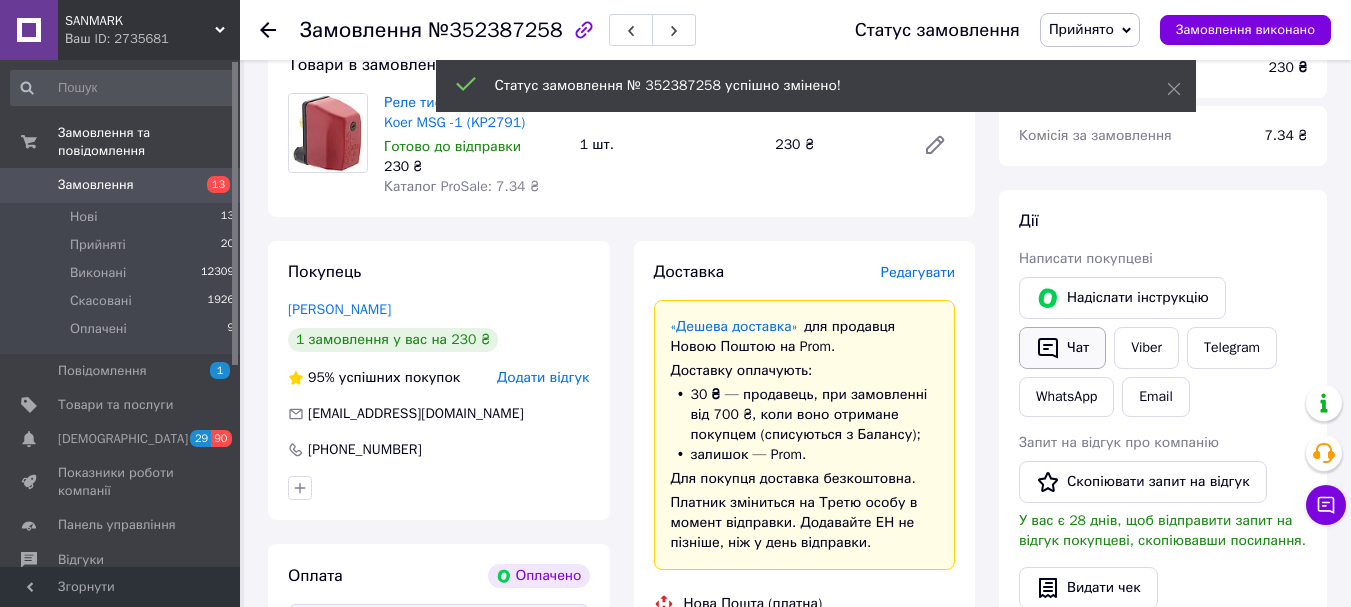 click on "Чат" at bounding box center [1062, 348] 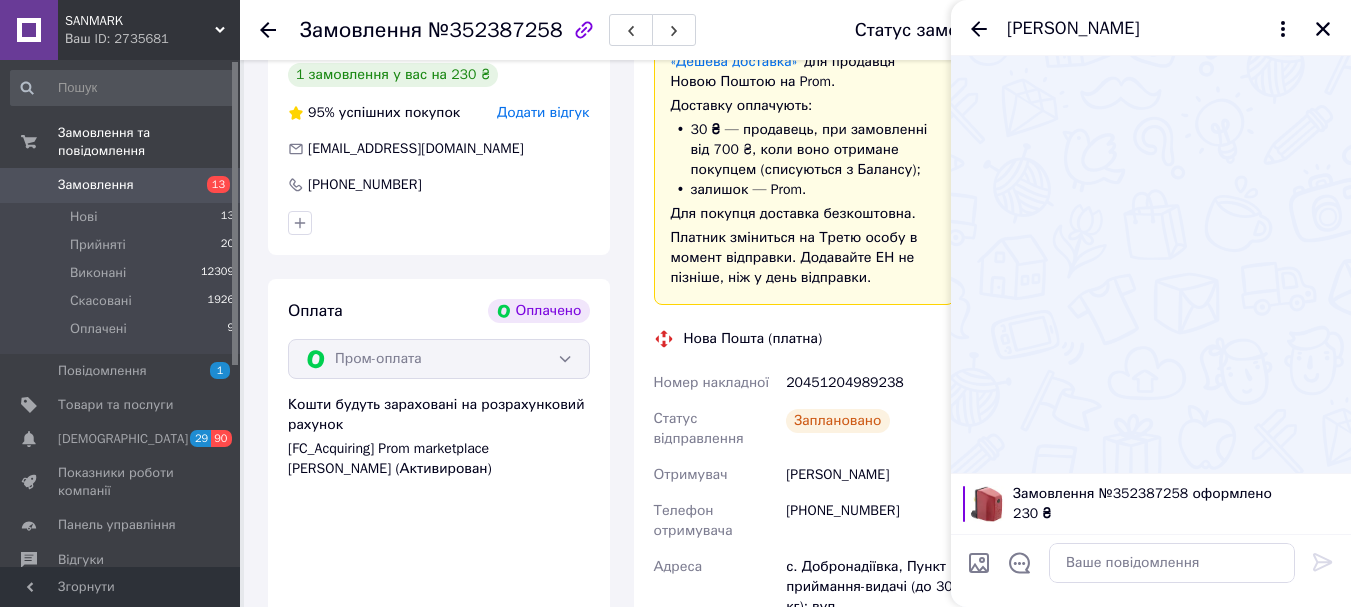 scroll, scrollTop: 500, scrollLeft: 0, axis: vertical 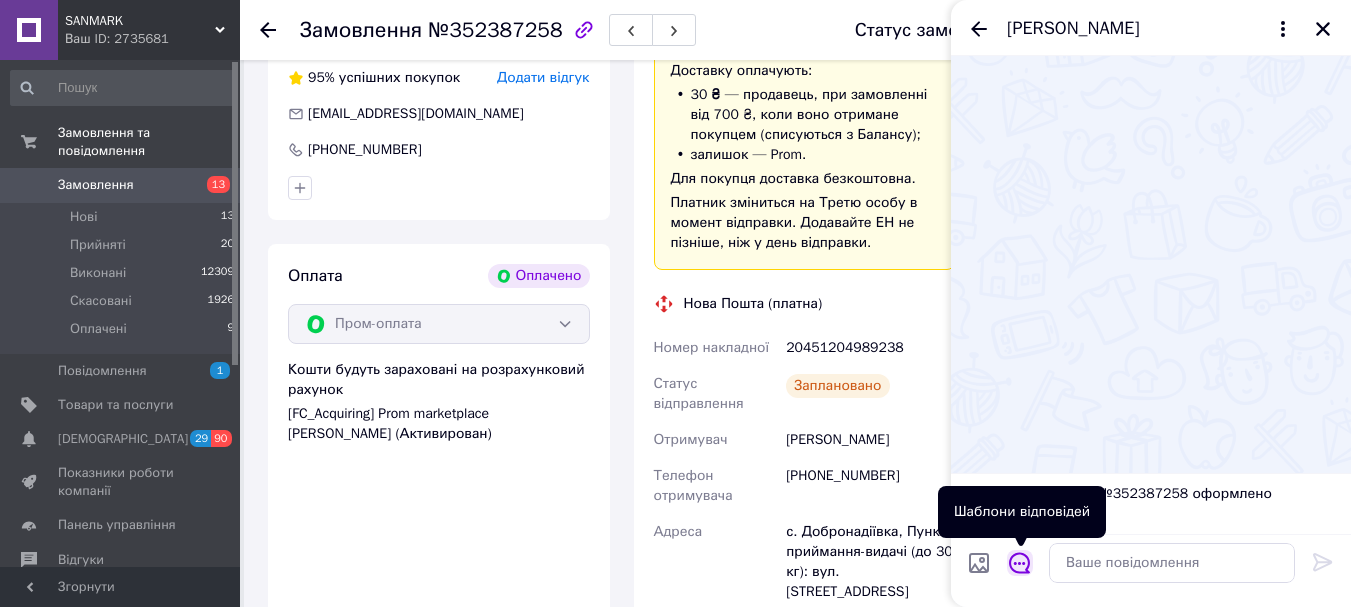 click 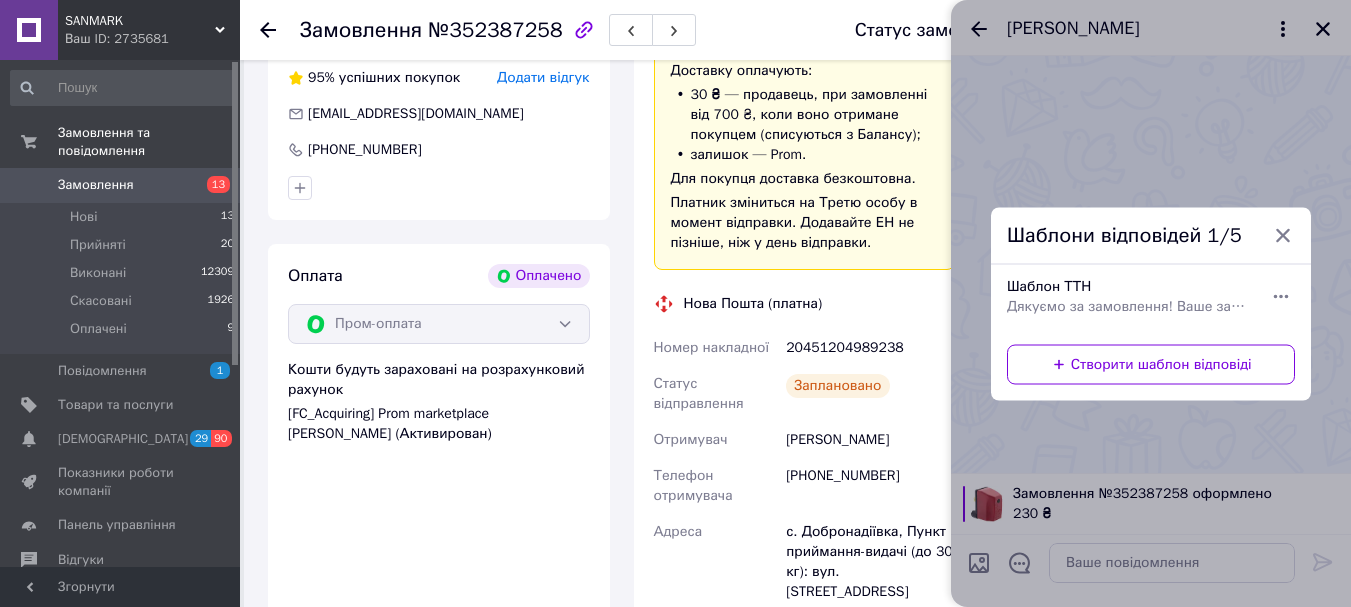click on "Дякуємо за замовлення! Ваше замовлення буде відправлено сьогодні. Будемо вдячні за ваші відгуки на сайті,) Ось номер вашої ттн:
20451194312522
Слідкуйте за оновленнями, акціями та корисними порадами у наших соцмережах:
🔹 Telegram: [URL][DOMAIN_NAME]
🔹 Instagram: [URL][DOMAIN_NAME][DOMAIN_NAME]
🔹 TikTok: [URL][EMAIL_ADDRESS][DOMAIN_NAME][DOMAIN_NAME]
1" at bounding box center [1129, 306] 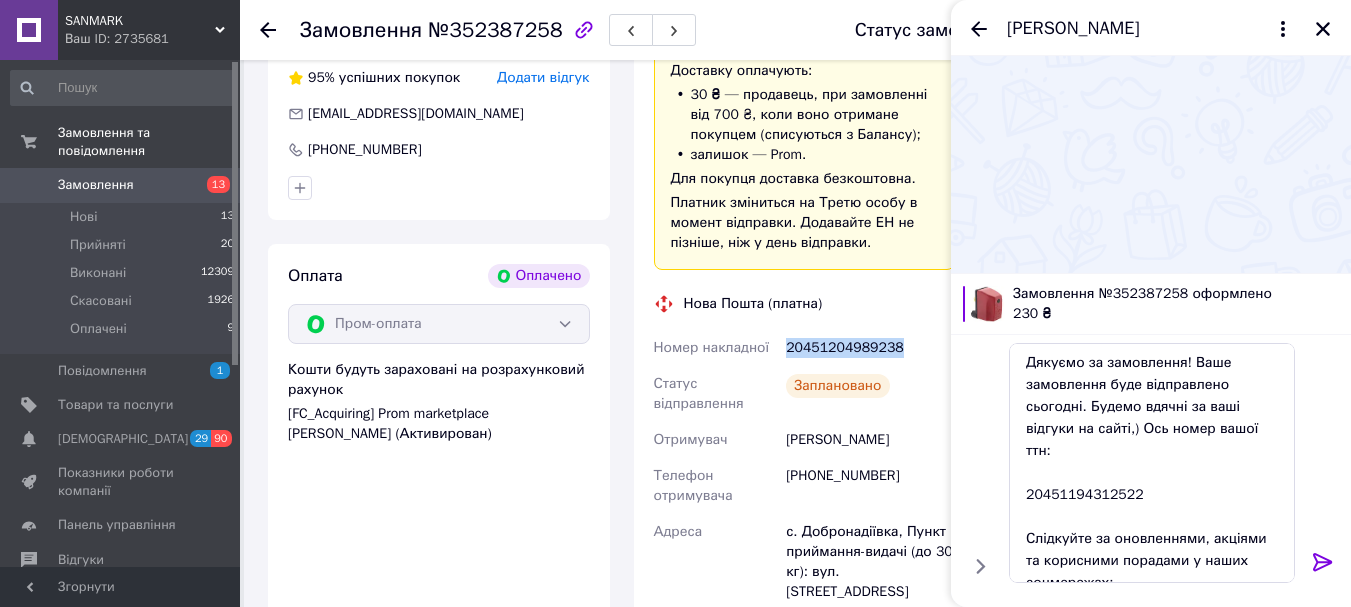 drag, startPoint x: 772, startPoint y: 328, endPoint x: 927, endPoint y: 352, distance: 156.84706 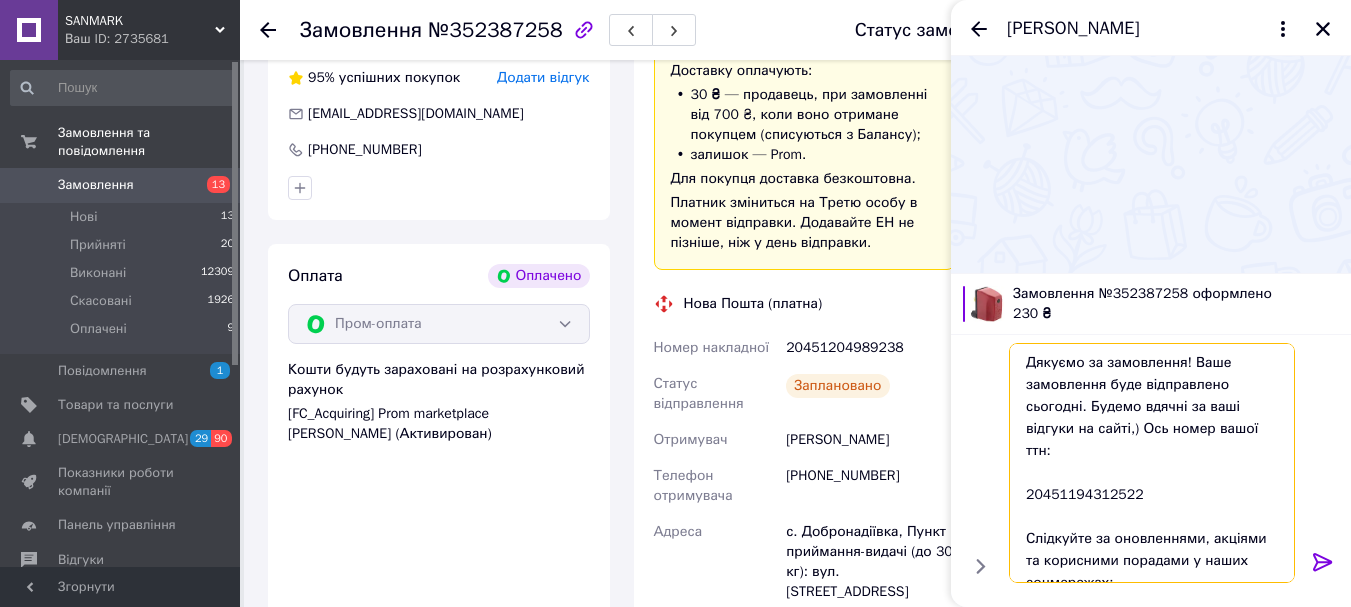 drag, startPoint x: 1143, startPoint y: 462, endPoint x: 1036, endPoint y: 476, distance: 107.912 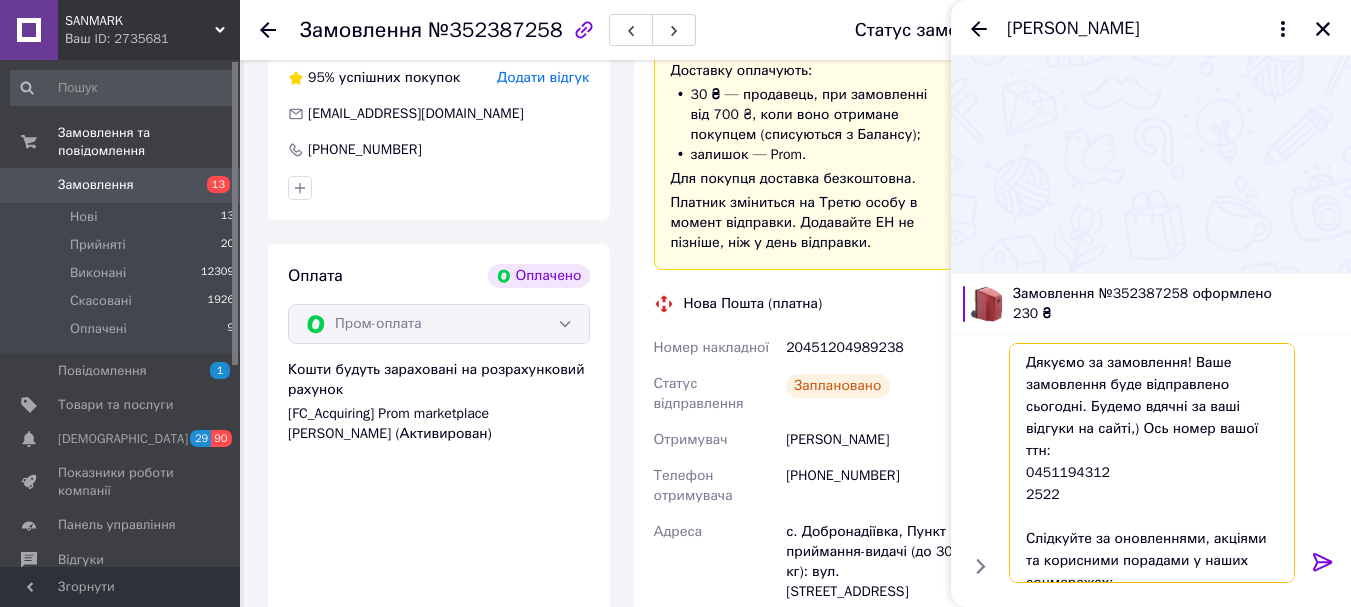 click on "Дякуємо за замовлення! Ваше замовлення буде відправлено сьогодні. Будемо вдячні за ваші відгуки на сайті,) Ось номер вашої ттн:
0451194312
2522
Слідкуйте за оновленнями, акціями та корисними порадами у наших соцмережах:
🔹 Telegram: https://t.me/sanmark_ua
🔹 Instagram: https://www.instagram.com/sanmark.com.ua?igsh=MXY1Z3dwZWo1YmdxcQ==
🔹 TikTok: https://www.tiktok.com/@sanmark.com.ua?_t=ZM-8vC58LwBCr
1" at bounding box center [1152, 463] 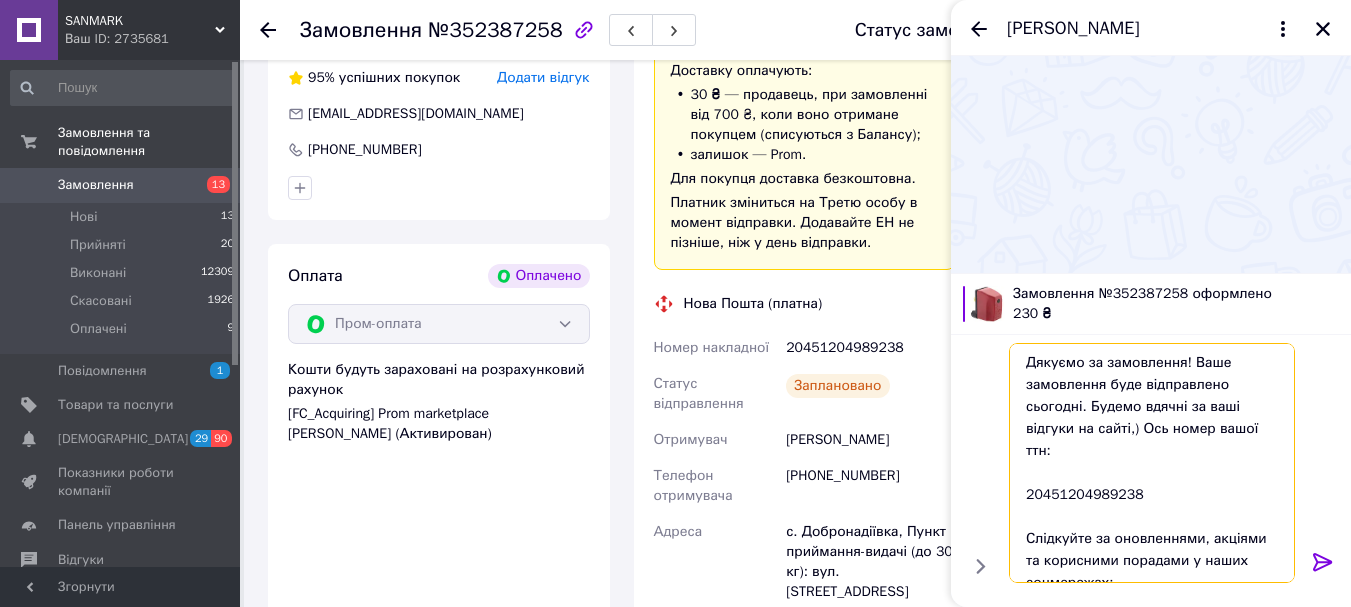 type on "Дякуємо за замовлення! Ваше замовлення буде відправлено сьогодні. Будемо вдячні за ваші відгуки на сайті,) Ось номер вашої ттн:
20451204989238
Слідкуйте за оновленнями, акціями та корисними порадами у наших соцмережах:
🔹 Telegram: [URL][DOMAIN_NAME]
🔹 Instagram: [URL][DOMAIN_NAME][DOMAIN_NAME]
🔹 TikTok: [URL][EMAIL_ADDRESS][DOMAIN_NAME][DOMAIN_NAME]
1" 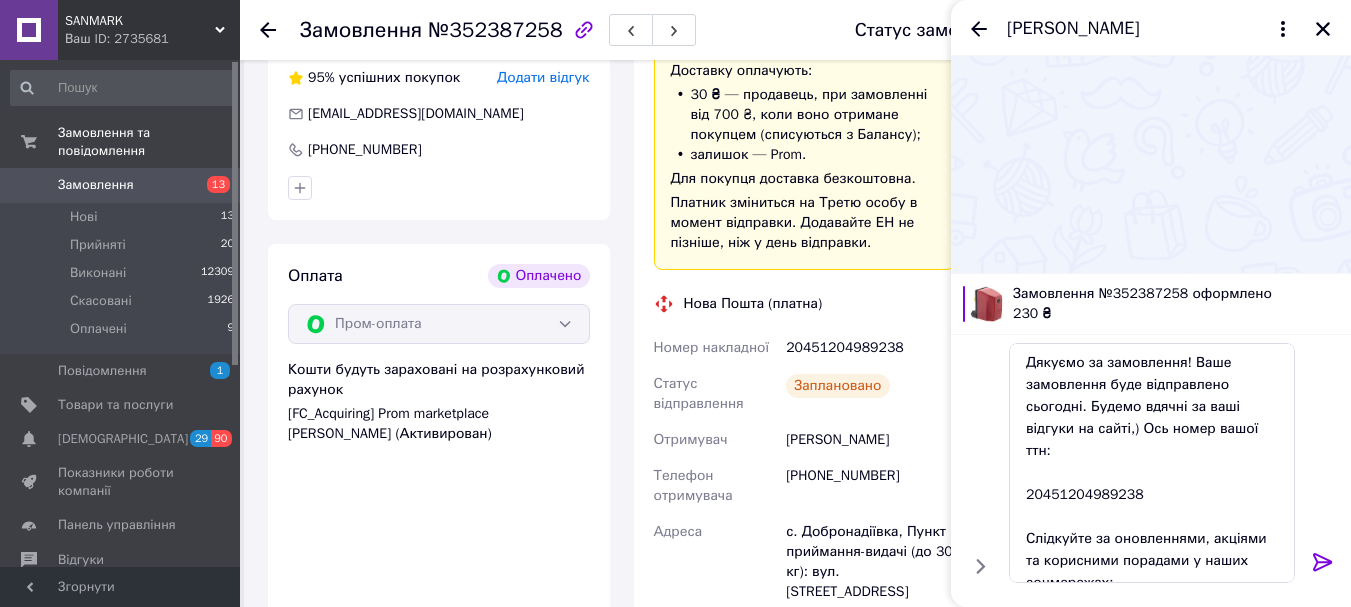 click 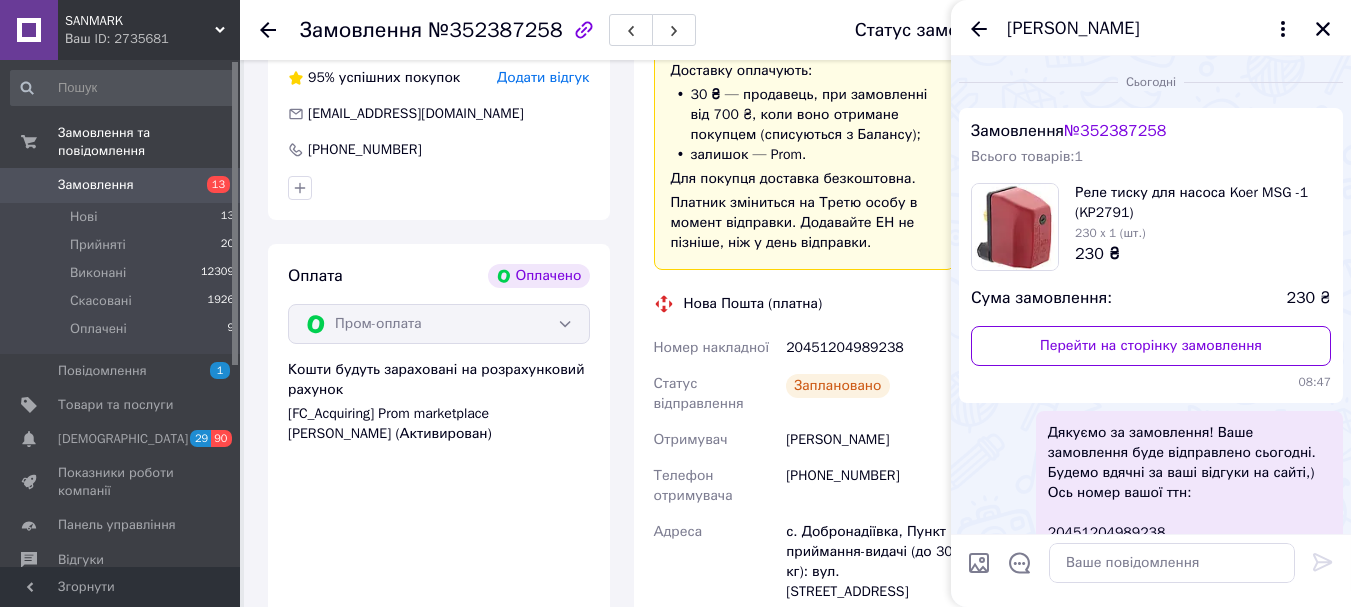 scroll, scrollTop: 242, scrollLeft: 0, axis: vertical 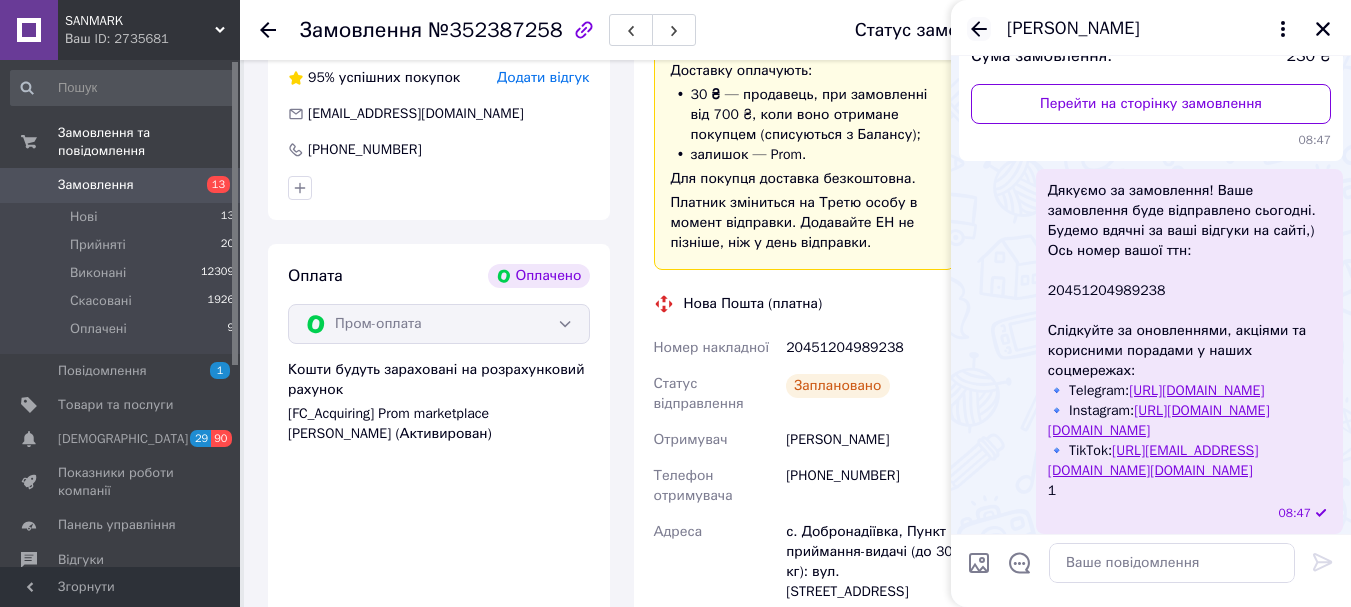 click 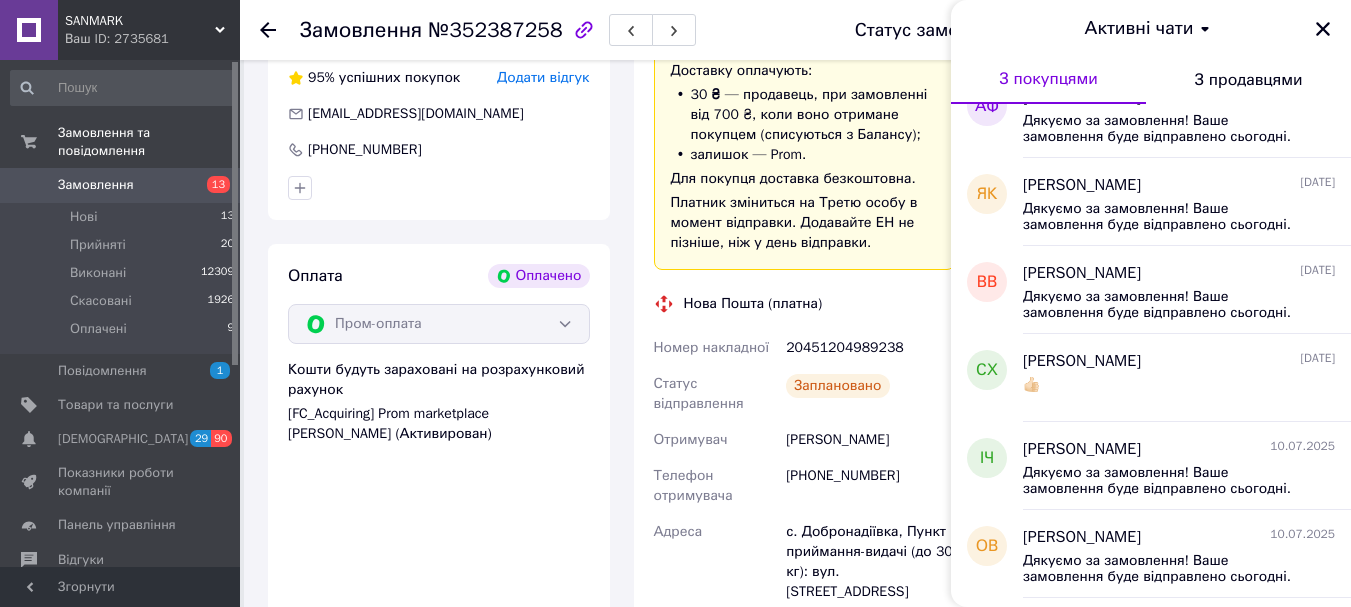 scroll, scrollTop: 700, scrollLeft: 0, axis: vertical 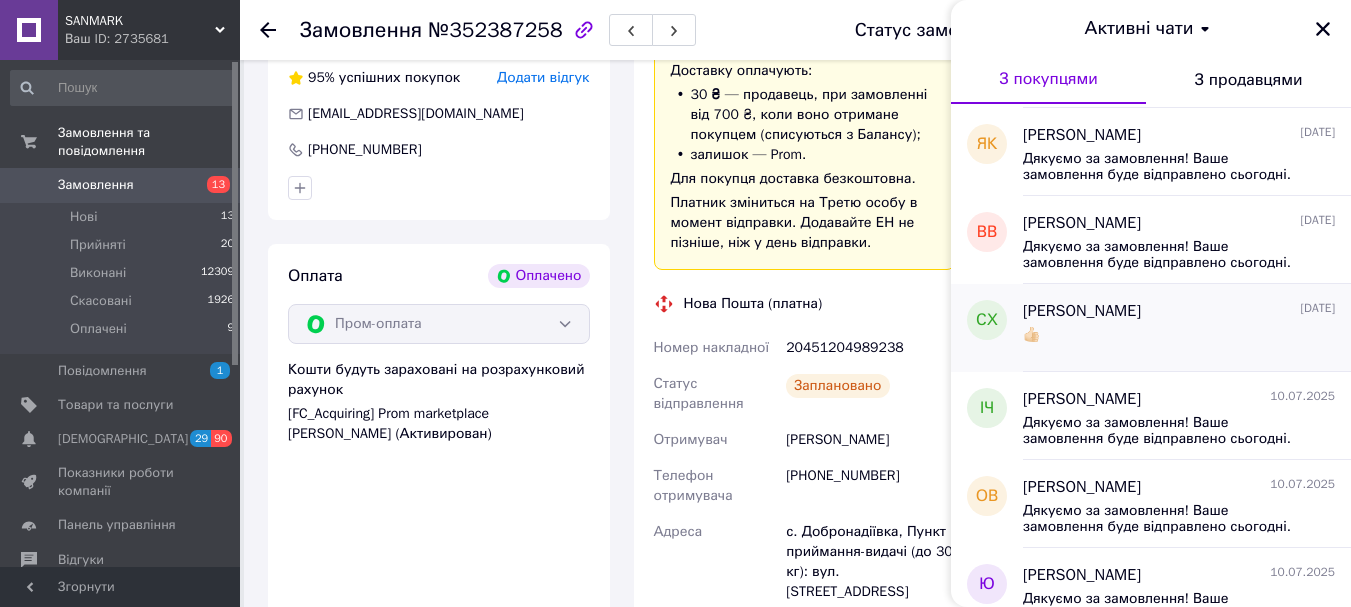 click on "👍🏻" at bounding box center [1179, 339] 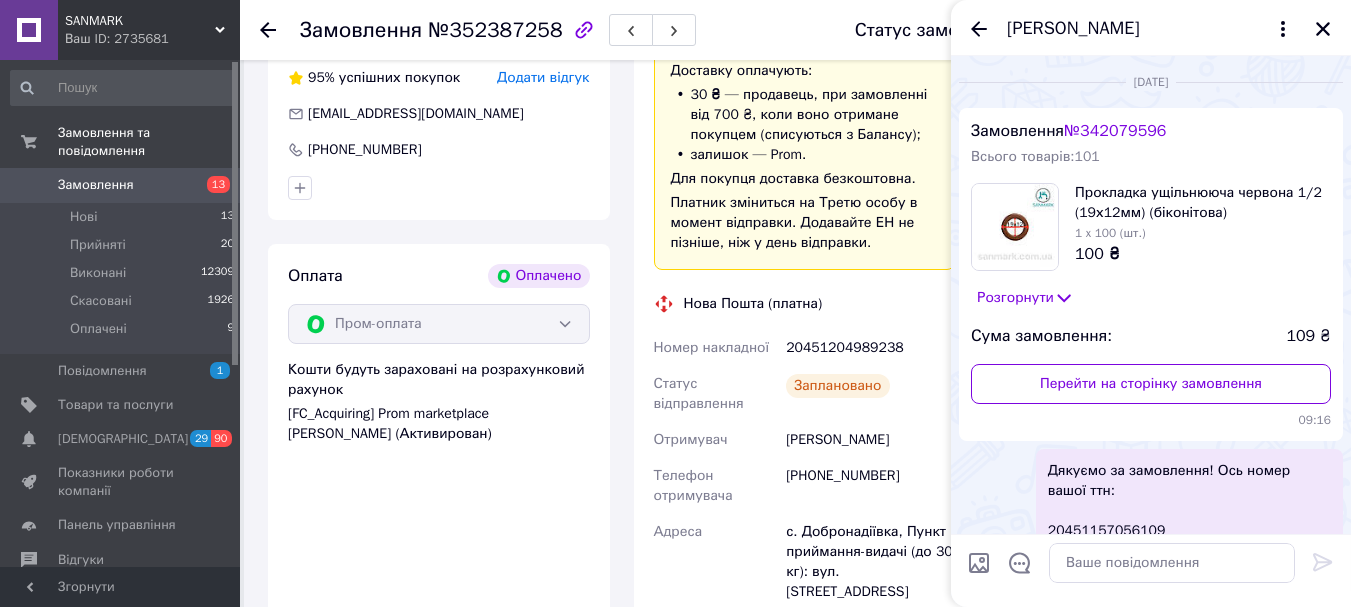 scroll, scrollTop: 1069, scrollLeft: 0, axis: vertical 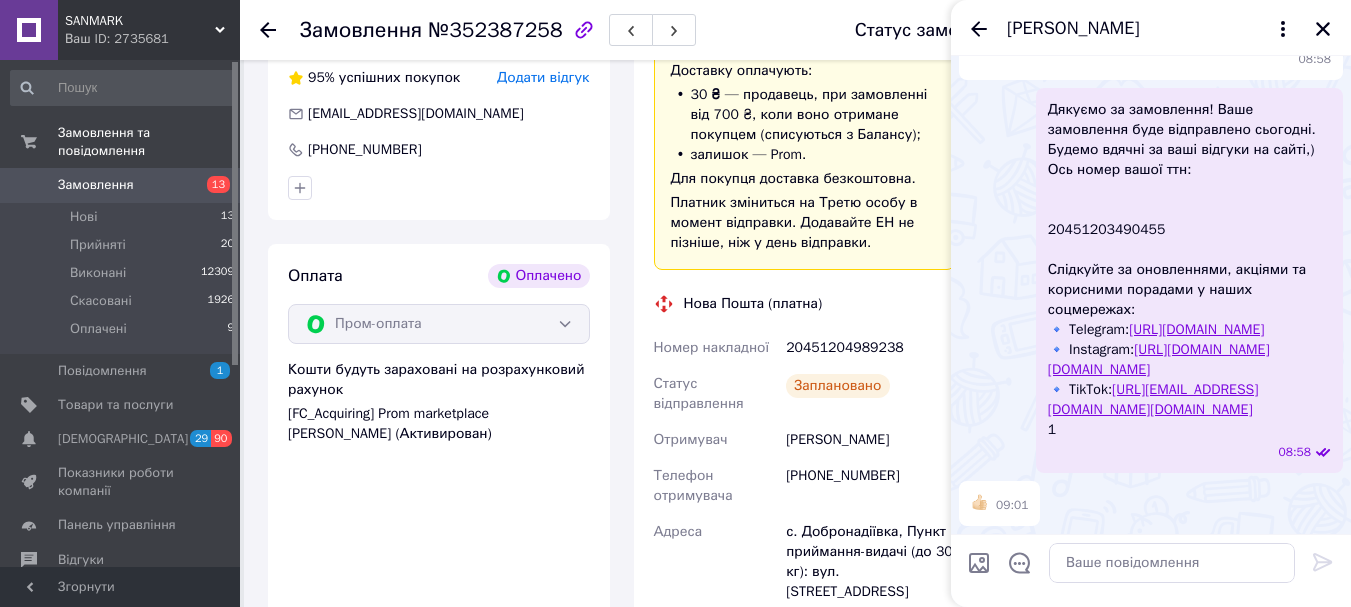 click 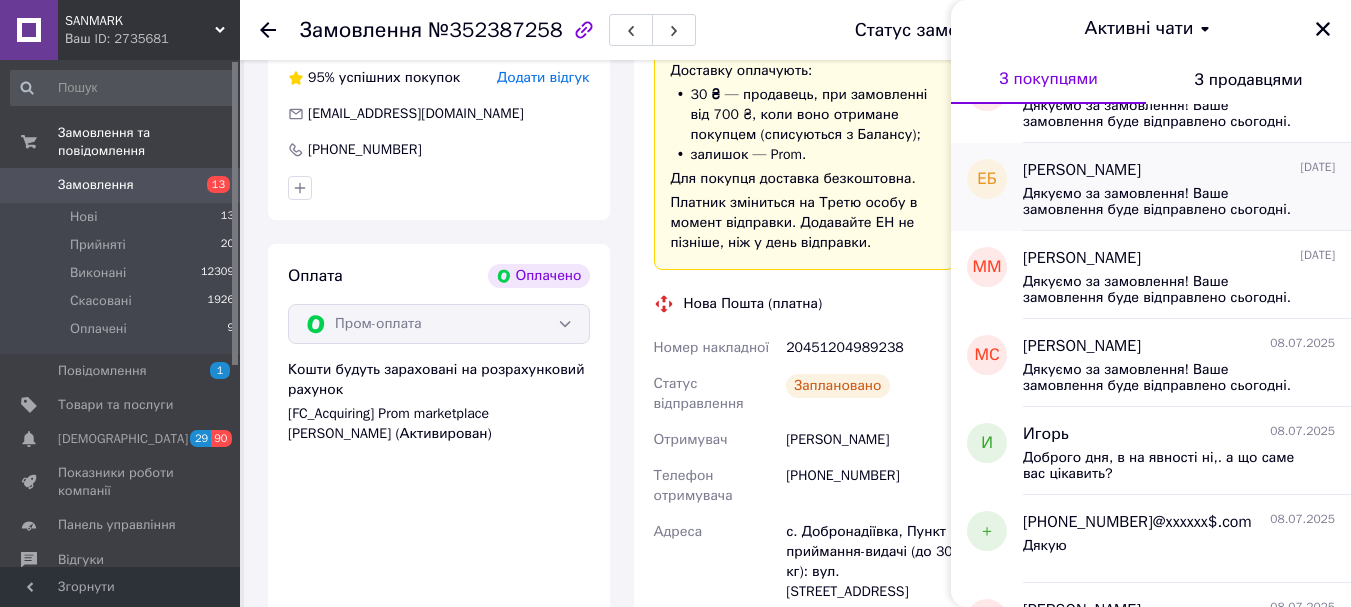 scroll, scrollTop: 1557, scrollLeft: 0, axis: vertical 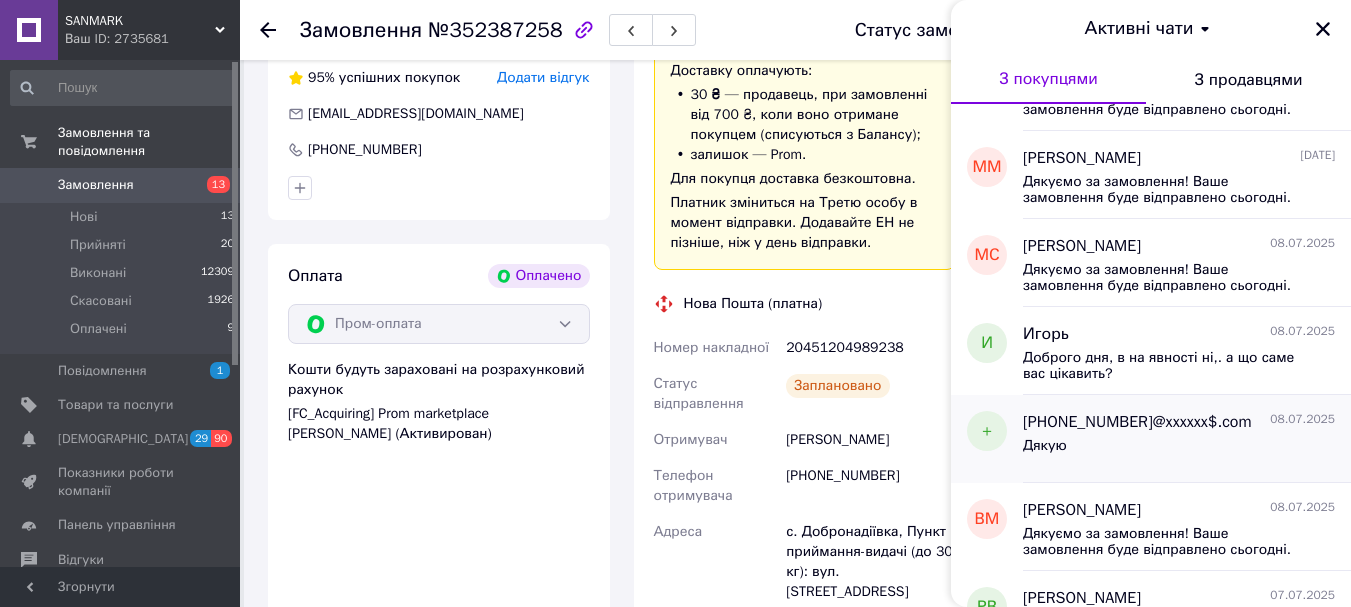 click on "+380972963977@xxxxxx$.com" at bounding box center (1137, 422) 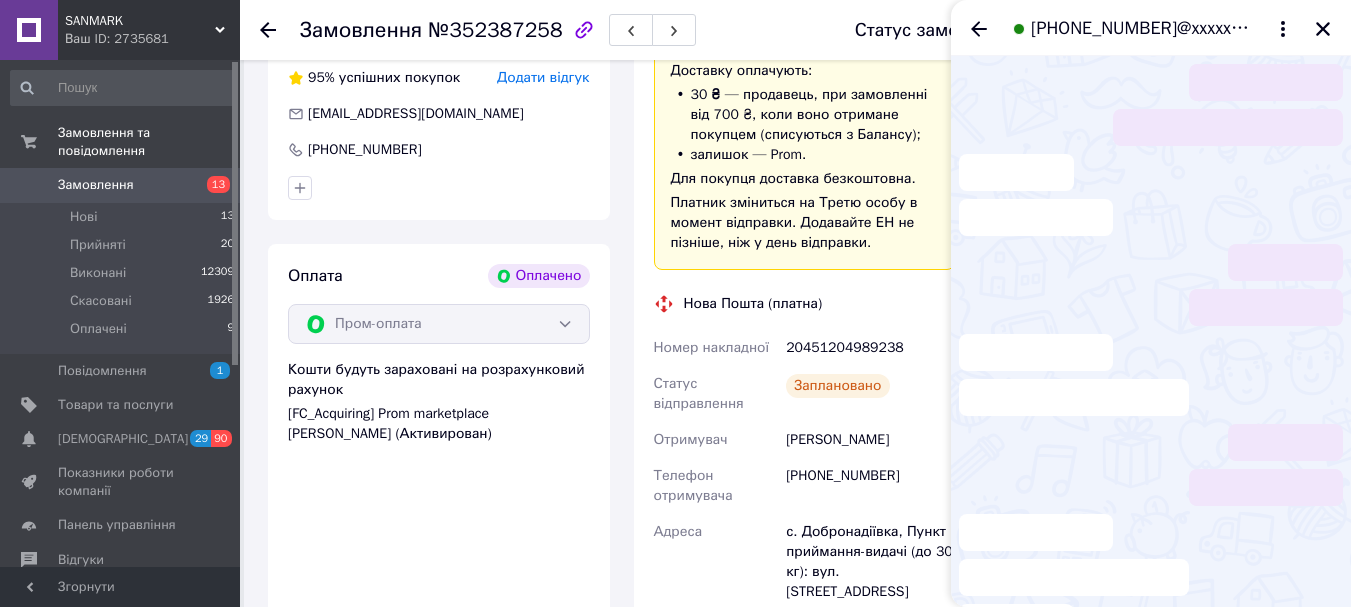 scroll, scrollTop: 323, scrollLeft: 0, axis: vertical 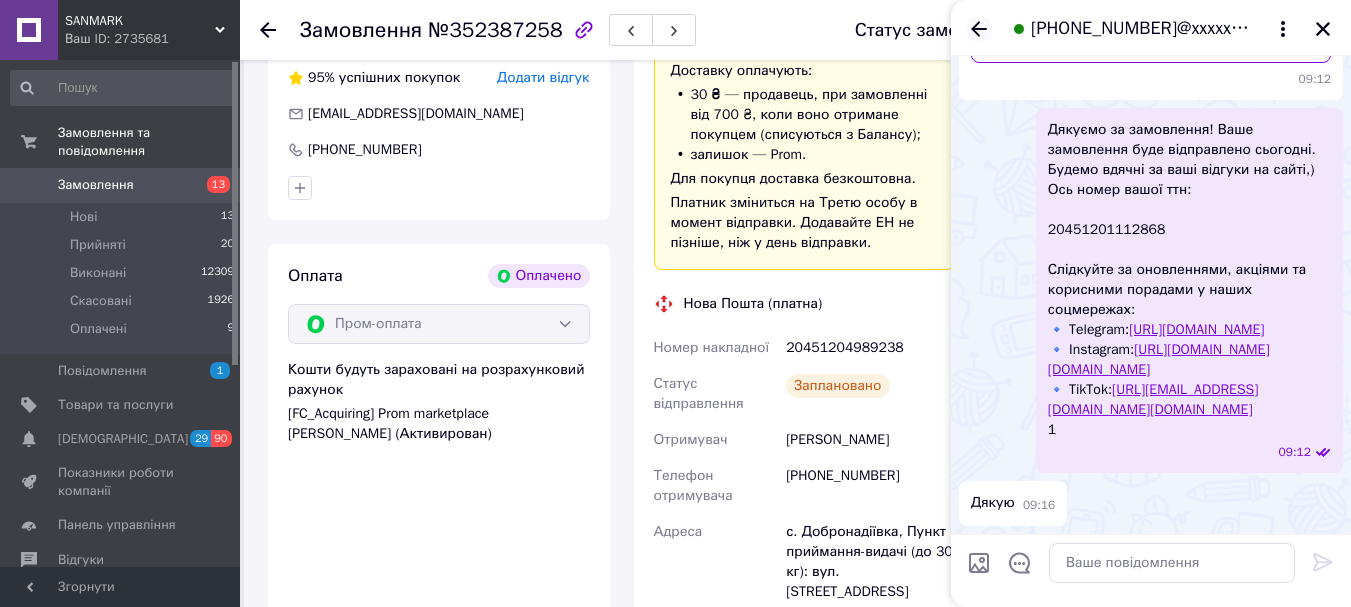 click 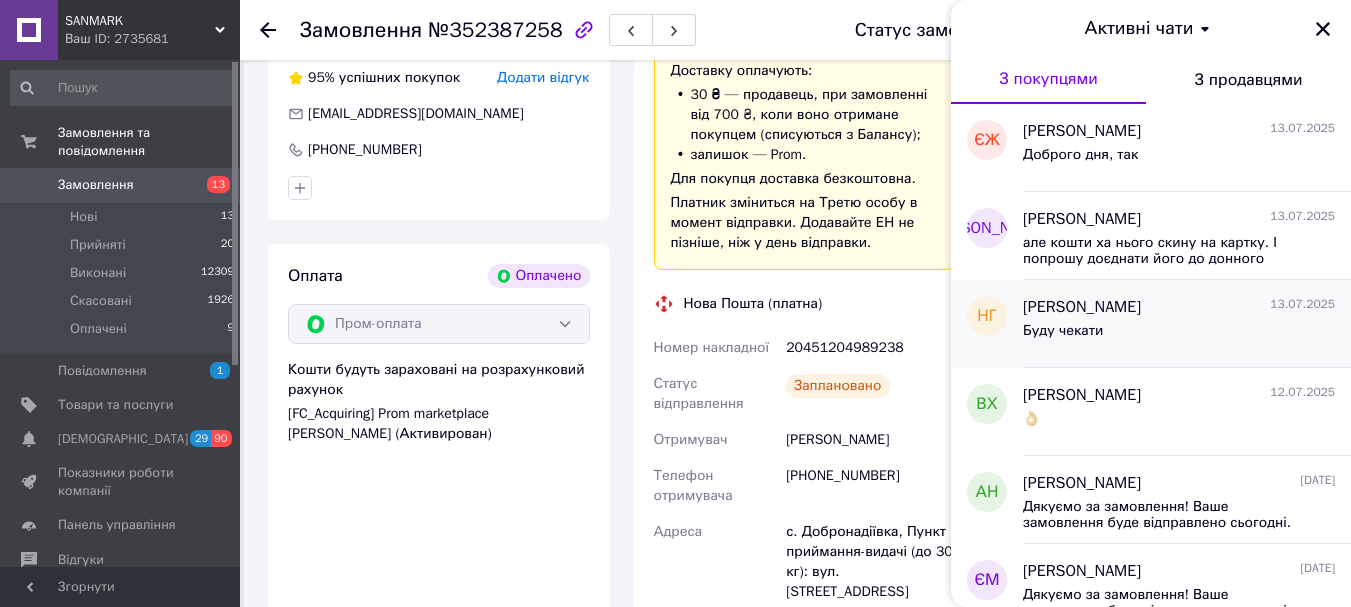 scroll, scrollTop: 100, scrollLeft: 0, axis: vertical 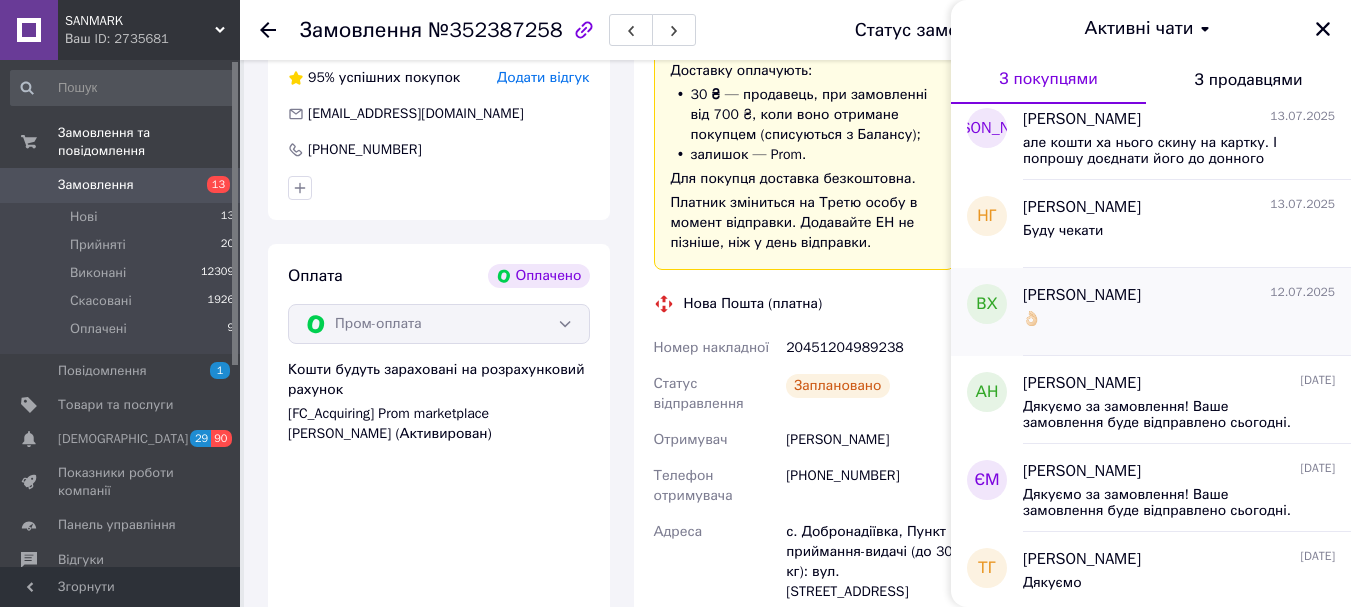 click on "👌🏻" at bounding box center [1179, 323] 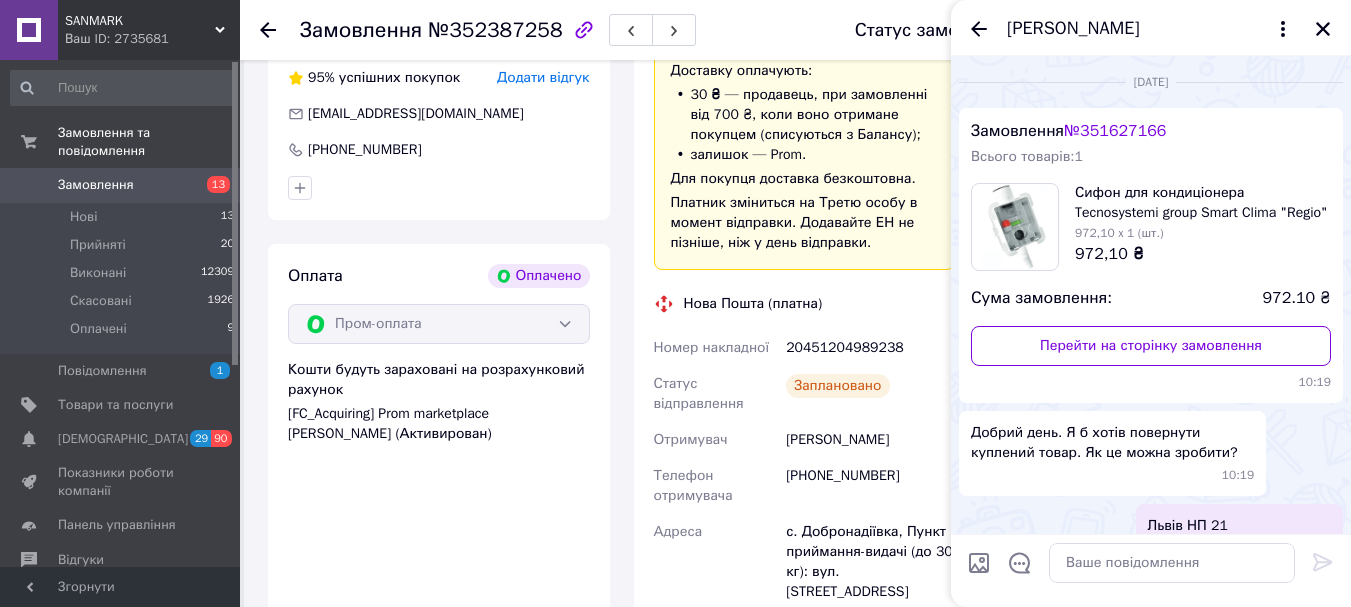 scroll, scrollTop: 641, scrollLeft: 0, axis: vertical 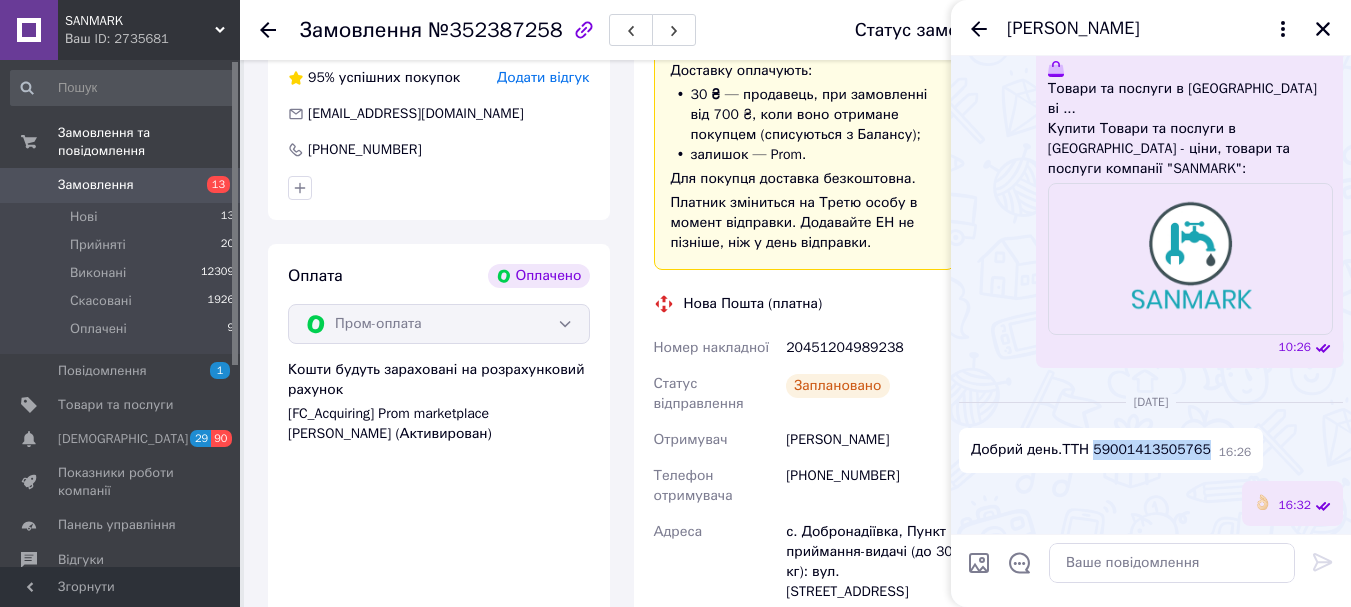 drag, startPoint x: 1090, startPoint y: 446, endPoint x: 1192, endPoint y: 451, distance: 102.122475 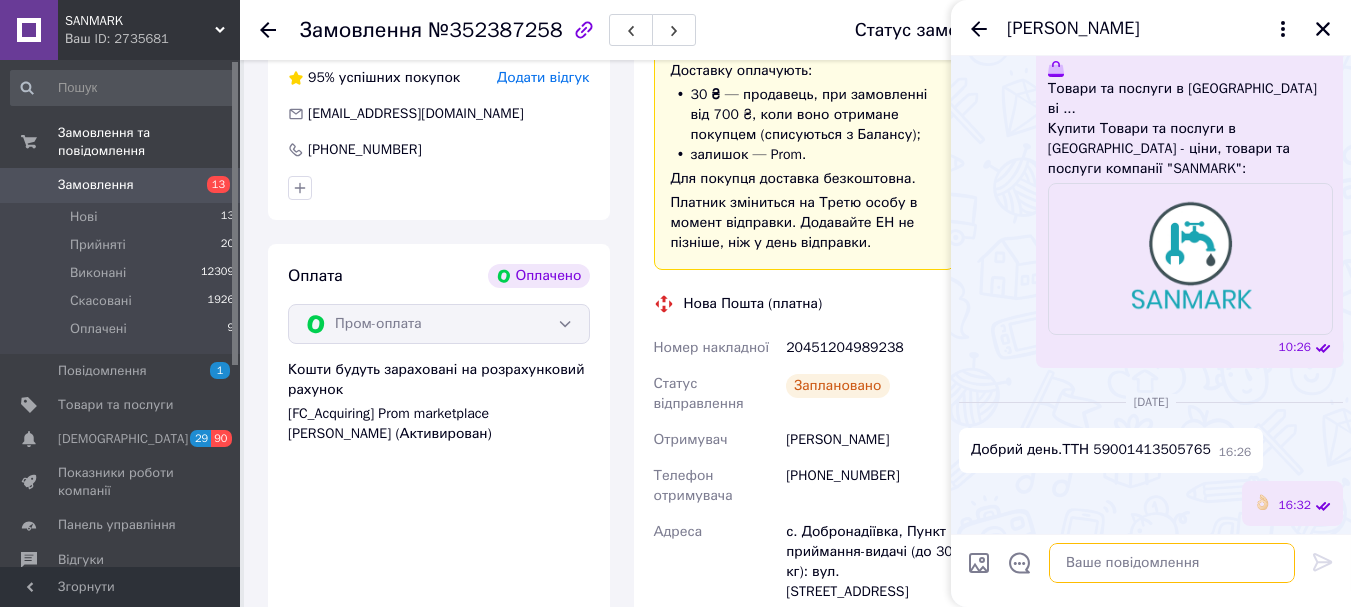 click at bounding box center [1172, 563] 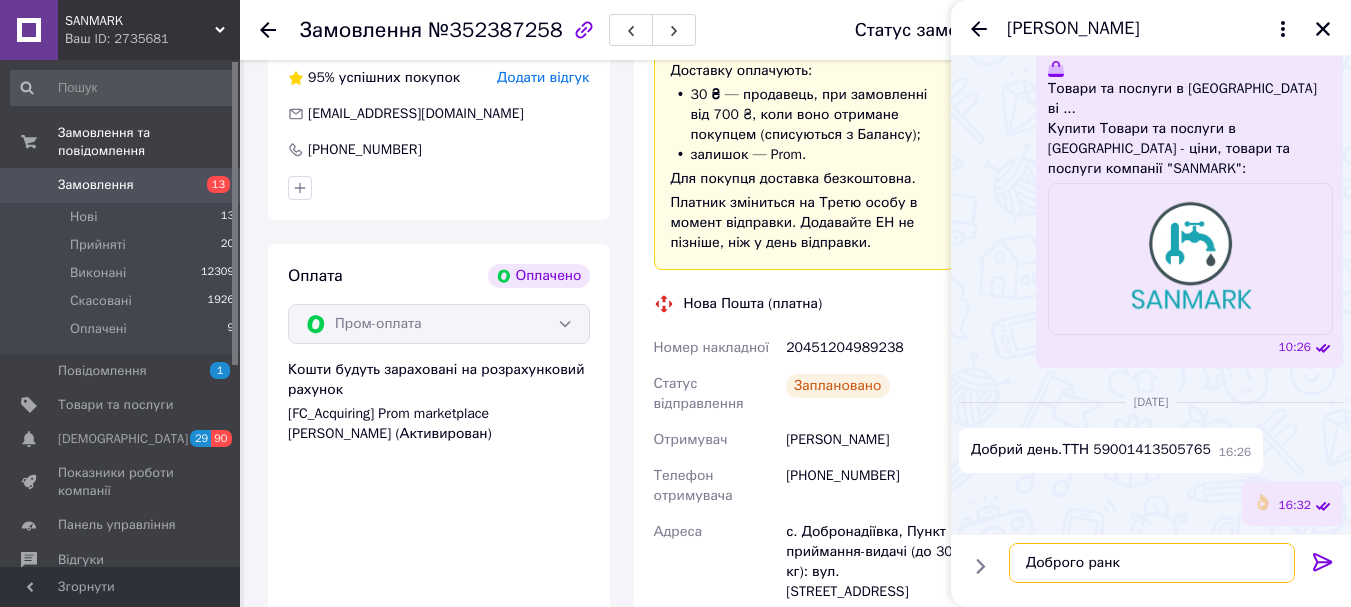 type on "Доброго ранку" 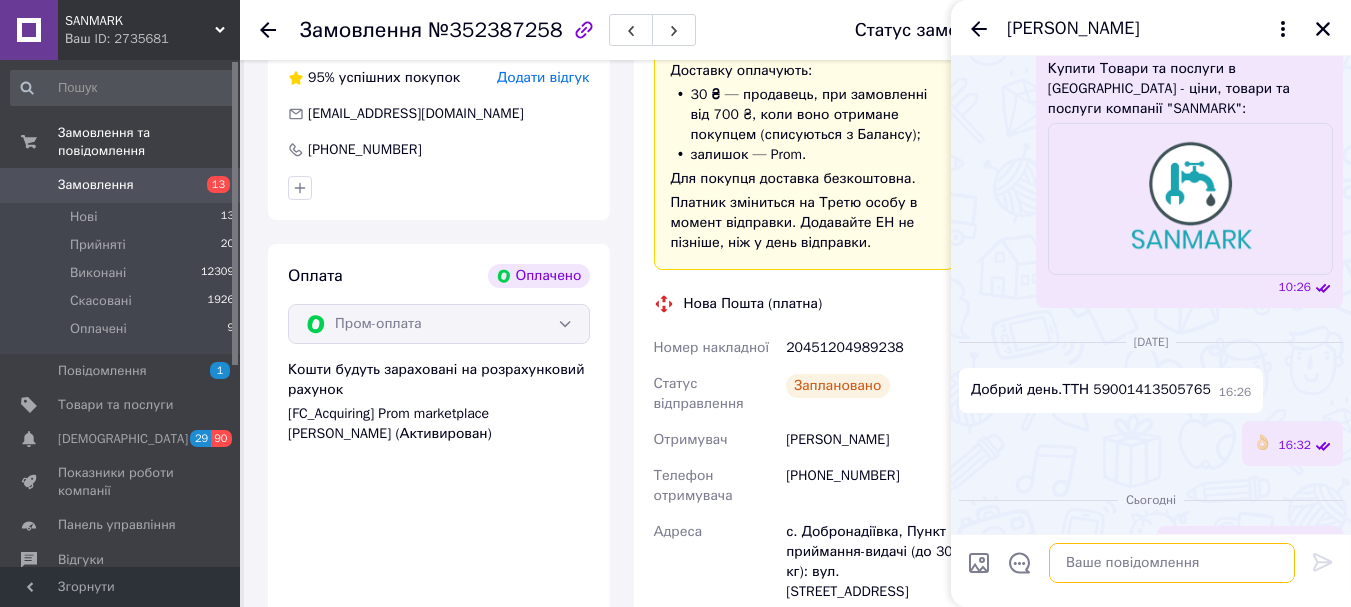 scroll, scrollTop: 743, scrollLeft: 0, axis: vertical 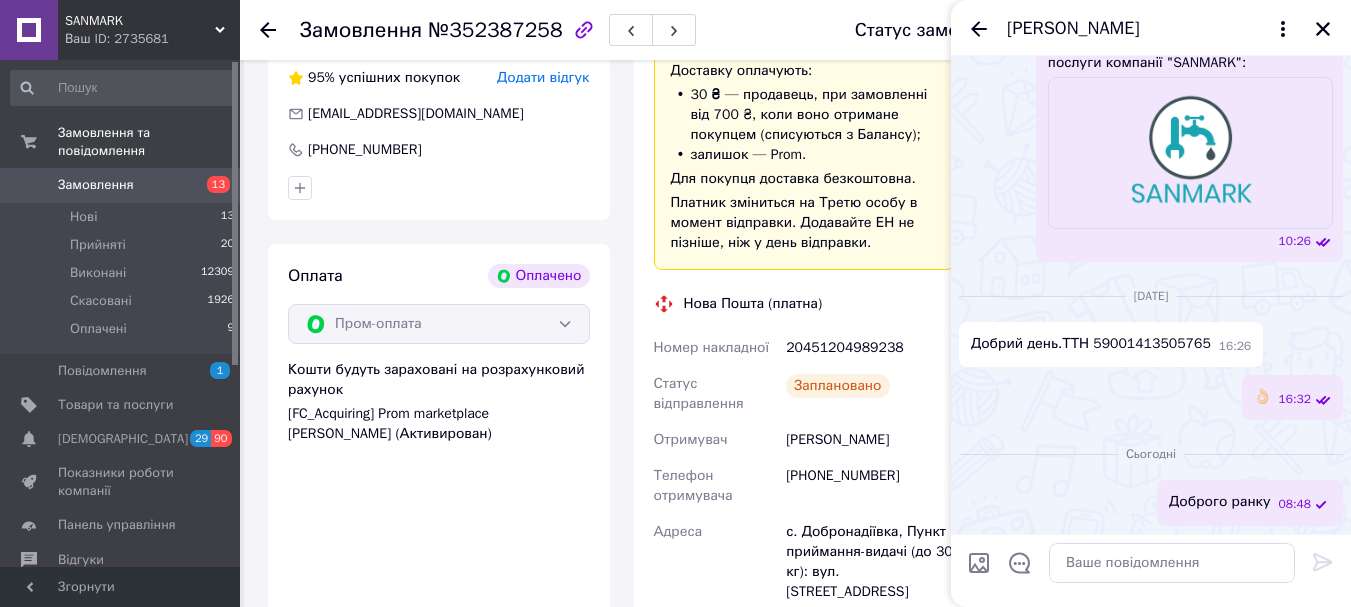 drag, startPoint x: 1120, startPoint y: 458, endPoint x: 1125, endPoint y: 475, distance: 17.720045 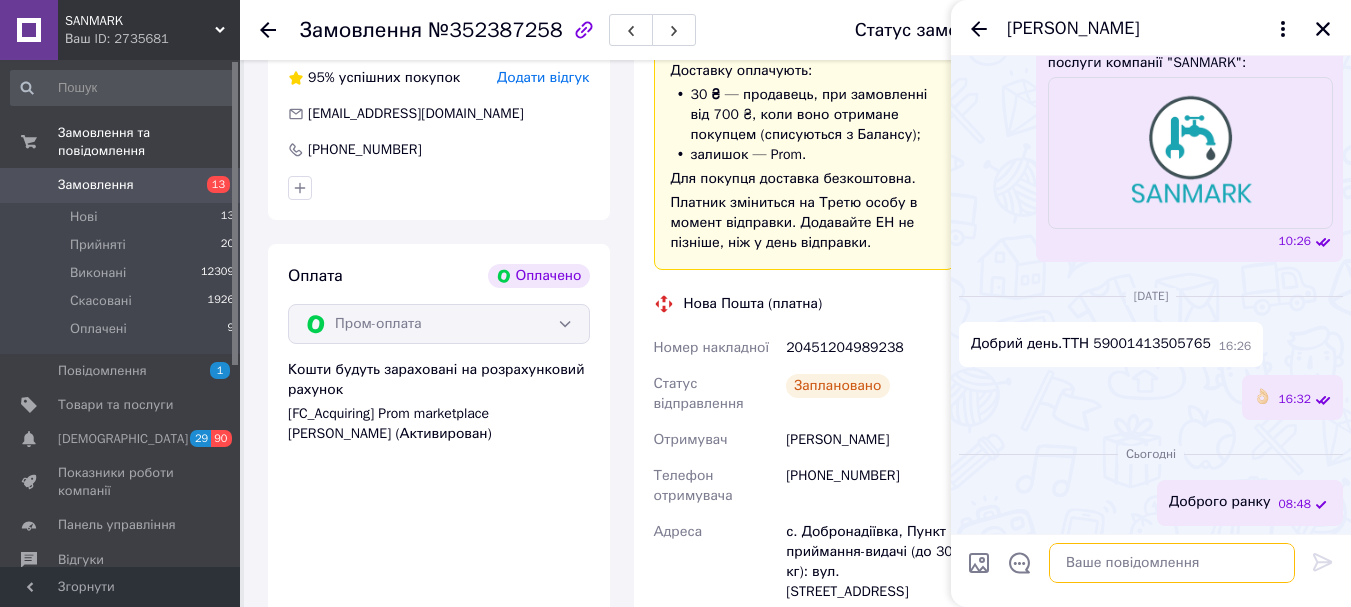 click at bounding box center (1172, 563) 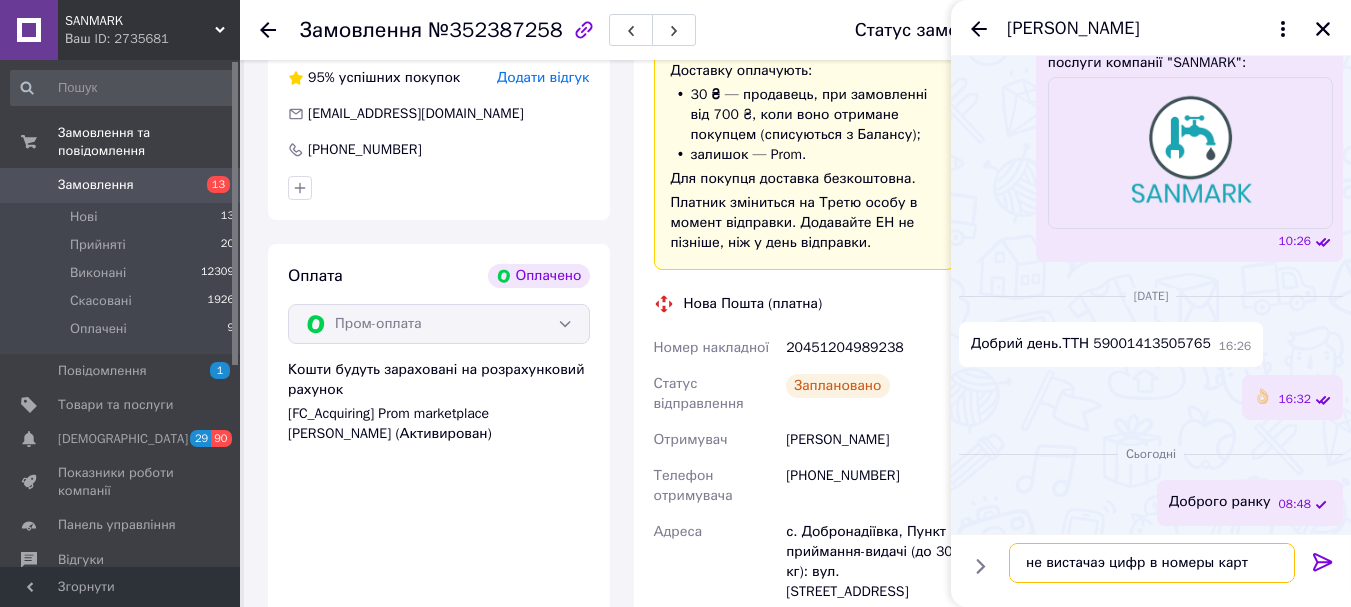 type on "не вистачаэ цифр в номеры карти" 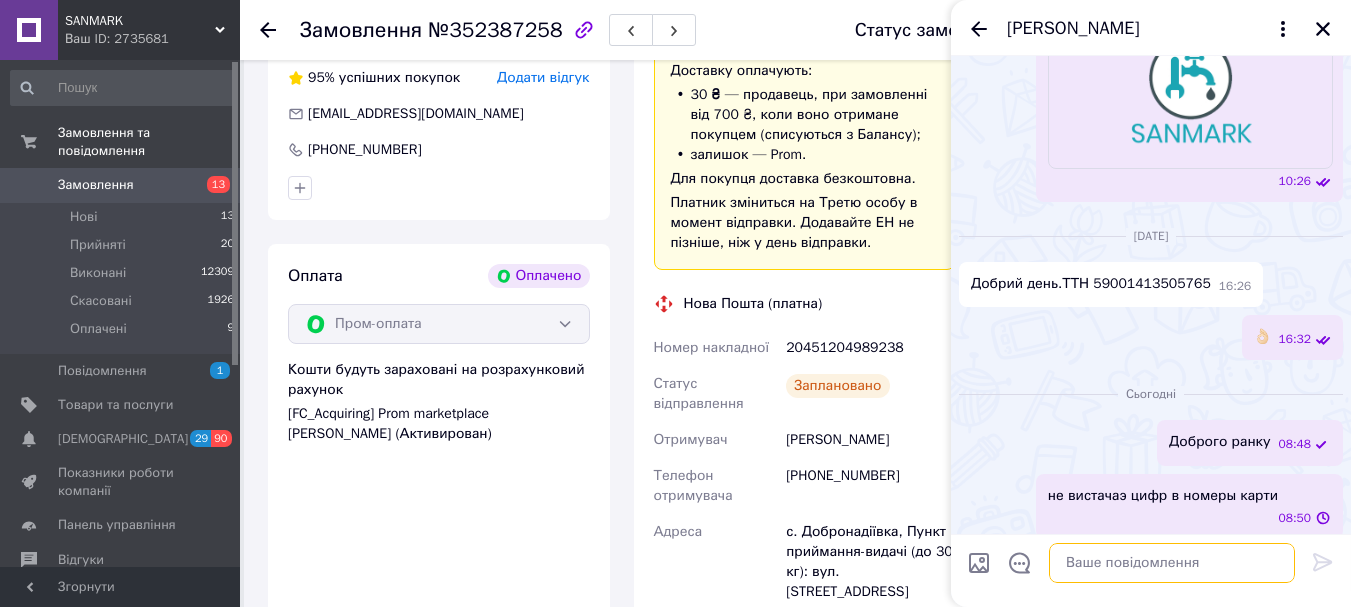 scroll, scrollTop: 796, scrollLeft: 0, axis: vertical 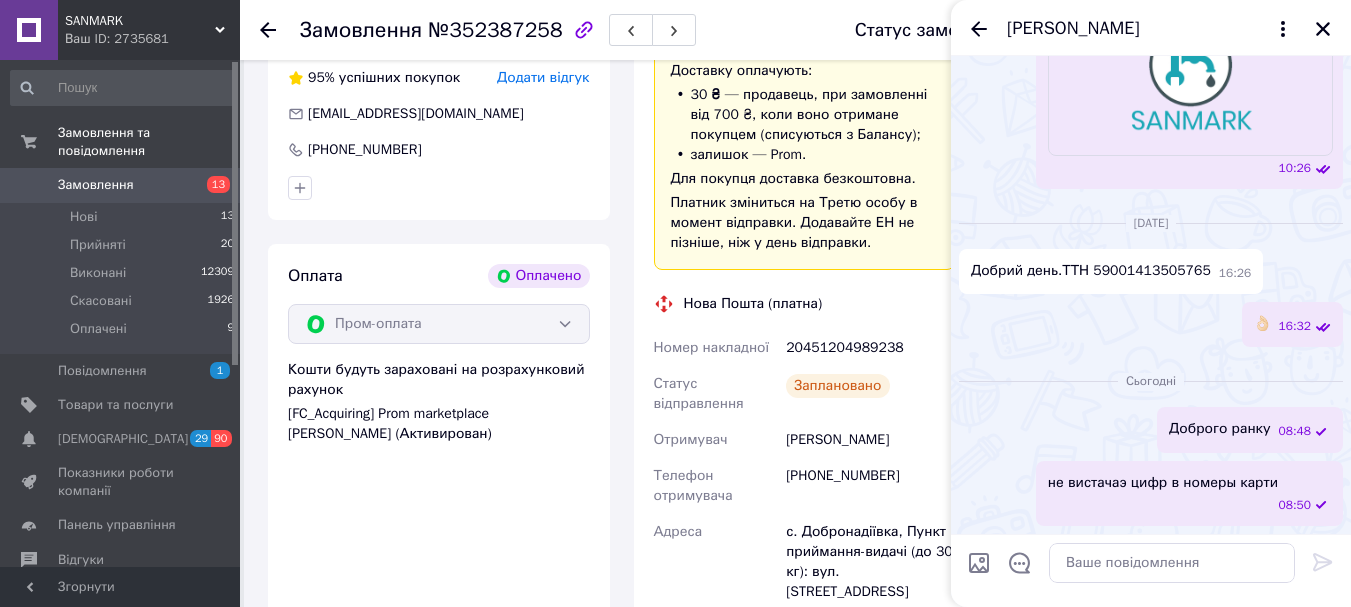 click on "не вистачаэ цифр в номеры карти" at bounding box center (1163, 483) 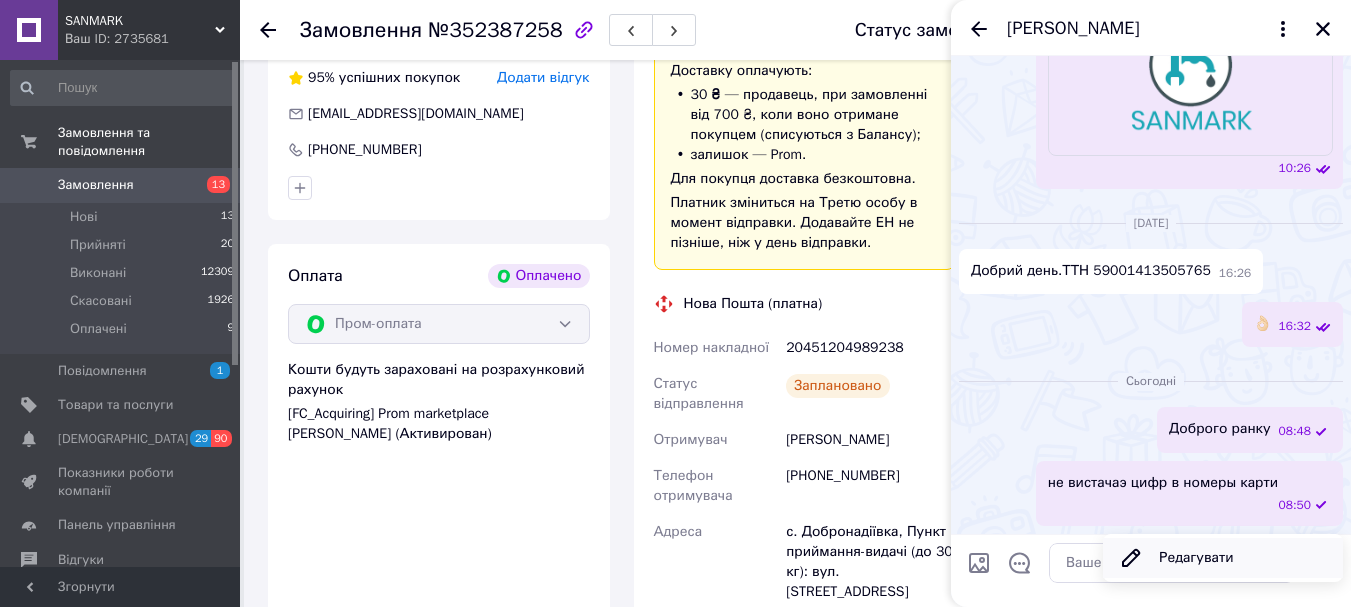 click on "Редагувати" at bounding box center (1223, 558) 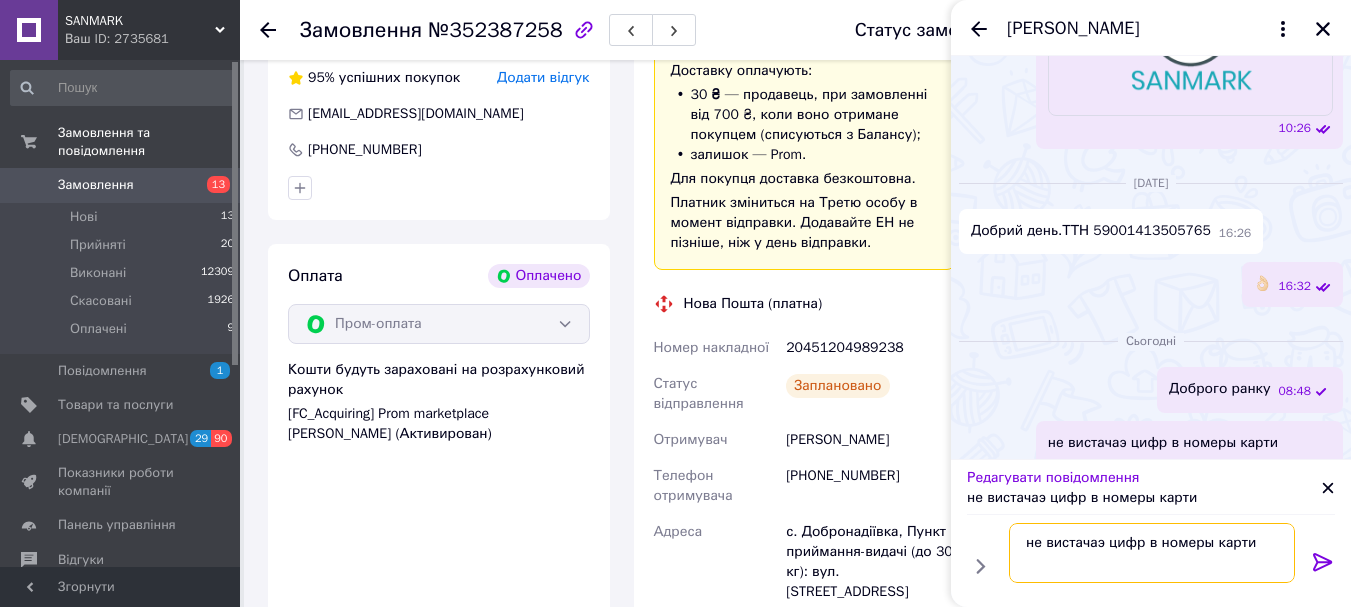 drag, startPoint x: 1204, startPoint y: 544, endPoint x: 1218, endPoint y: 544, distance: 14 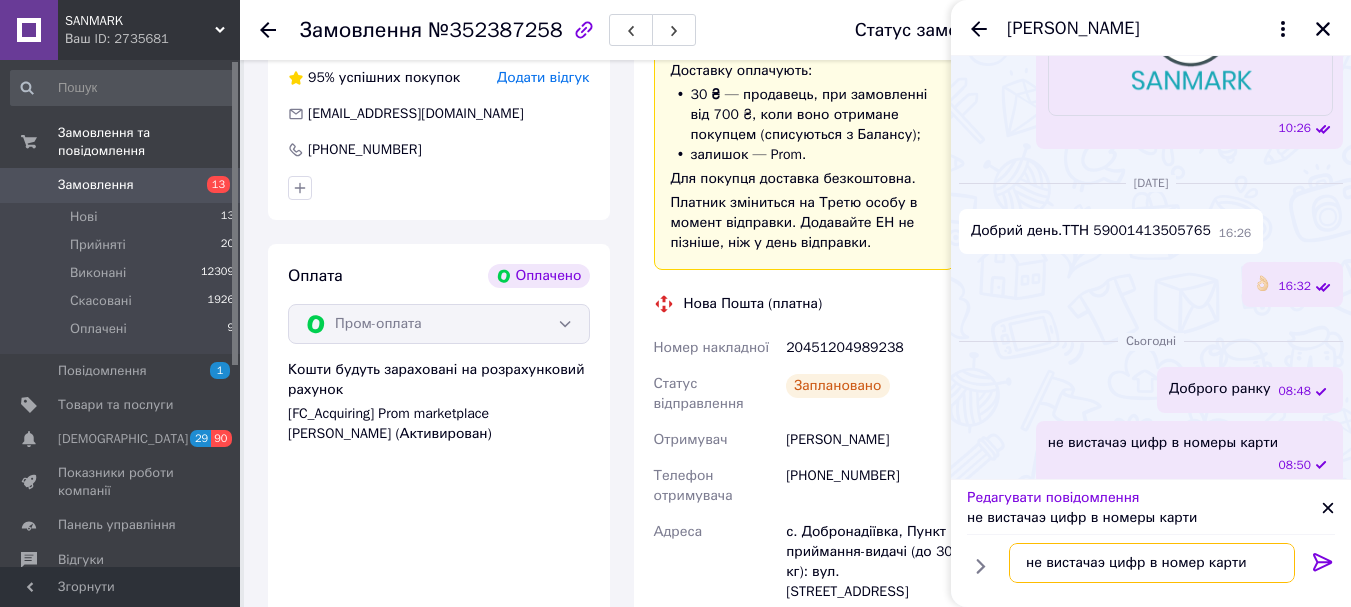 type on "не вистачаэ цифр в номері карти" 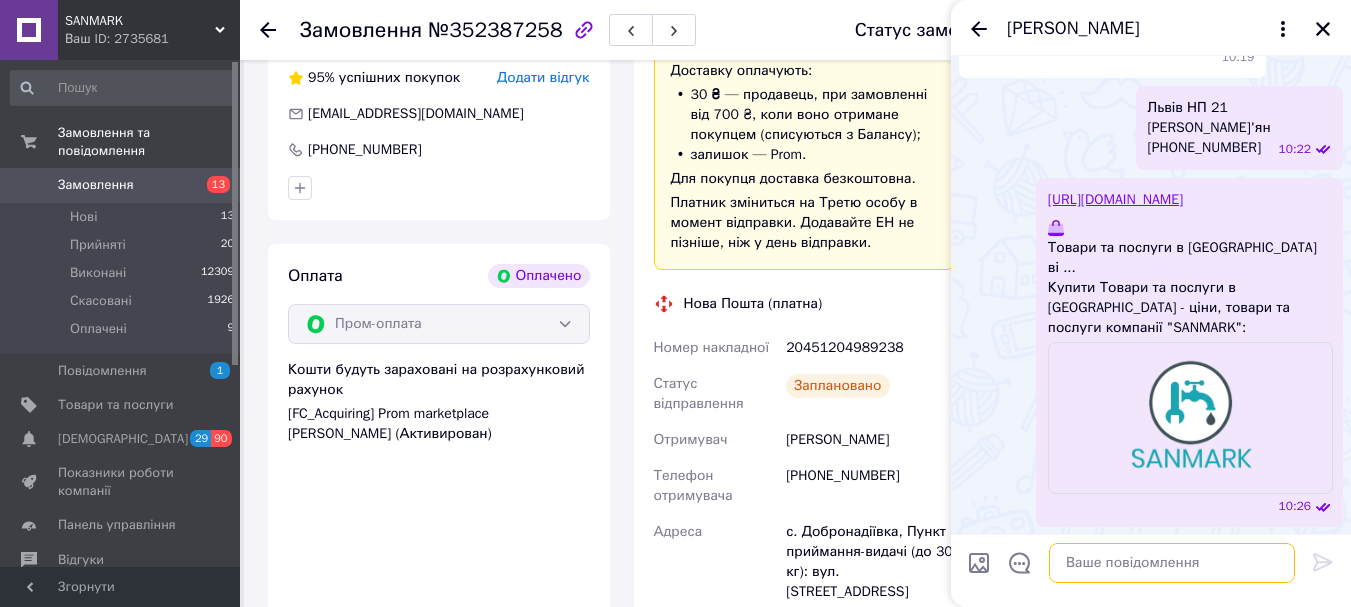 scroll, scrollTop: 396, scrollLeft: 0, axis: vertical 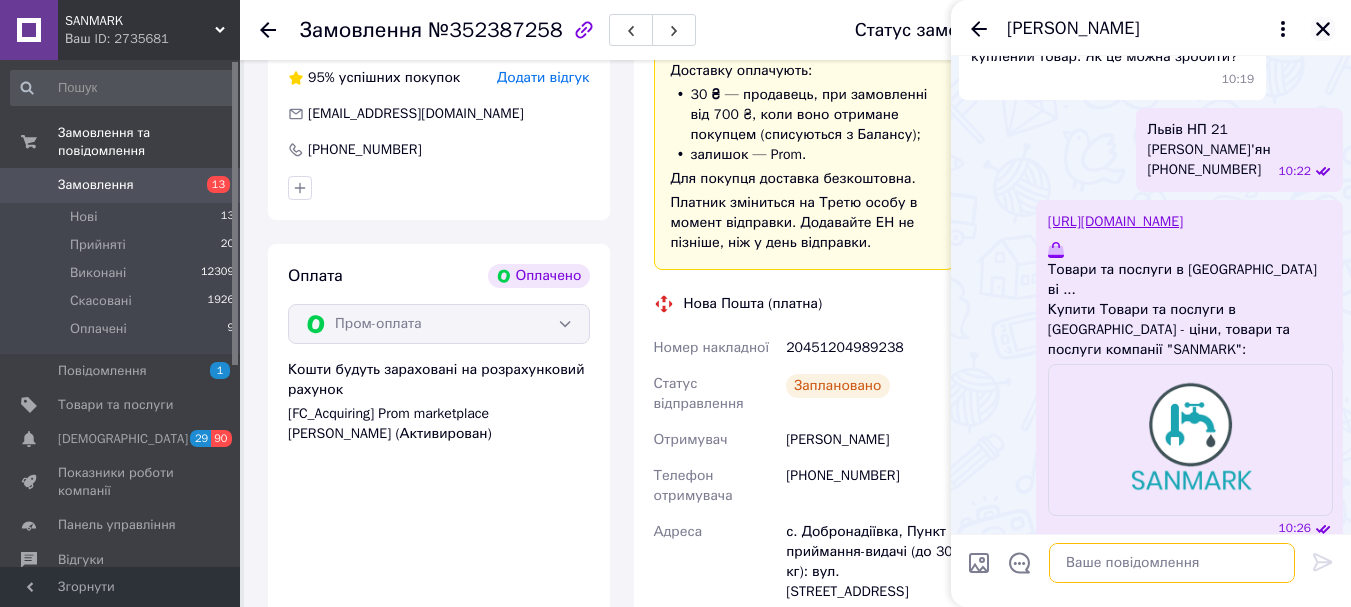 type 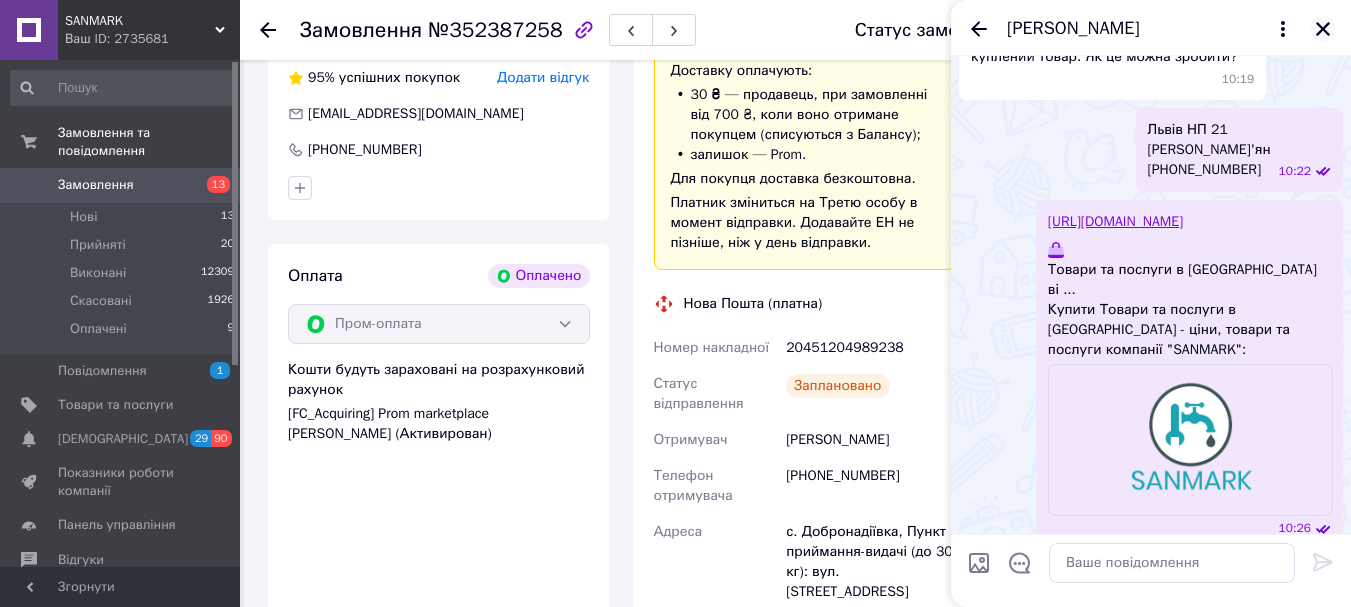 click 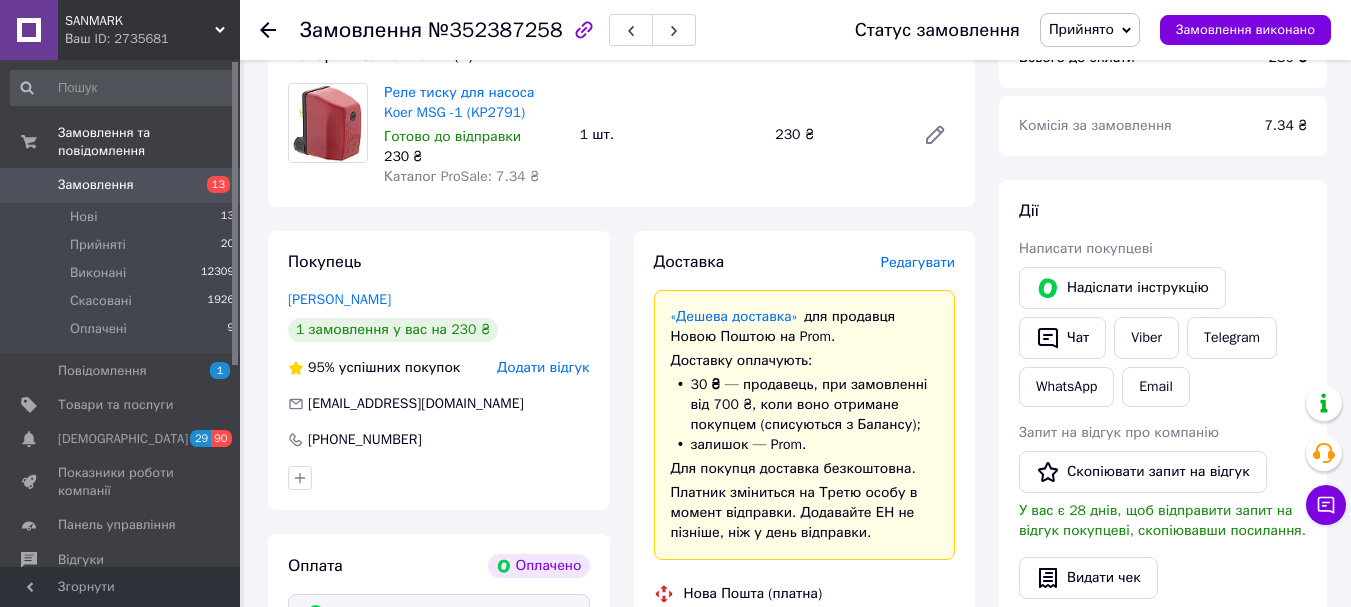 scroll, scrollTop: 200, scrollLeft: 0, axis: vertical 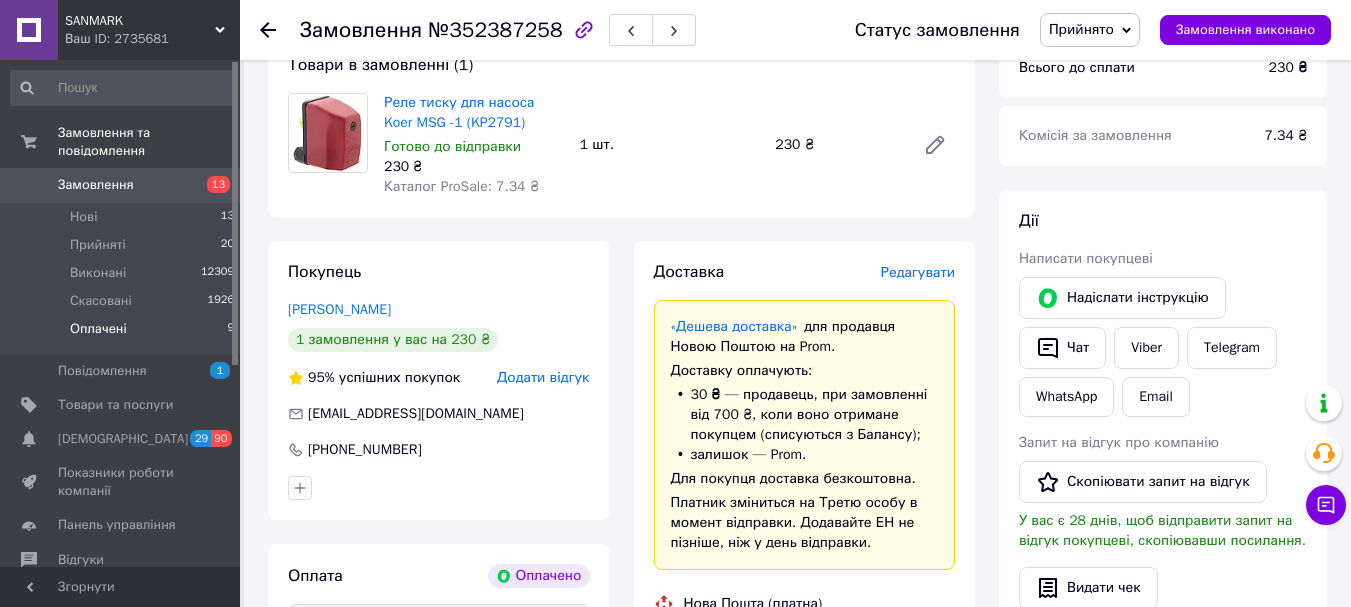 click on "Оплачені" at bounding box center [98, 329] 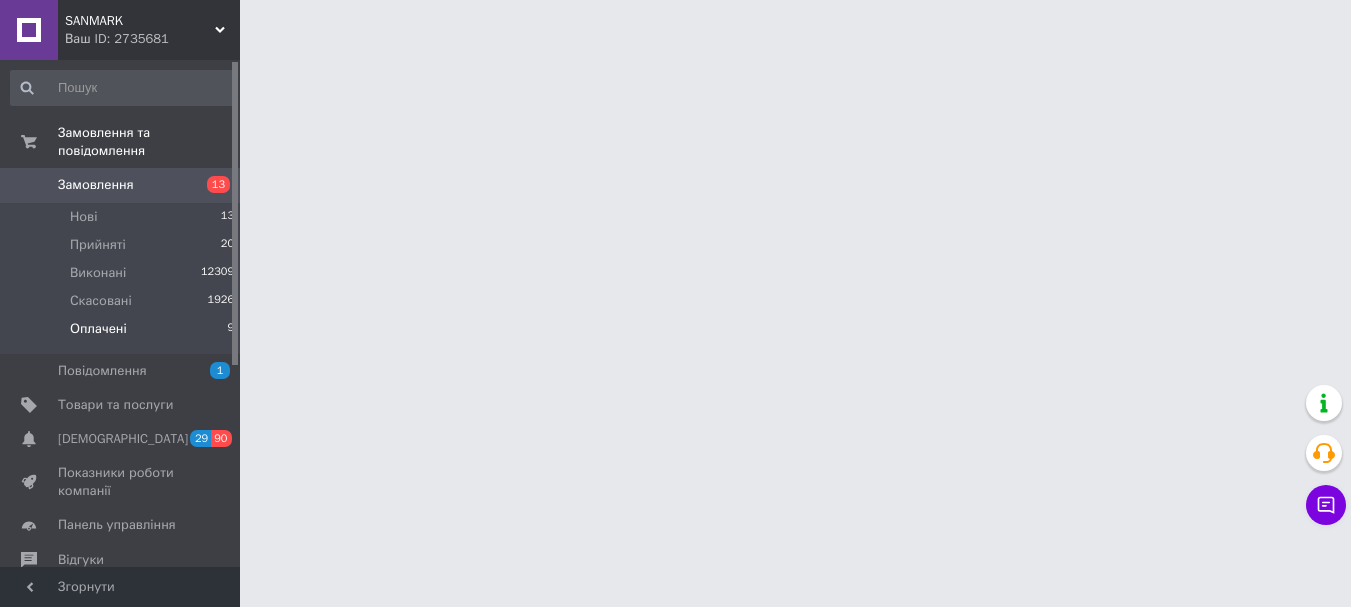 scroll, scrollTop: 0, scrollLeft: 0, axis: both 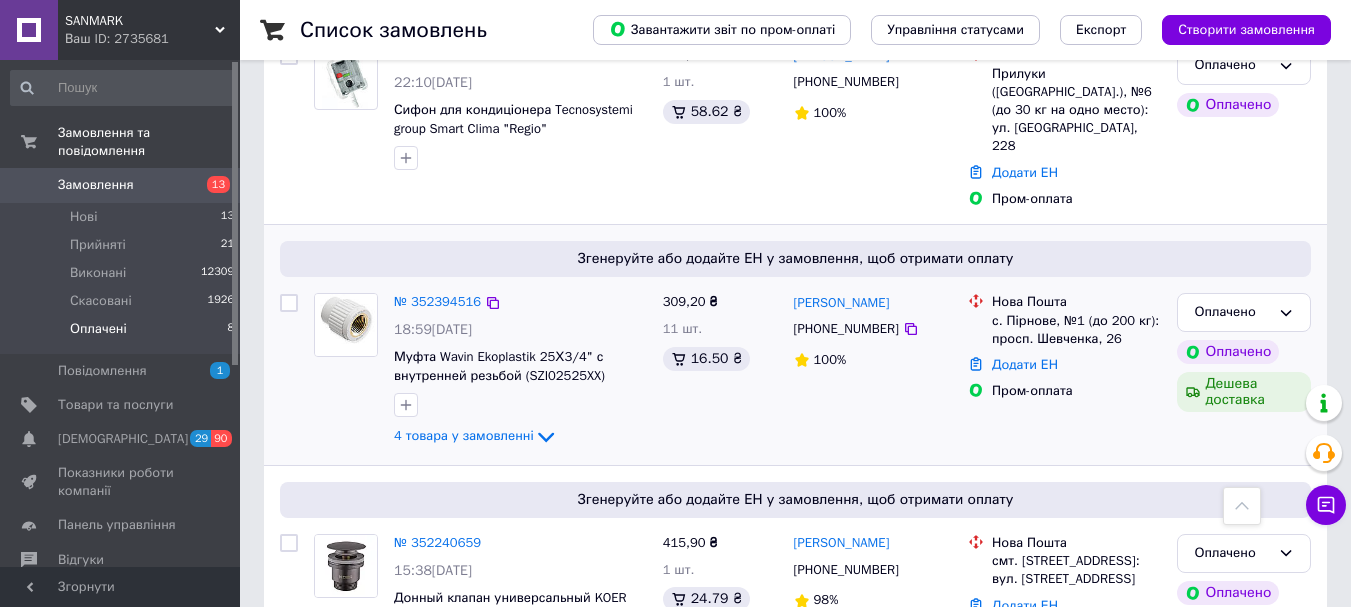 click at bounding box center [346, 325] 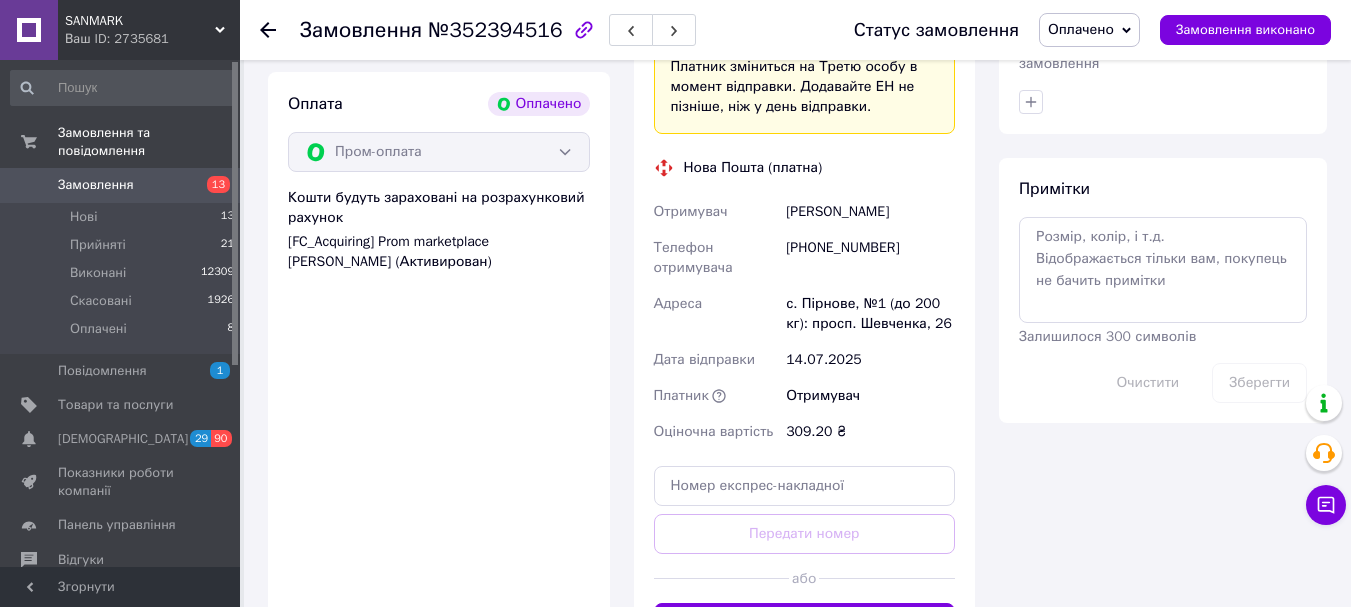 scroll, scrollTop: 1100, scrollLeft: 0, axis: vertical 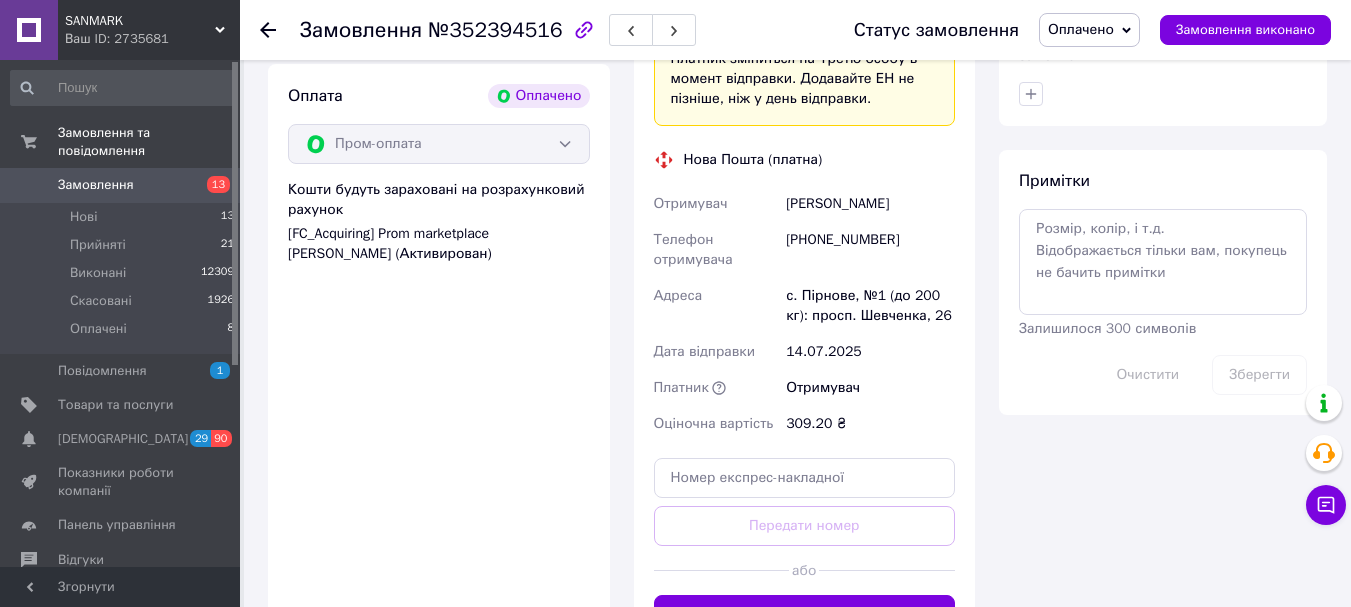 drag, startPoint x: 784, startPoint y: 207, endPoint x: 931, endPoint y: 202, distance: 147.085 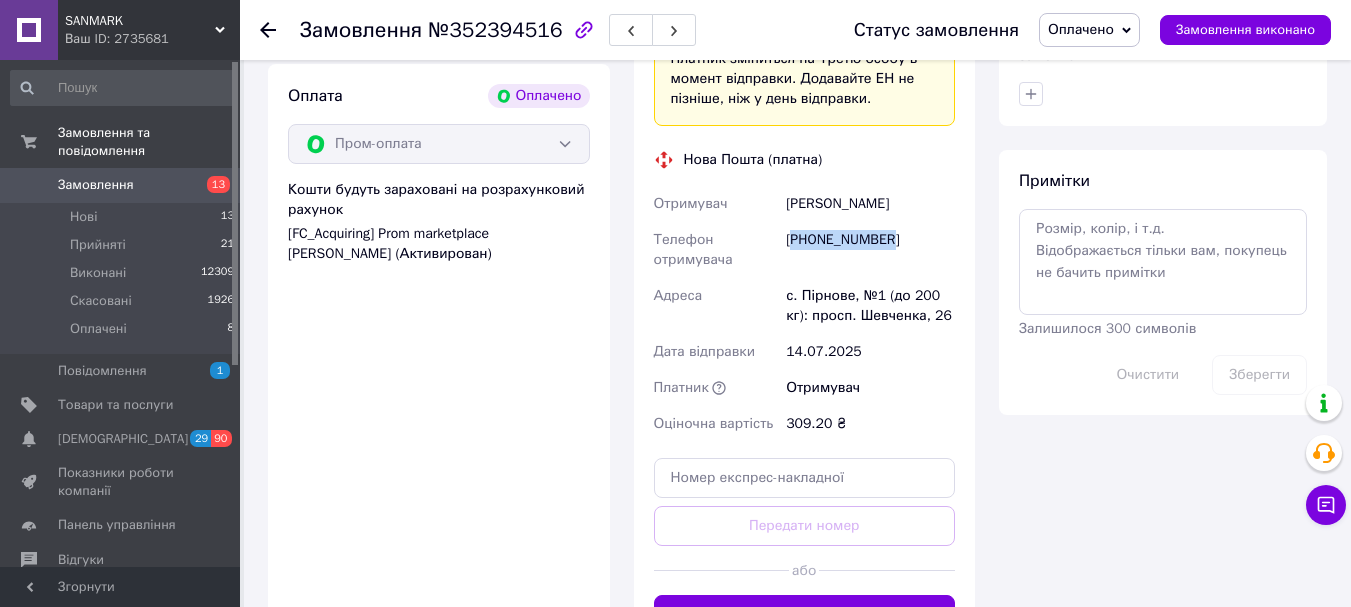 click on "[PHONE_NUMBER]" at bounding box center [870, 250] 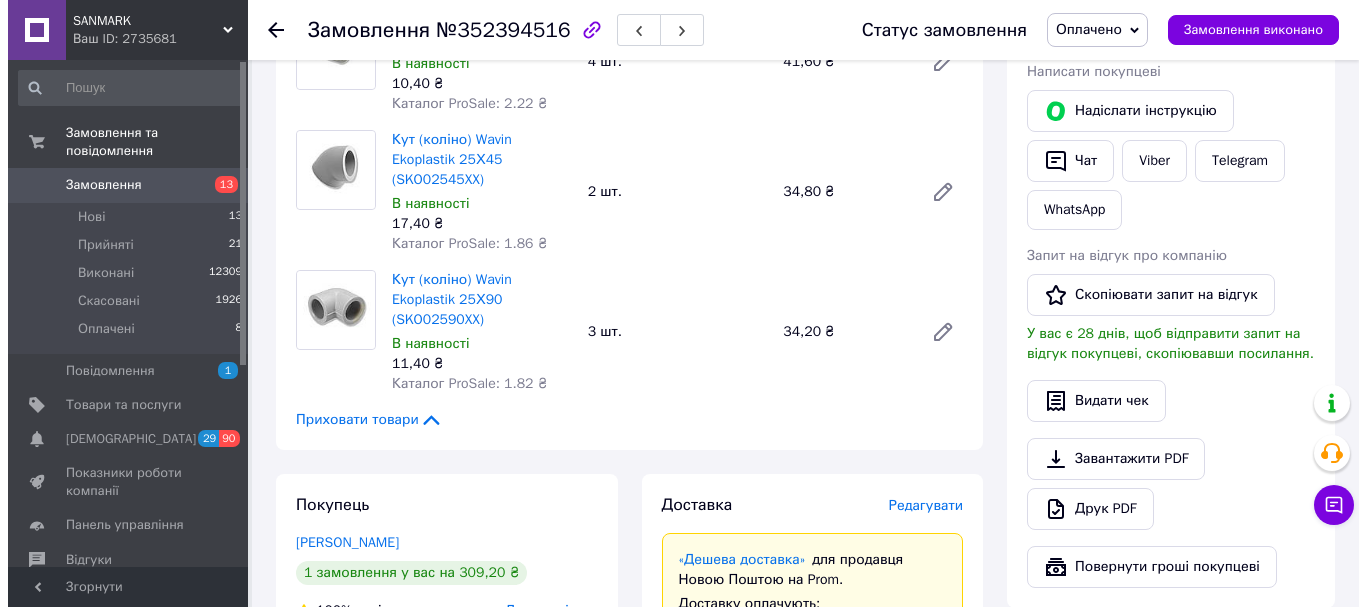 scroll, scrollTop: 500, scrollLeft: 0, axis: vertical 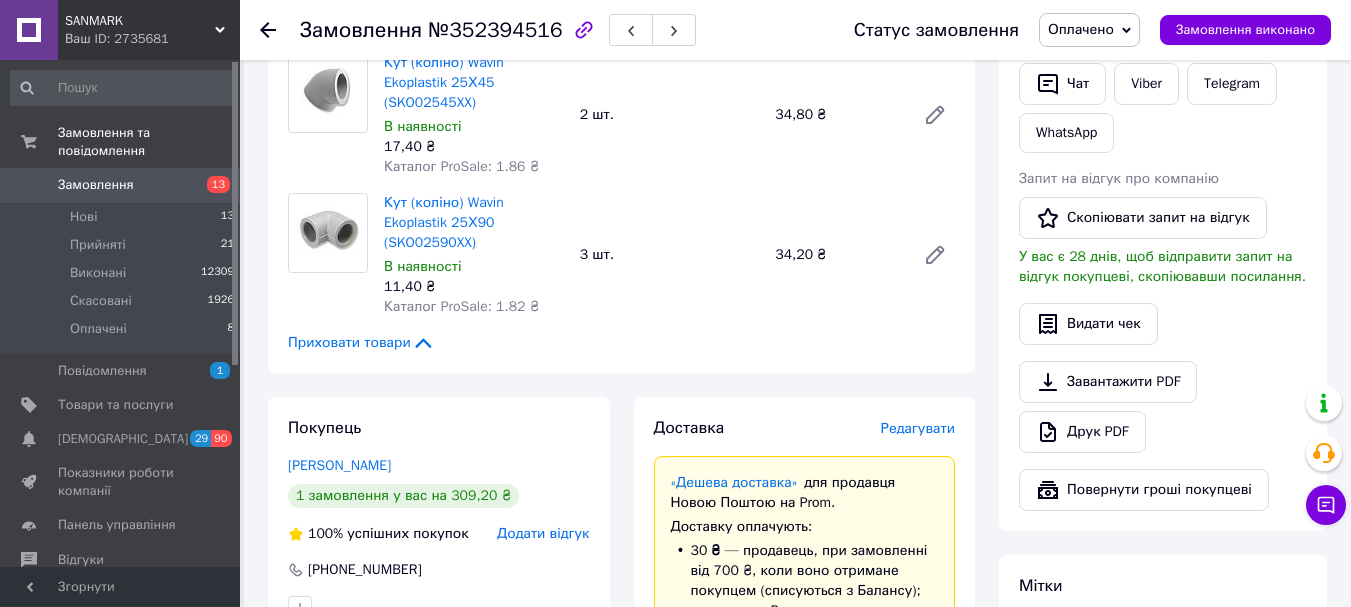 click on "Редагувати" at bounding box center (918, 428) 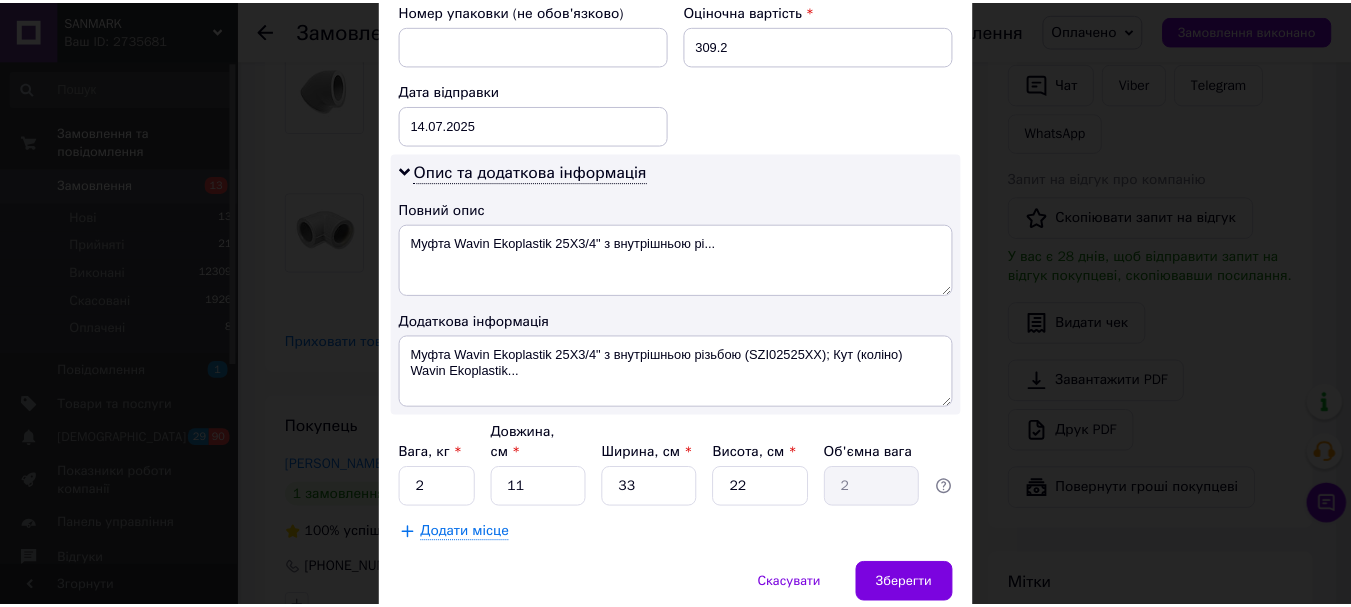 scroll, scrollTop: 900, scrollLeft: 0, axis: vertical 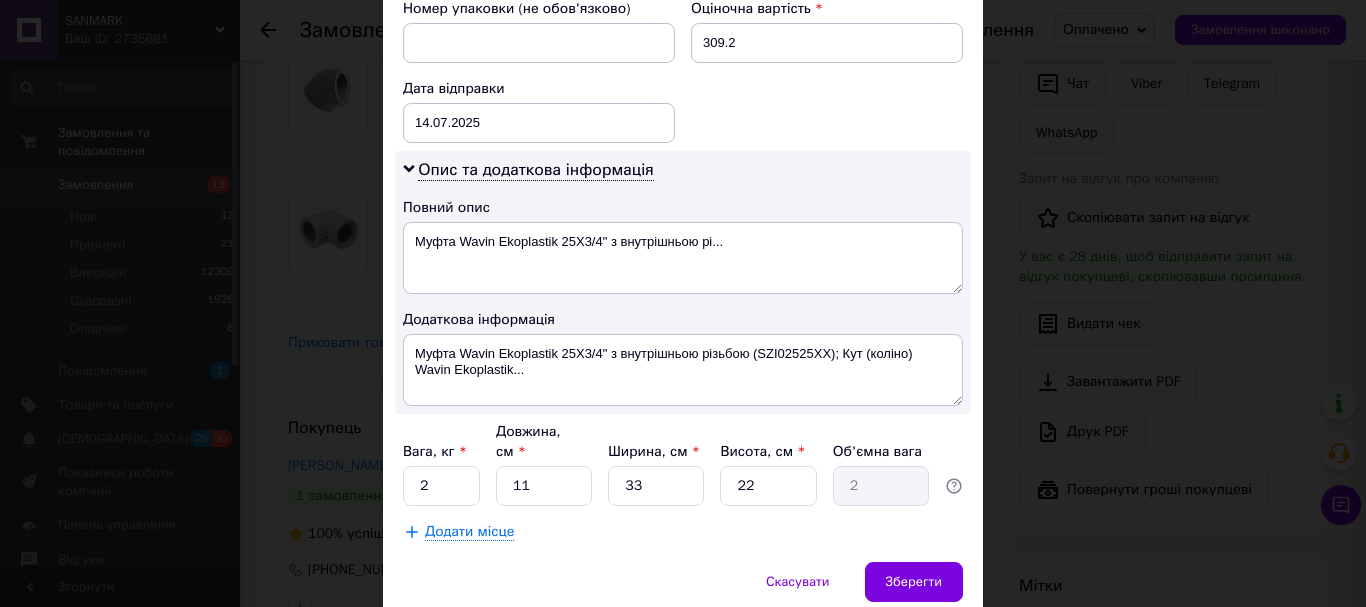 drag, startPoint x: 765, startPoint y: 196, endPoint x: 606, endPoint y: 226, distance: 161.80544 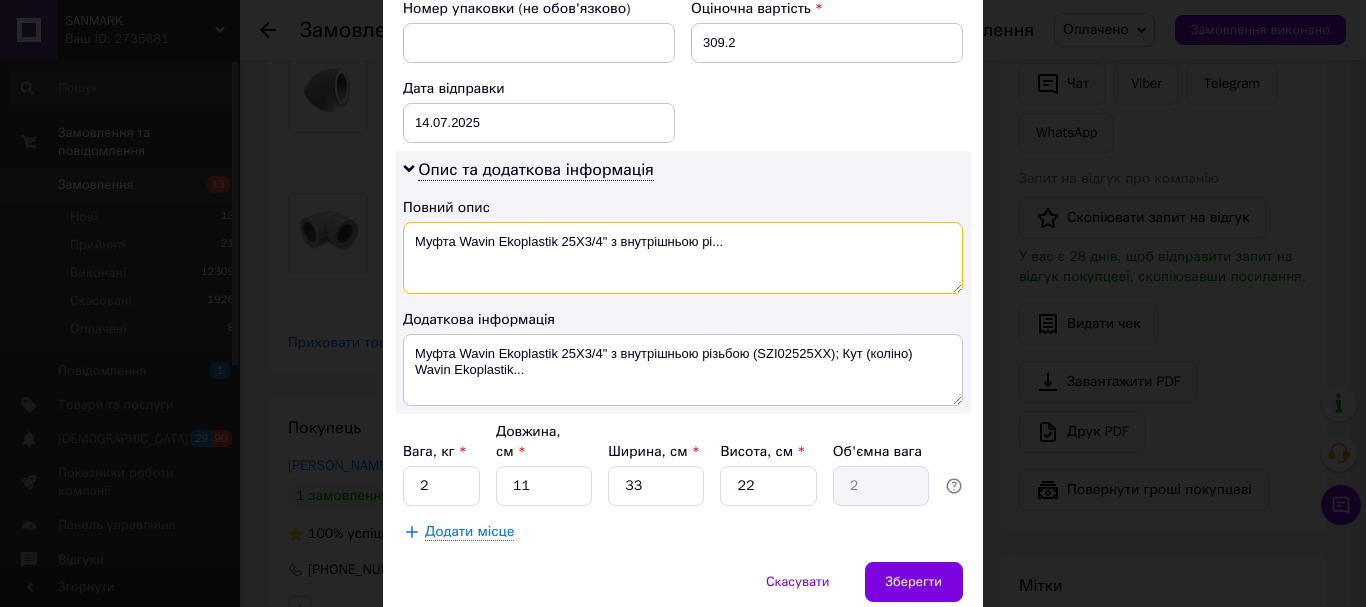 drag, startPoint x: 753, startPoint y: 242, endPoint x: 493, endPoint y: 286, distance: 263.6968 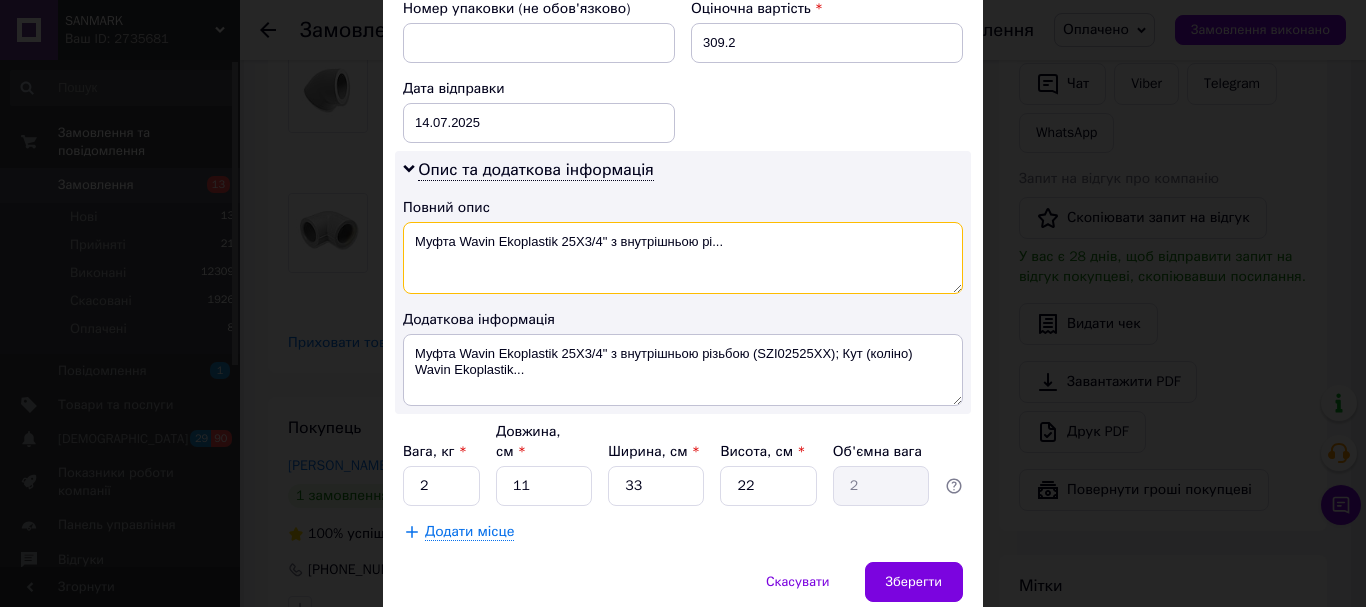 click on "Опис та додаткова інформація Повний опис Муфта Wavin Ekoplastik 25Х3/4" з внутрішньою рі... Додаткова інформація Муфта Wavin Ekoplastik 25Х3/4" з внутрішньою різьбою (SZI02525XX); Кут (коліно) Wavin Ekoplastik..." at bounding box center (683, 282) 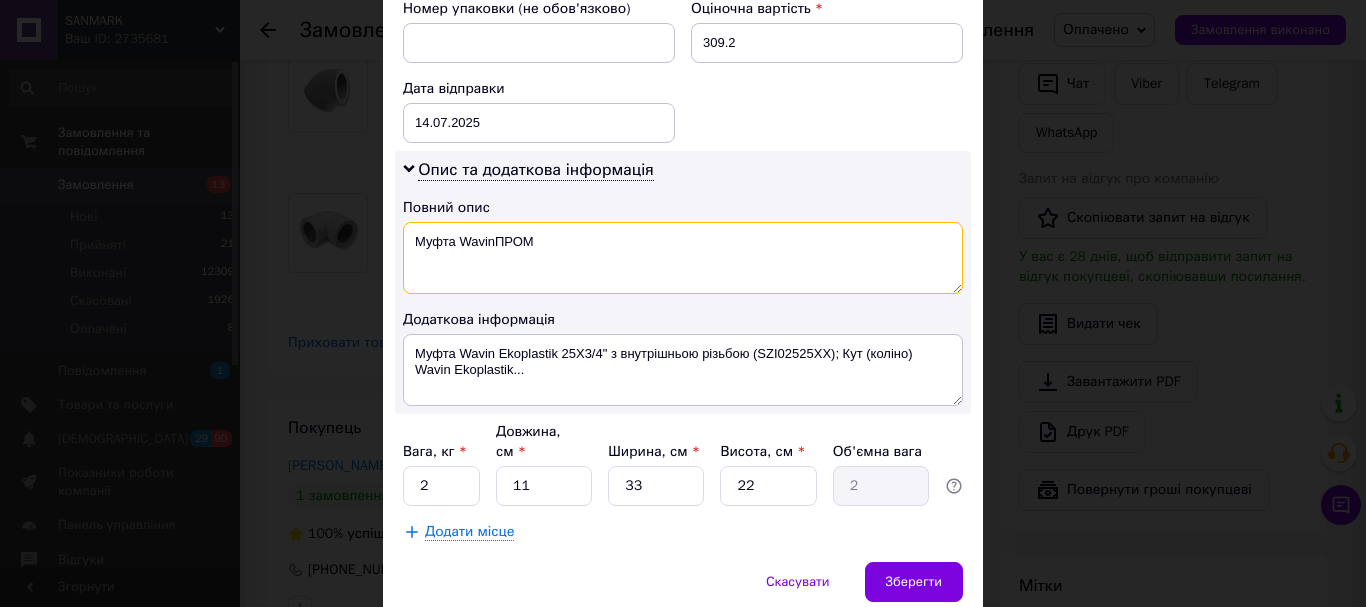 click on "Муфта WavinПРОМ" at bounding box center [683, 258] 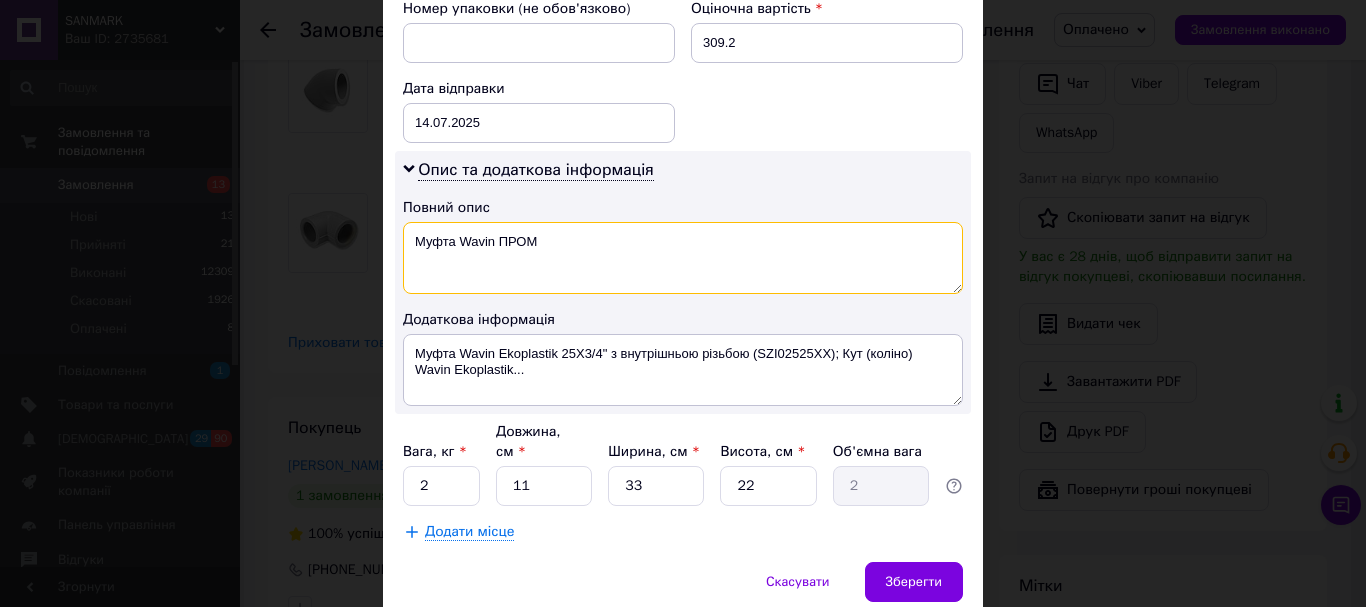 type on "Муфта Wavin ПРОМ" 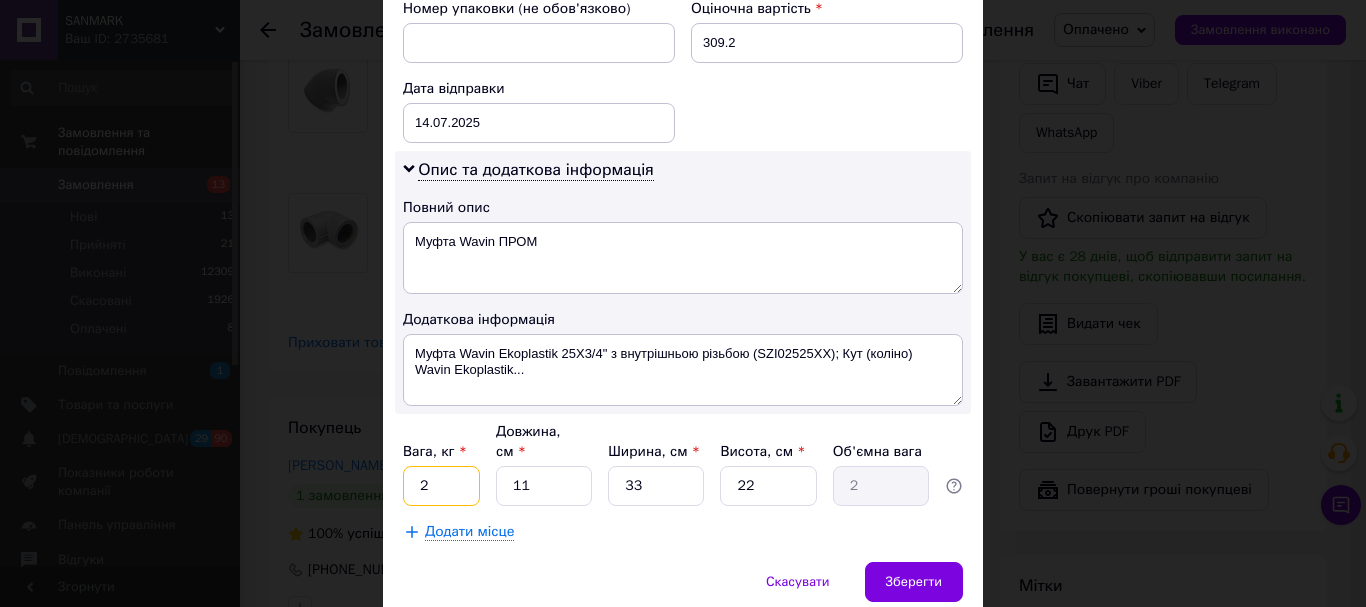 click on "2" at bounding box center [441, 486] 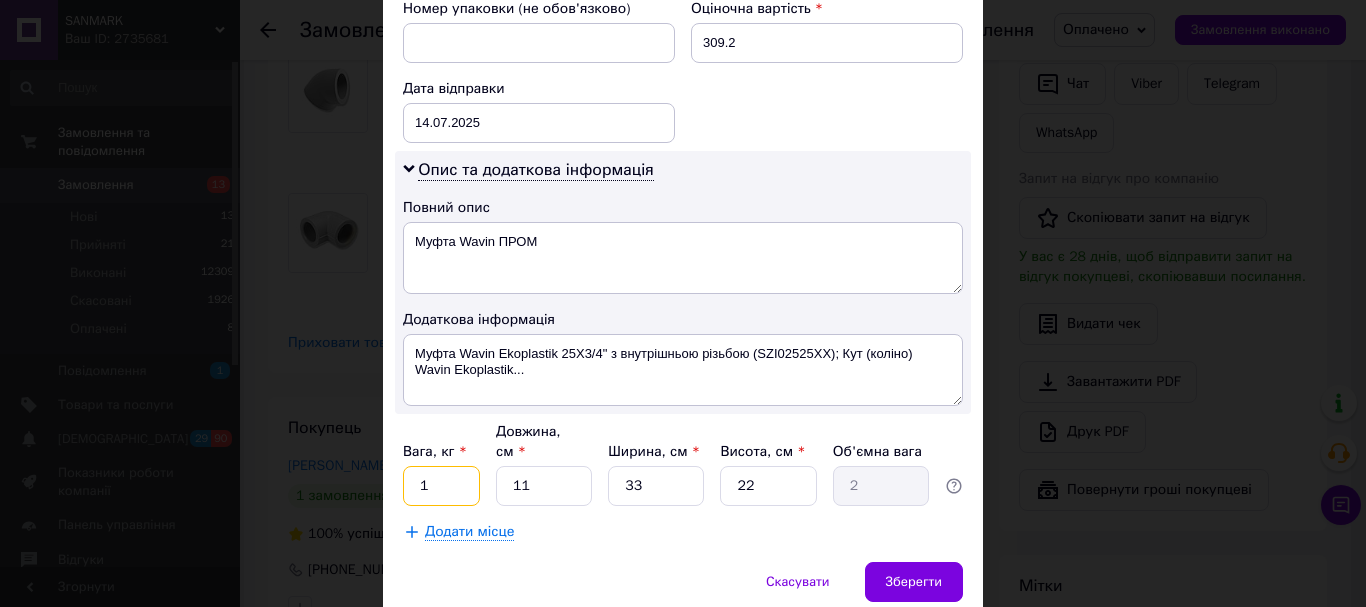 type on "1" 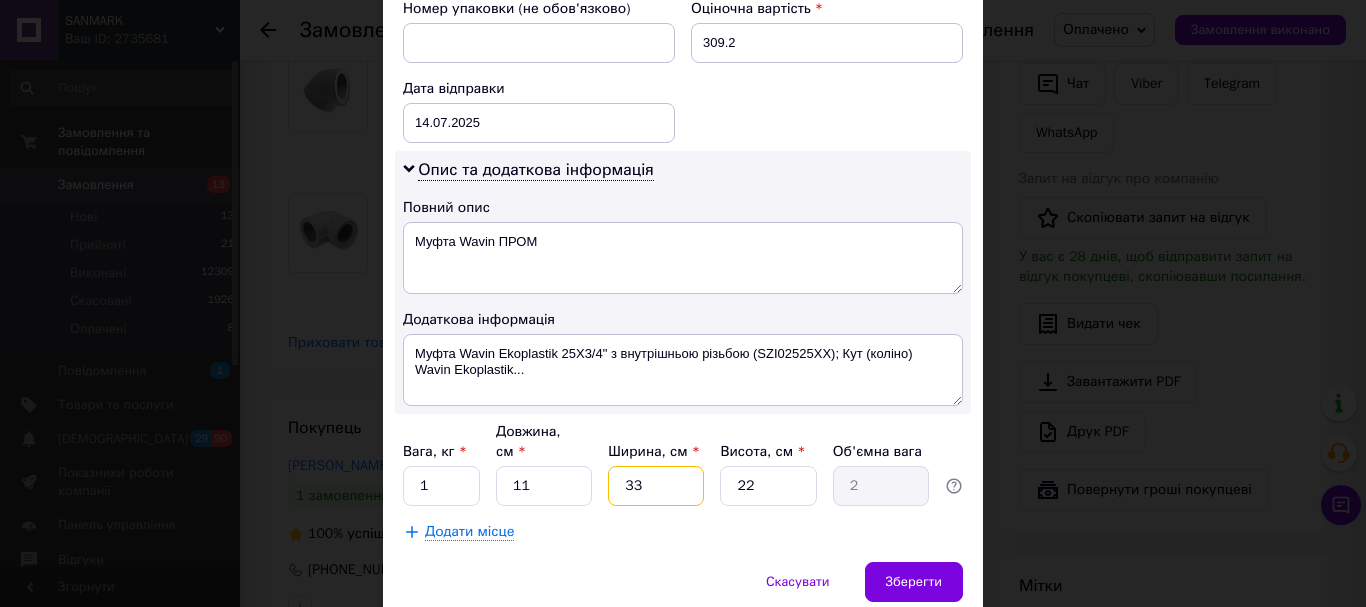 drag, startPoint x: 670, startPoint y: 457, endPoint x: 607, endPoint y: 454, distance: 63.07139 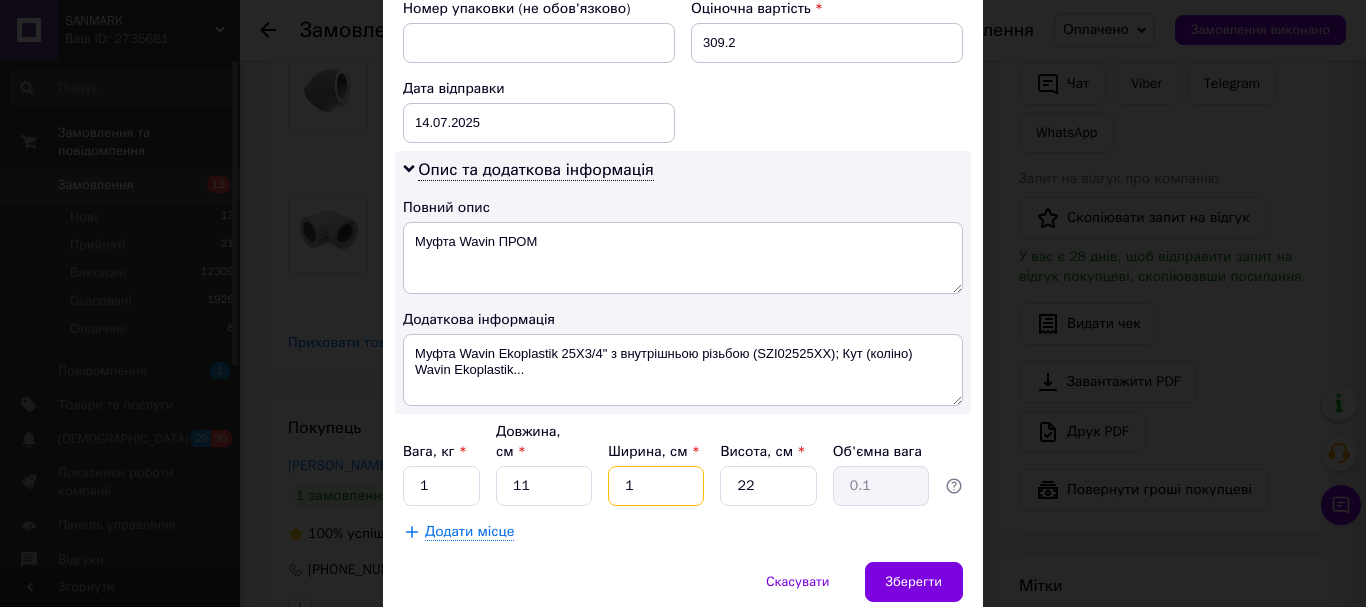 type on "15" 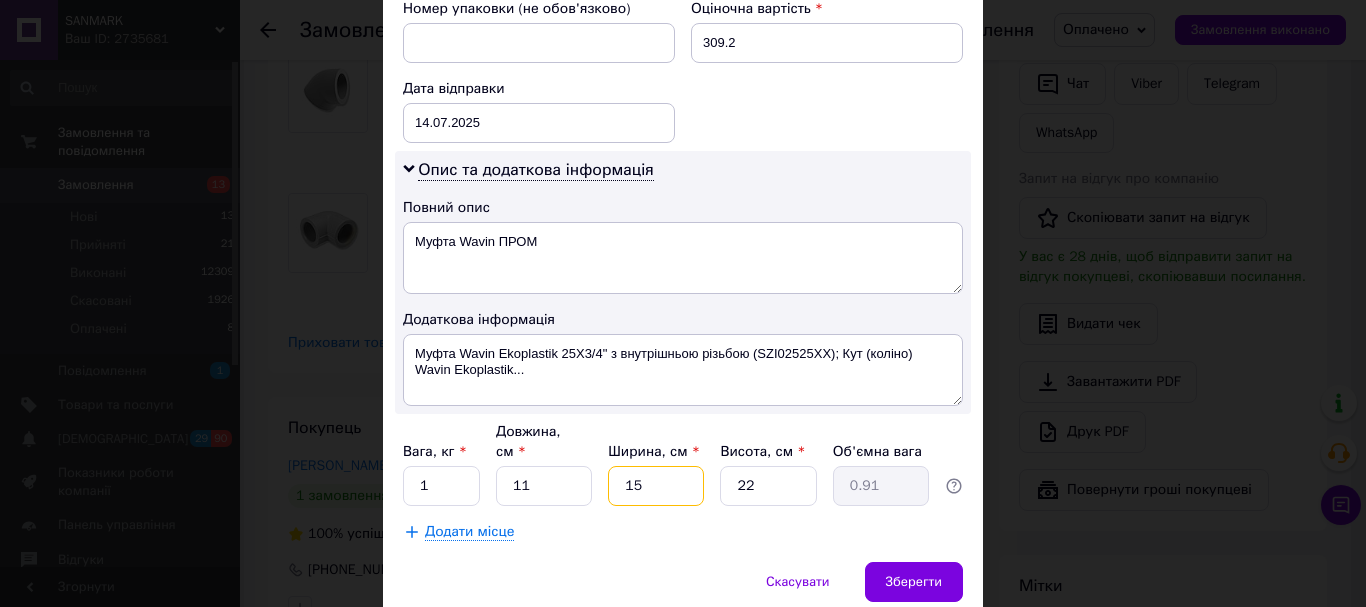 type on "15" 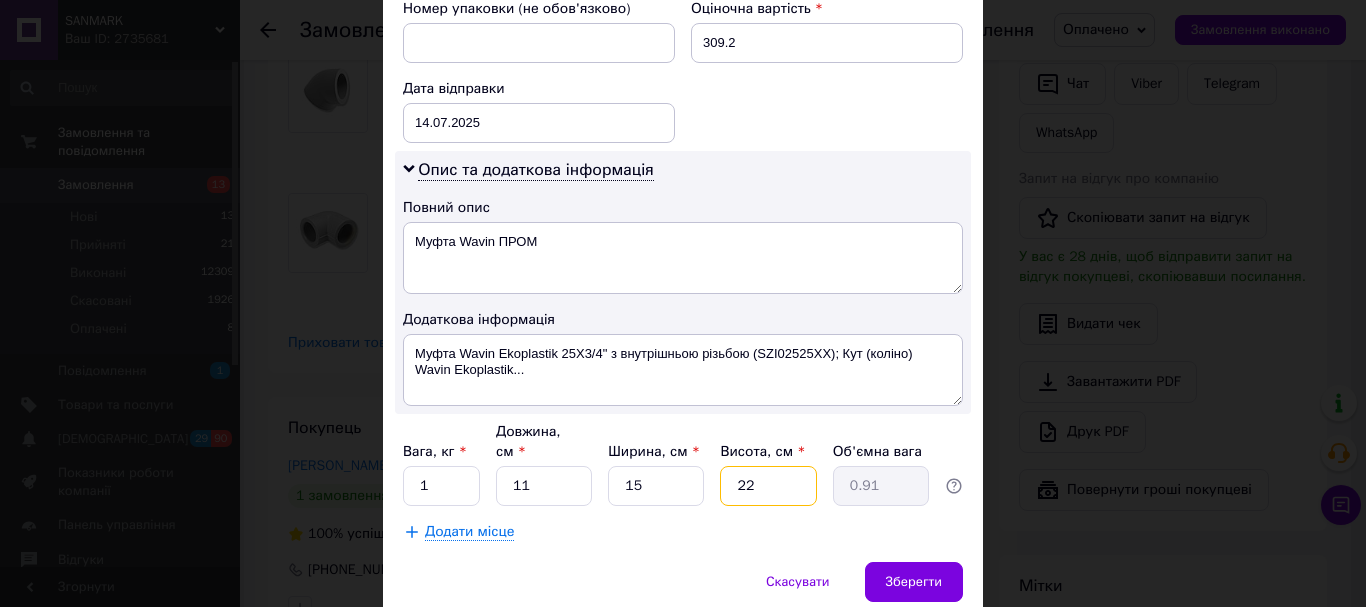 click on "Вага, кг   * 1 Довжина, см   * 11 Ширина, см   * 15 Висота, см   * 22 Об'ємна вага 0.91" at bounding box center [683, 464] 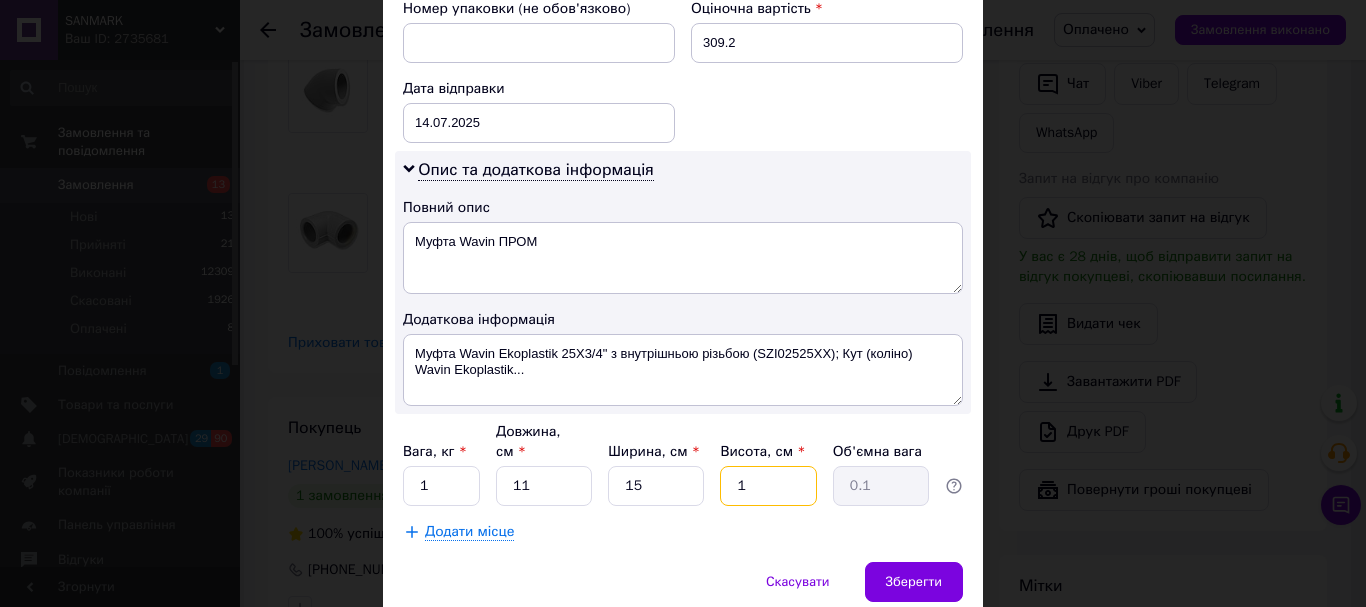 type on "15" 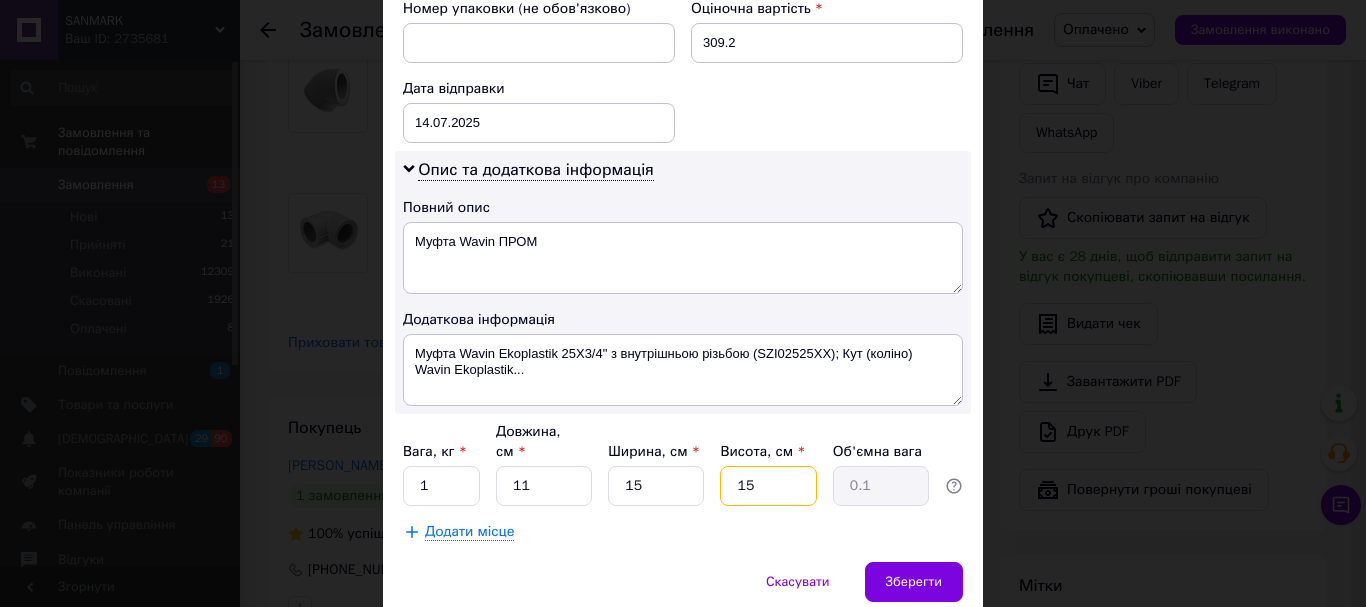 type on "0.62" 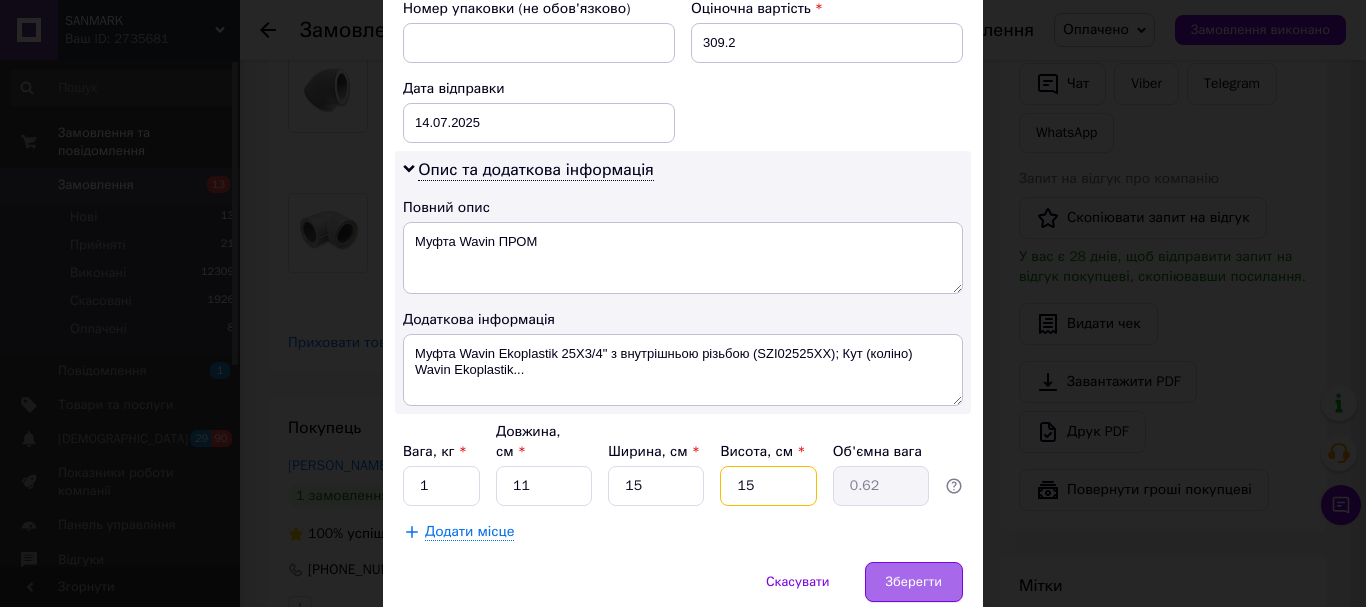 type on "15" 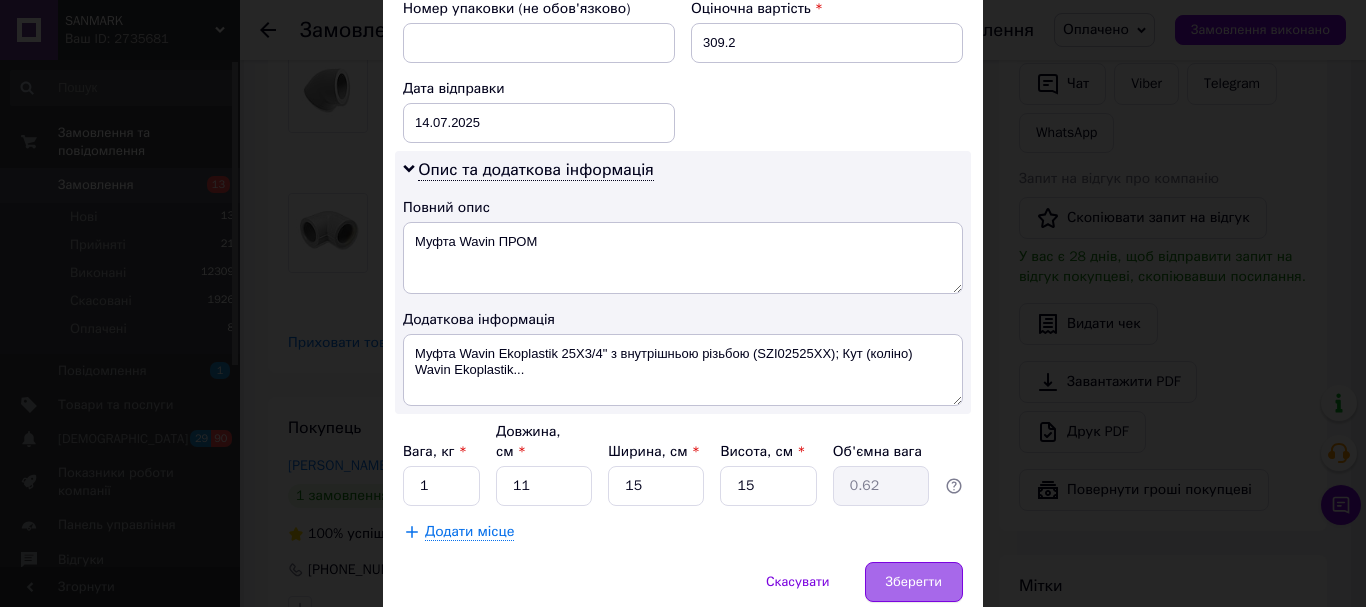 click on "Зберегти" at bounding box center (914, 582) 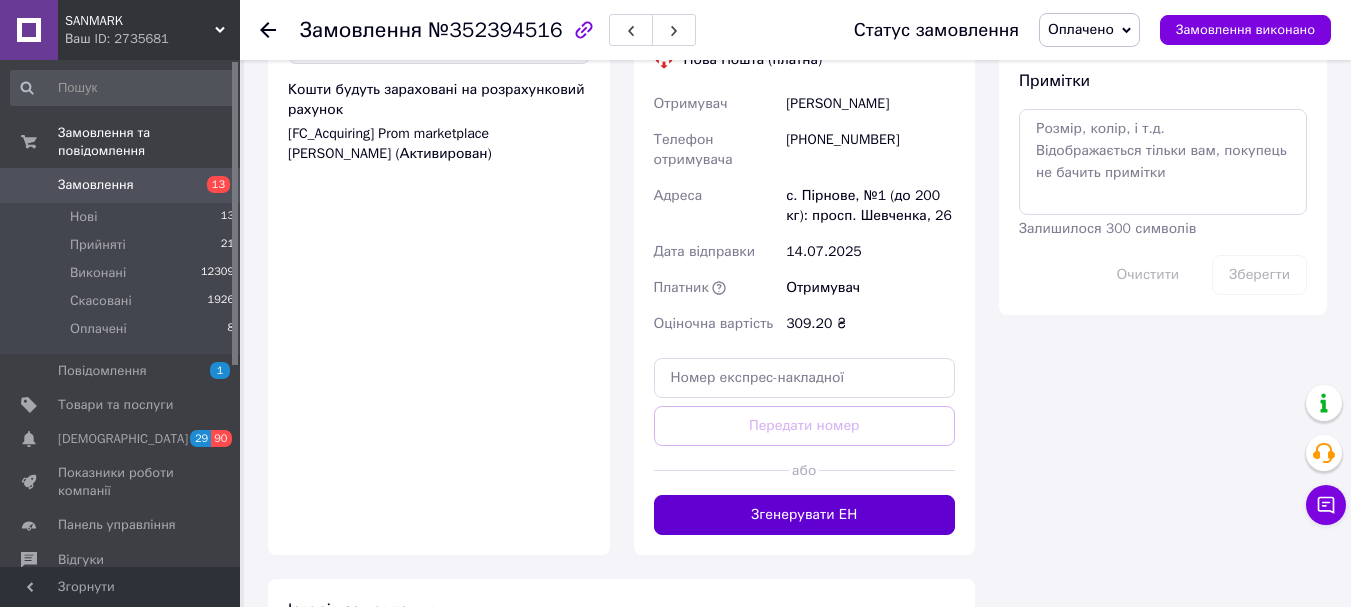 click on "Згенерувати ЕН" at bounding box center (805, 515) 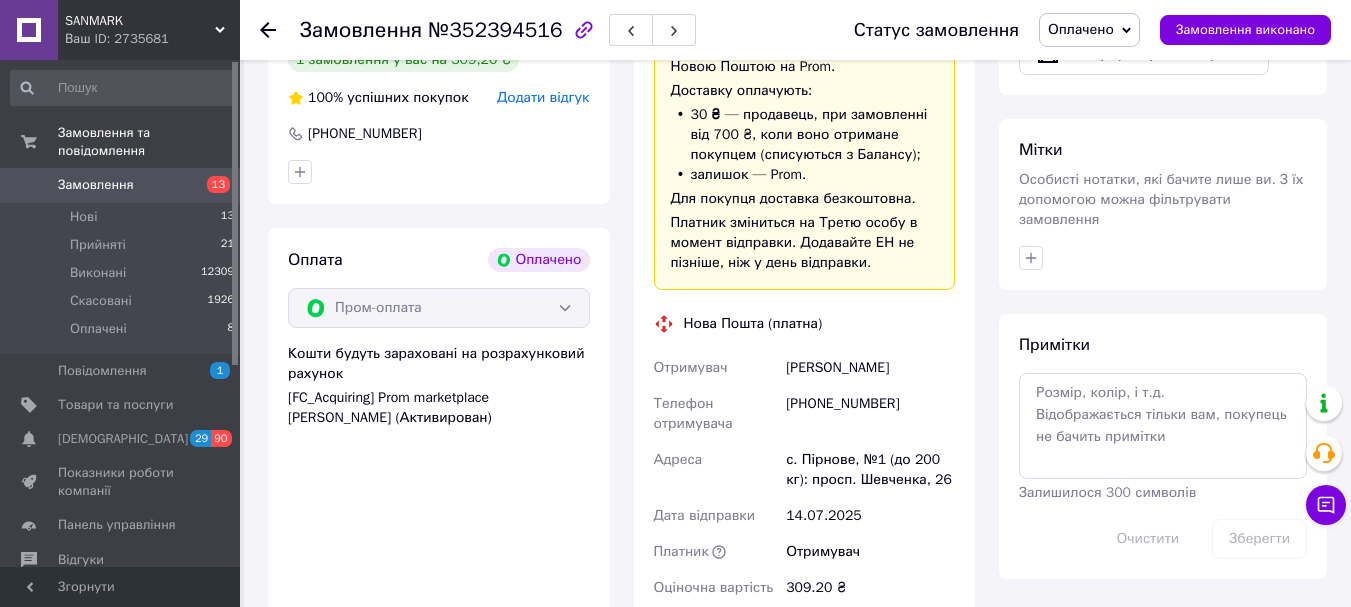 scroll, scrollTop: 900, scrollLeft: 0, axis: vertical 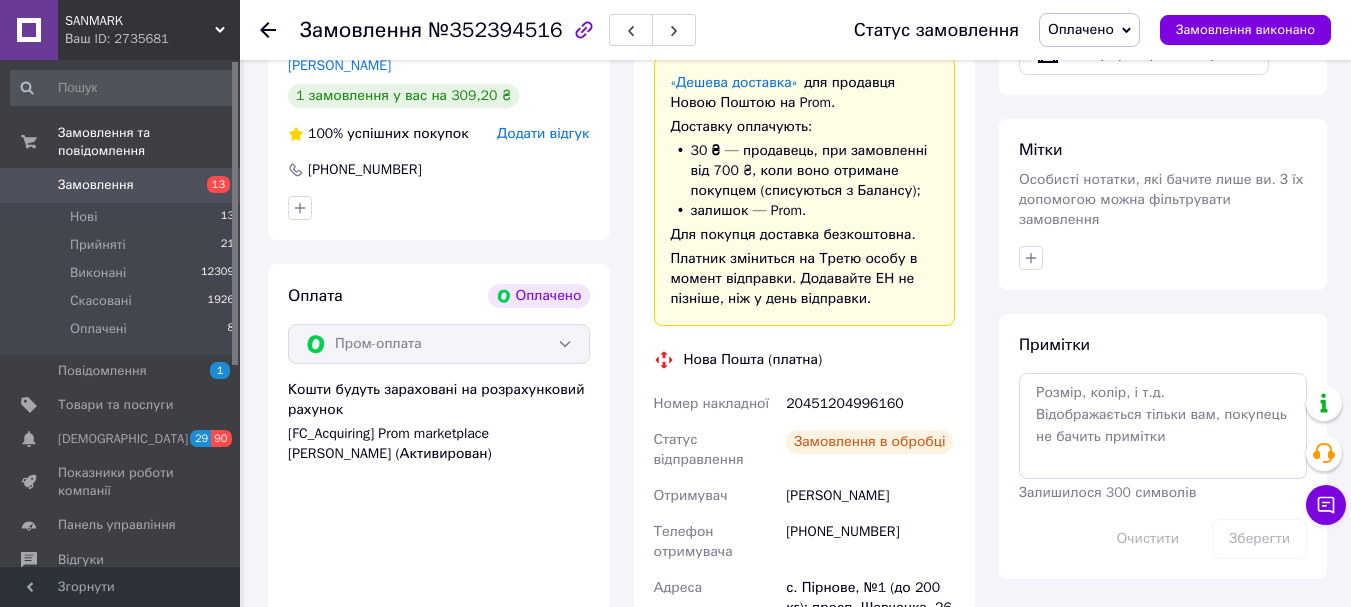 click on "20451204996160" at bounding box center (870, 404) 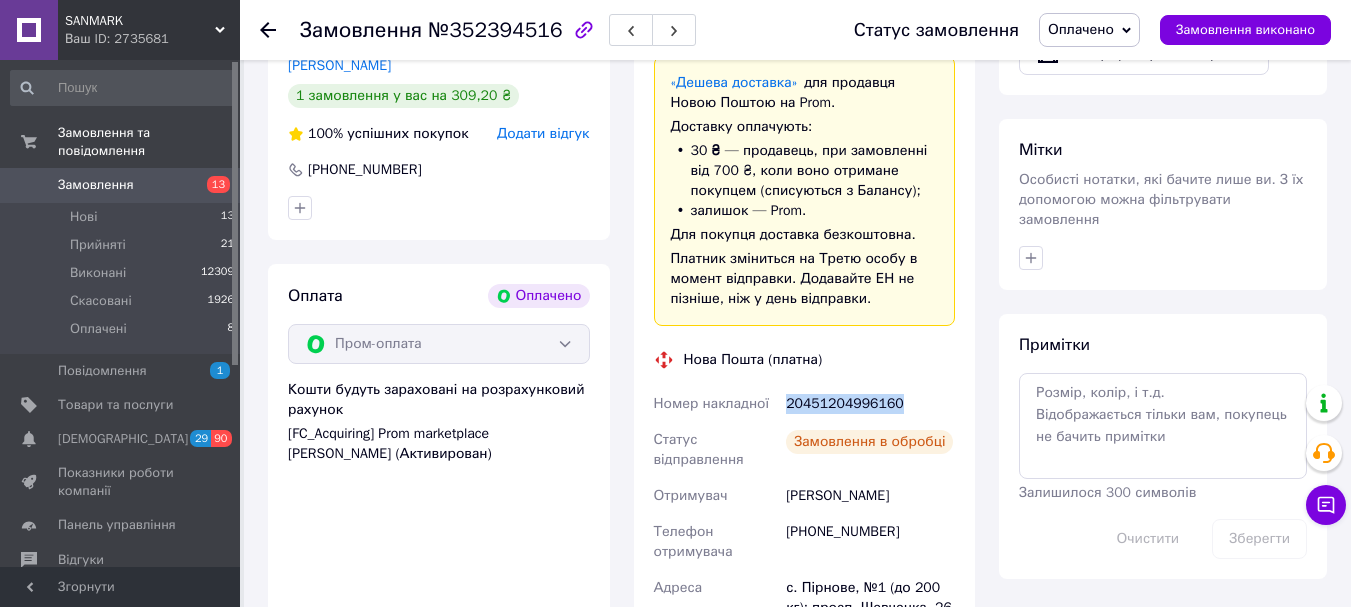 click on "20451204996160" at bounding box center (870, 404) 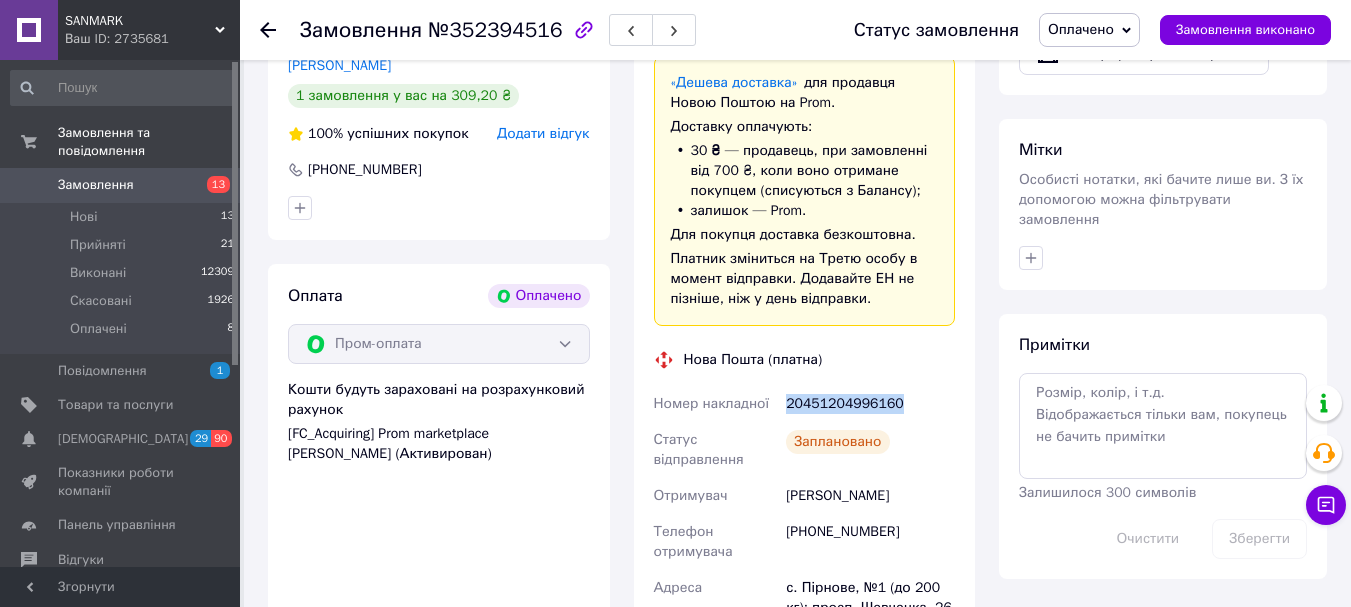 copy on "20451204996160" 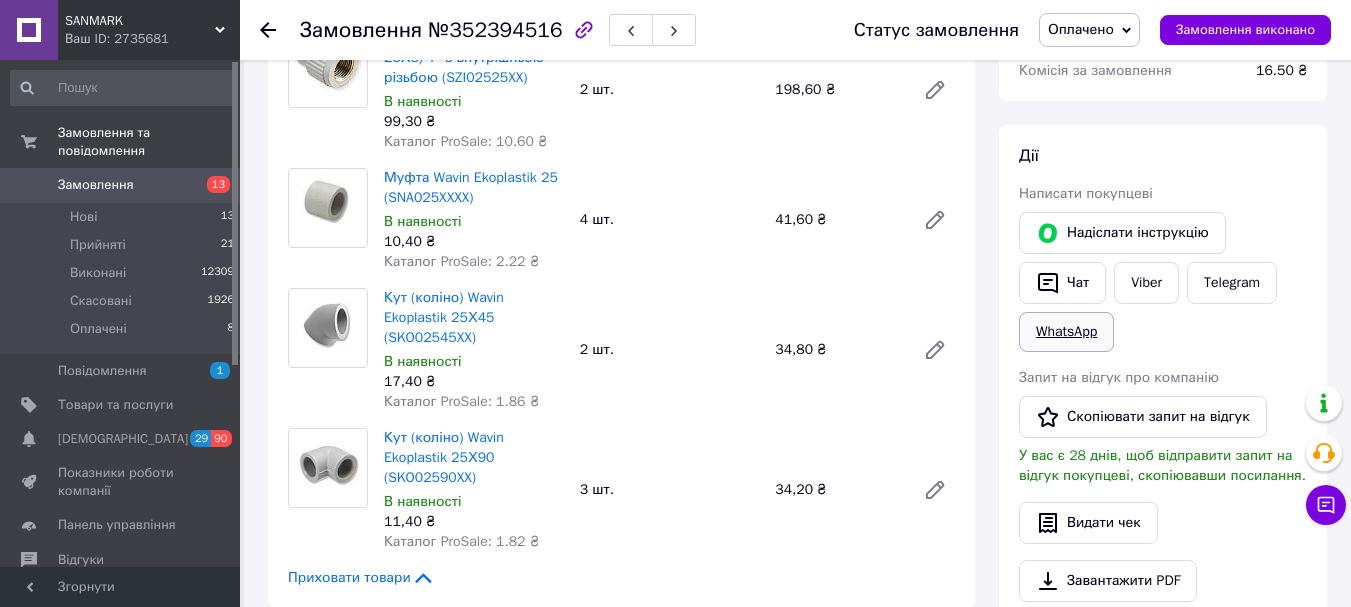 scroll, scrollTop: 300, scrollLeft: 0, axis: vertical 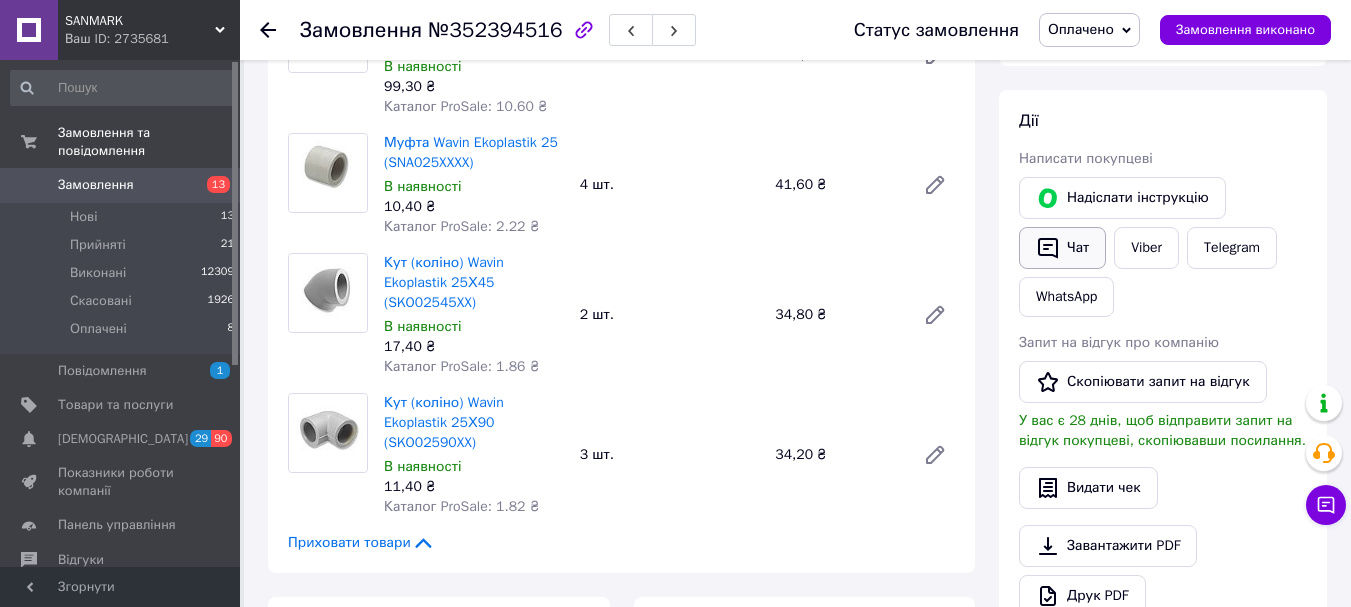 click on "Чат" at bounding box center [1062, 248] 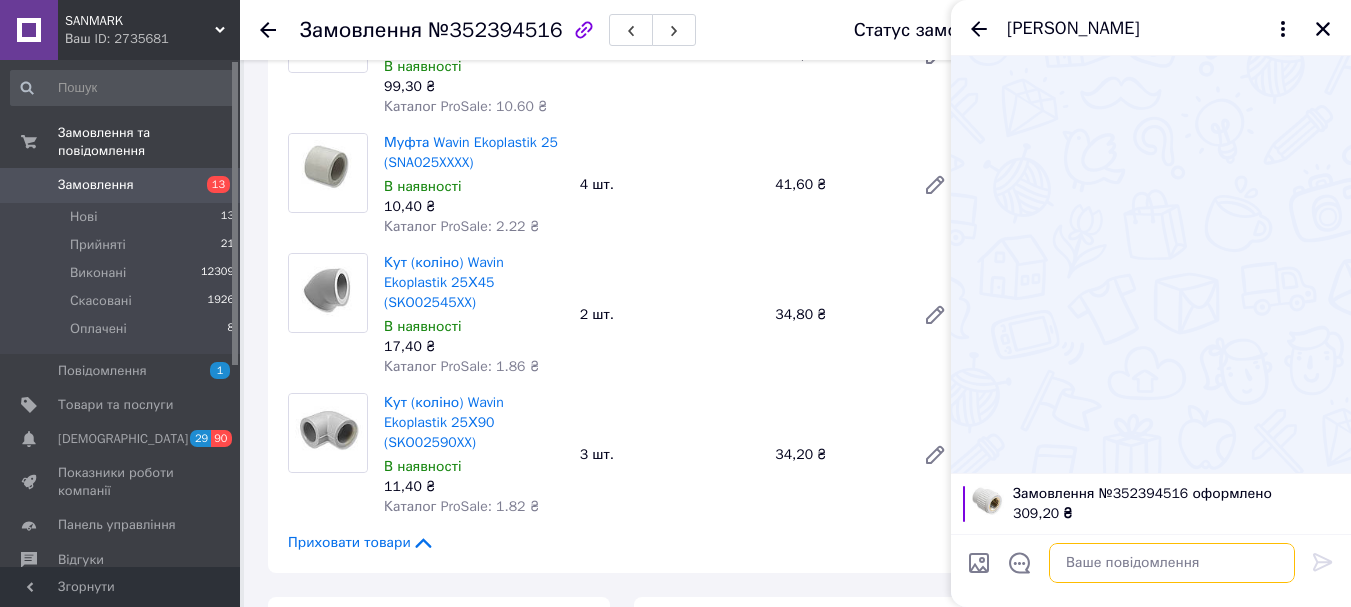 click at bounding box center (1172, 563) 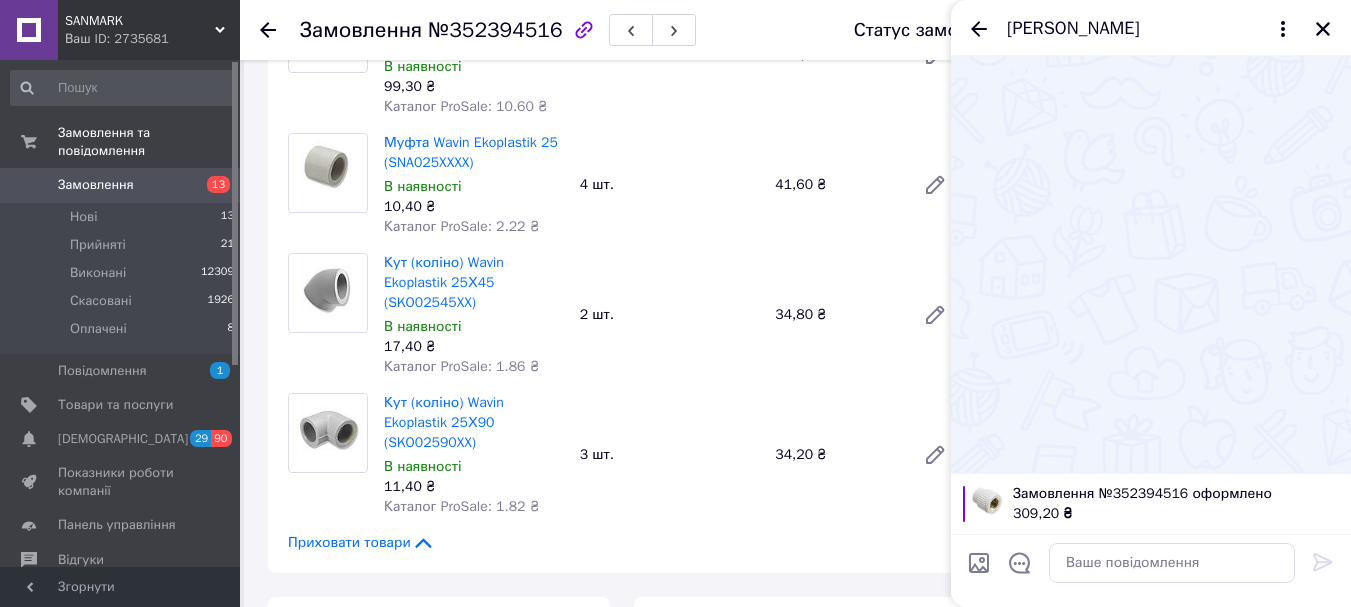 click at bounding box center (1020, 566) 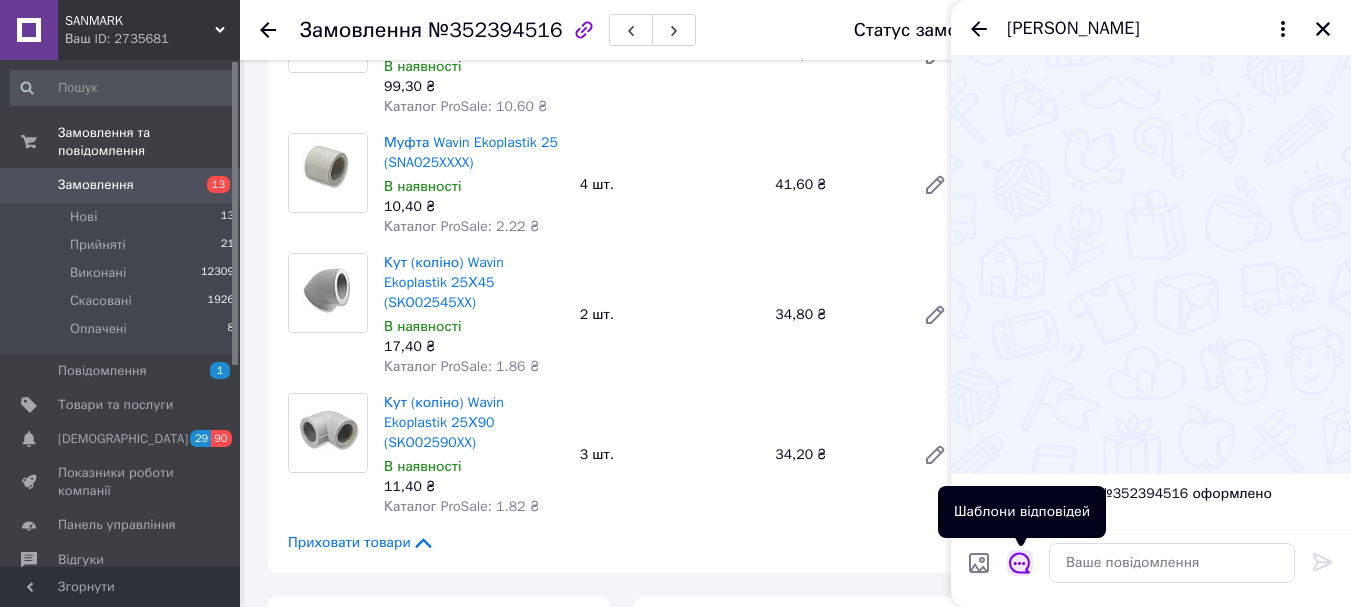 click 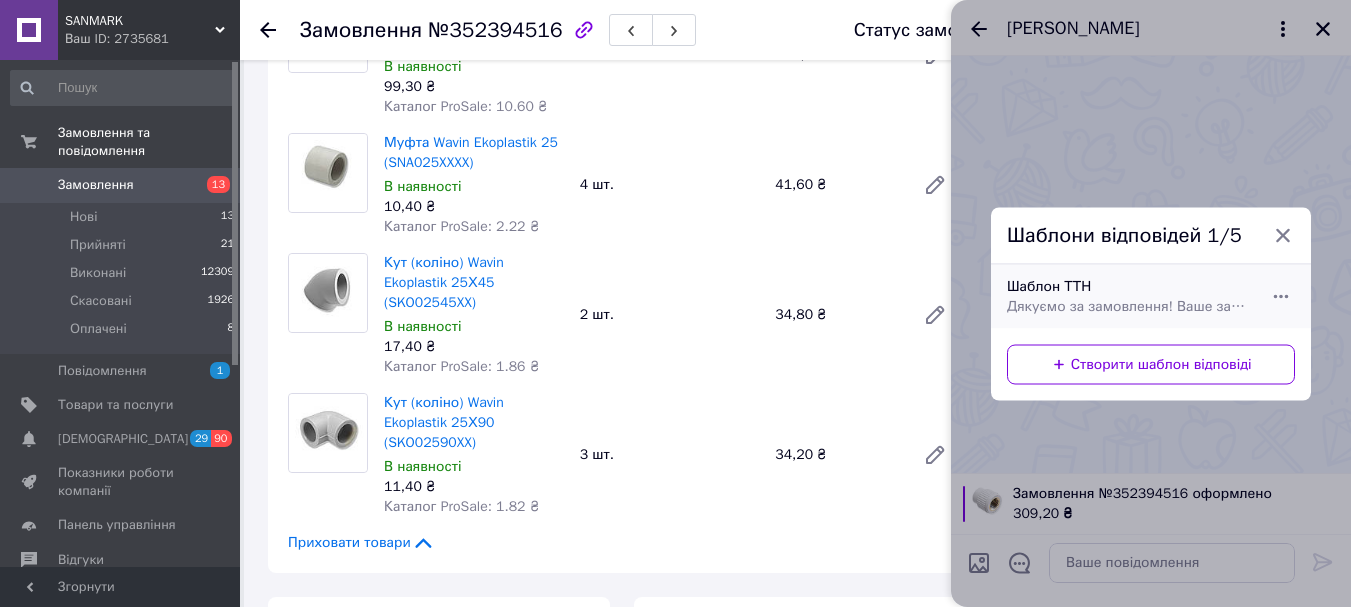 click on "Шаблон ТТН Дякуємо за замовлення! Ваше замовлення буде відправлено сьогодні. Будемо вдячні за ваші відгуки на сайті,) Ось номер вашої ттн:
20451194312522
Слідкуйте за оновленнями, акціями та корисними порадами у наших соцмережах:
🔹 Telegram: [URL][DOMAIN_NAME]
🔹 Instagram: [URL][DOMAIN_NAME][DOMAIN_NAME]
🔹 TikTok: [URL][EMAIL_ADDRESS][DOMAIN_NAME][DOMAIN_NAME]
1" at bounding box center [1129, 296] 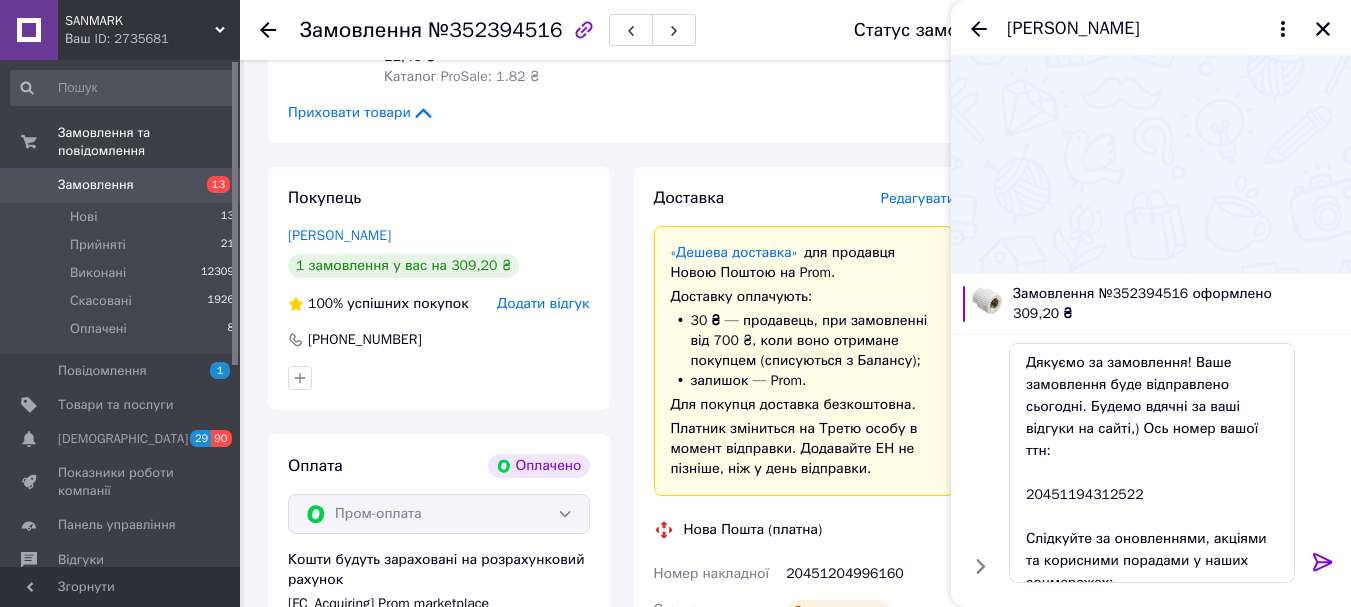 scroll, scrollTop: 800, scrollLeft: 0, axis: vertical 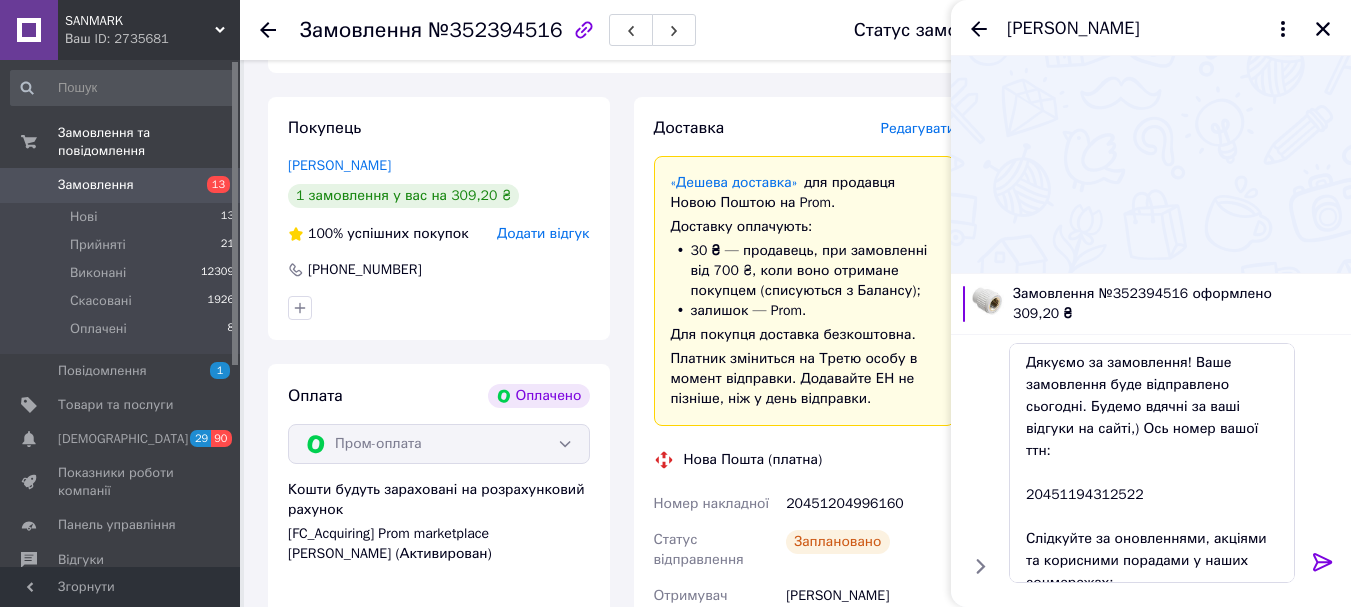 click on "20451204996160" at bounding box center (870, 504) 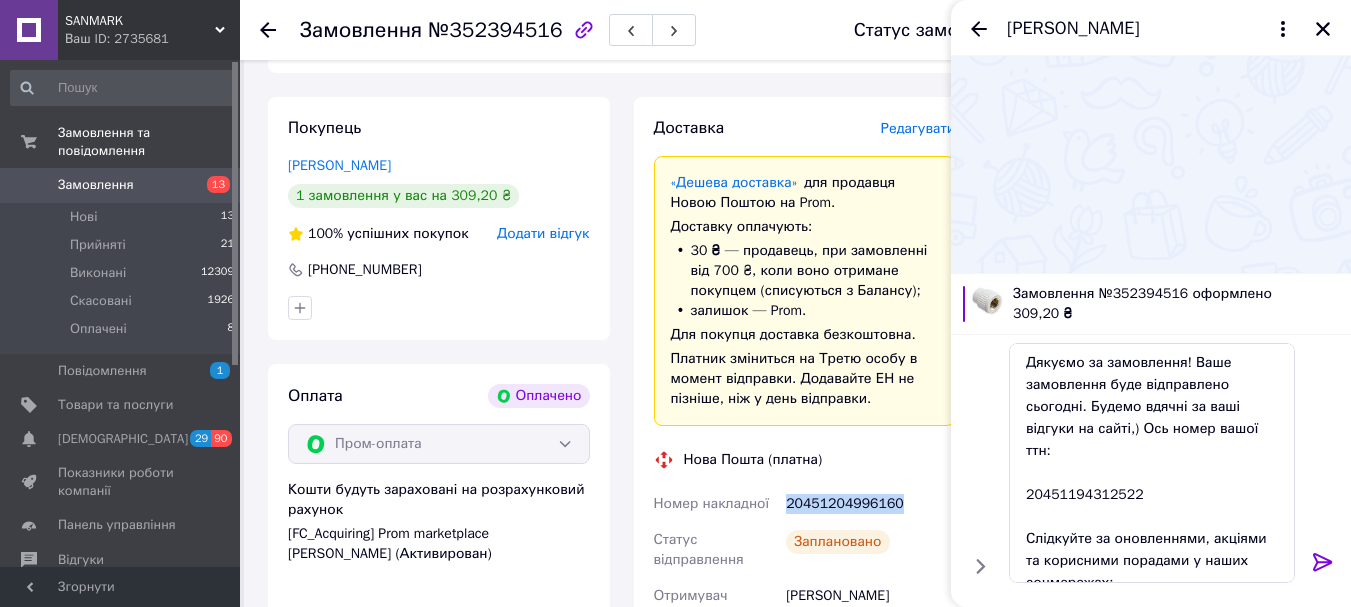 click on "20451204996160" at bounding box center [870, 504] 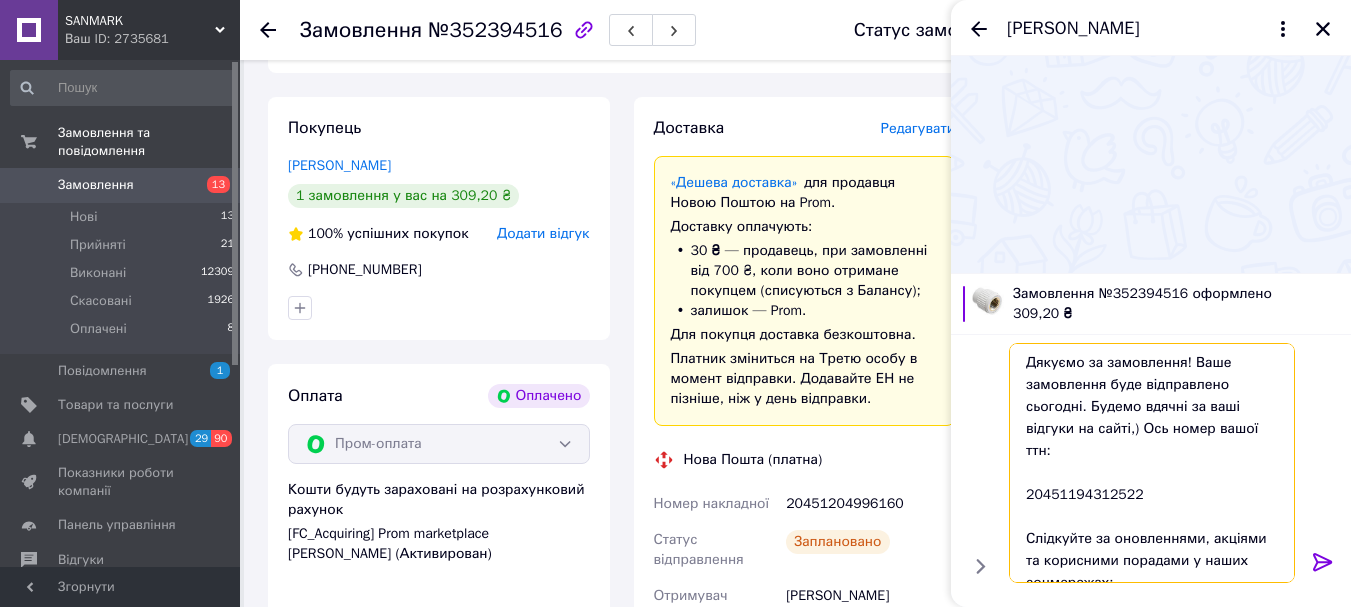 click on "Дякуємо за замовлення! Ваше замовлення буде відправлено сьогодні. Будемо вдячні за ваші відгуки на сайті,) Ось номер вашої ттн:
20451194312522
Слідкуйте за оновленнями, акціями та корисними порадами у наших соцмережах:
🔹 Telegram: [URL][DOMAIN_NAME]
🔹 Instagram: [URL][DOMAIN_NAME][DOMAIN_NAME]
🔹 TikTok: [URL][EMAIL_ADDRESS][DOMAIN_NAME][DOMAIN_NAME]
1" at bounding box center [1152, 463] 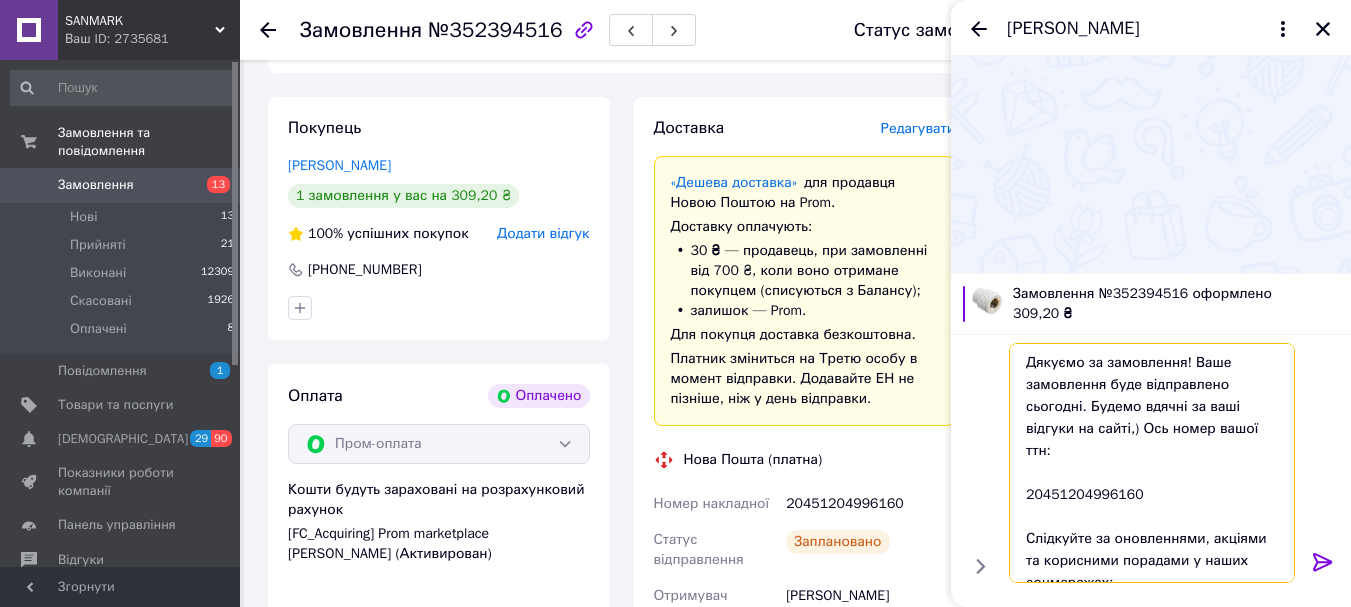 type on "Дякуємо за замовлення! Ваше замовлення буде відправлено сьогодні. Будемо вдячні за ваші відгуки на сайті,) Ось номер вашої ттн:
20451204996160
Слідкуйте за оновленнями, акціями та корисними порадами у наших соцмережах:
🔹 Telegram: [URL][DOMAIN_NAME]
🔹 Instagram: [URL][DOMAIN_NAME][DOMAIN_NAME]
🔹 TikTok: [URL][EMAIL_ADDRESS][DOMAIN_NAME][DOMAIN_NAME]
1" 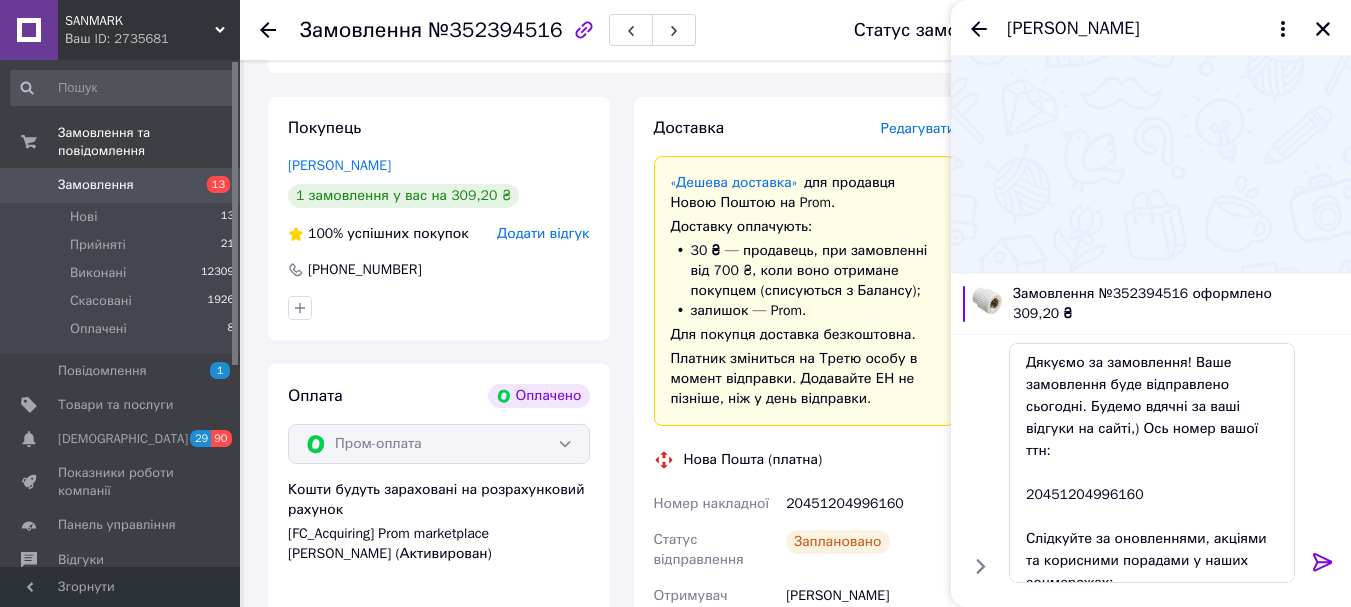 drag, startPoint x: 1318, startPoint y: 561, endPoint x: 1318, endPoint y: 533, distance: 28 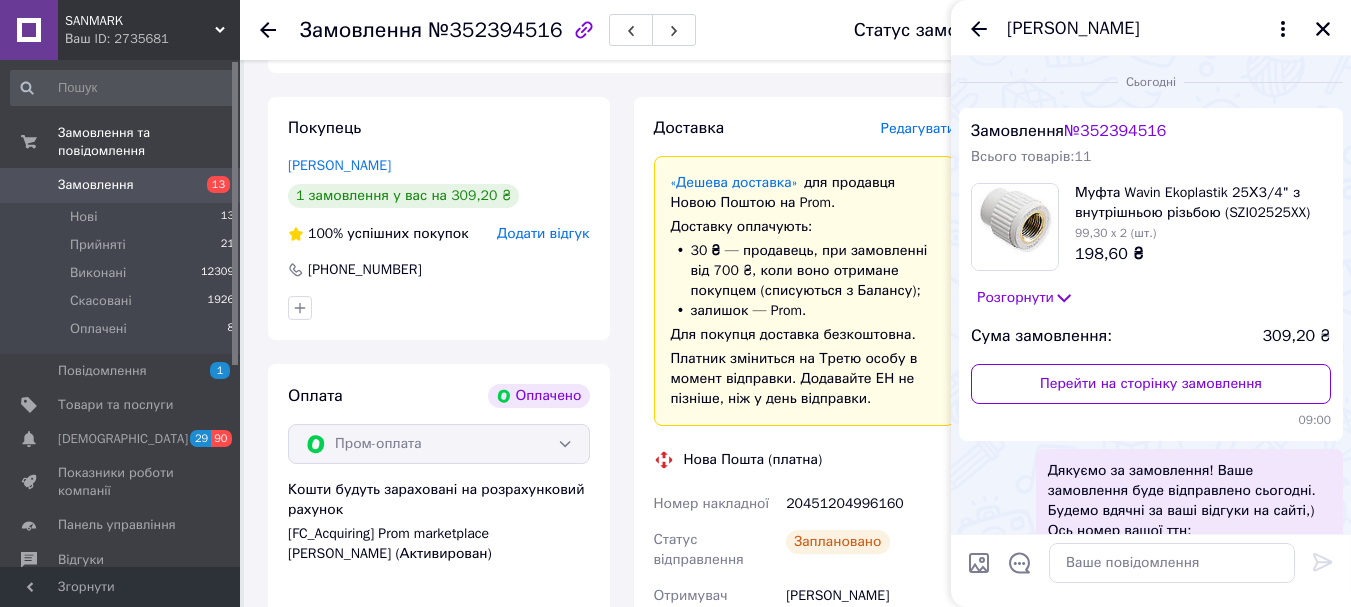 scroll, scrollTop: 280, scrollLeft: 0, axis: vertical 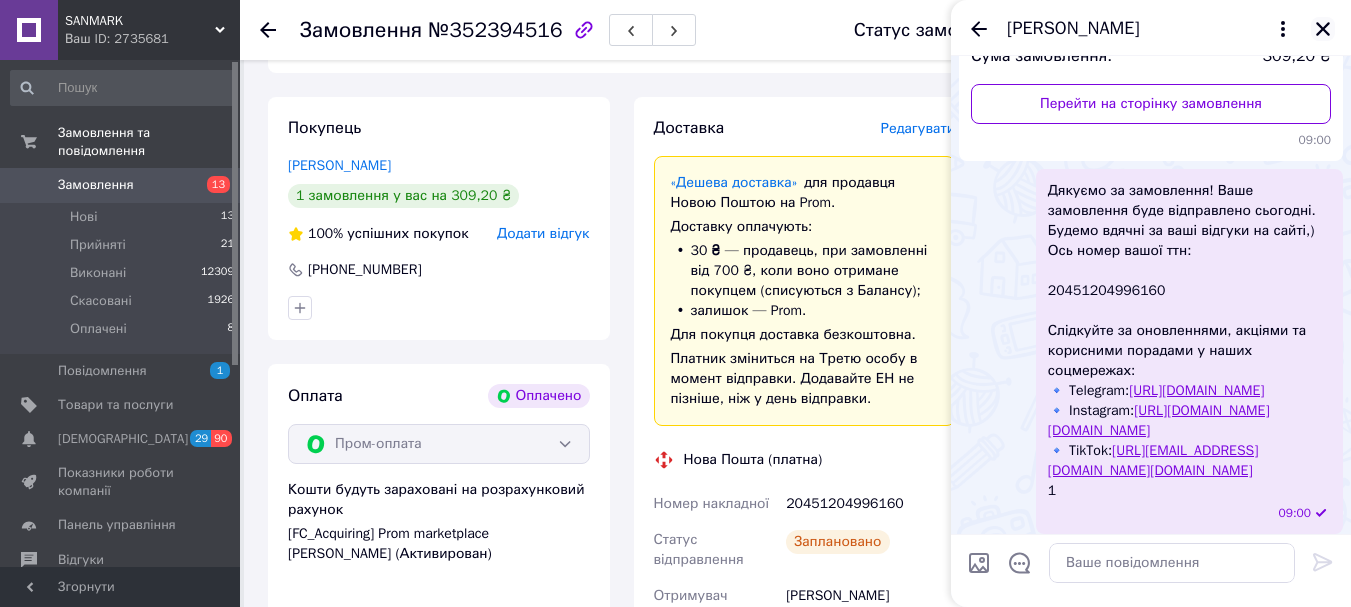click 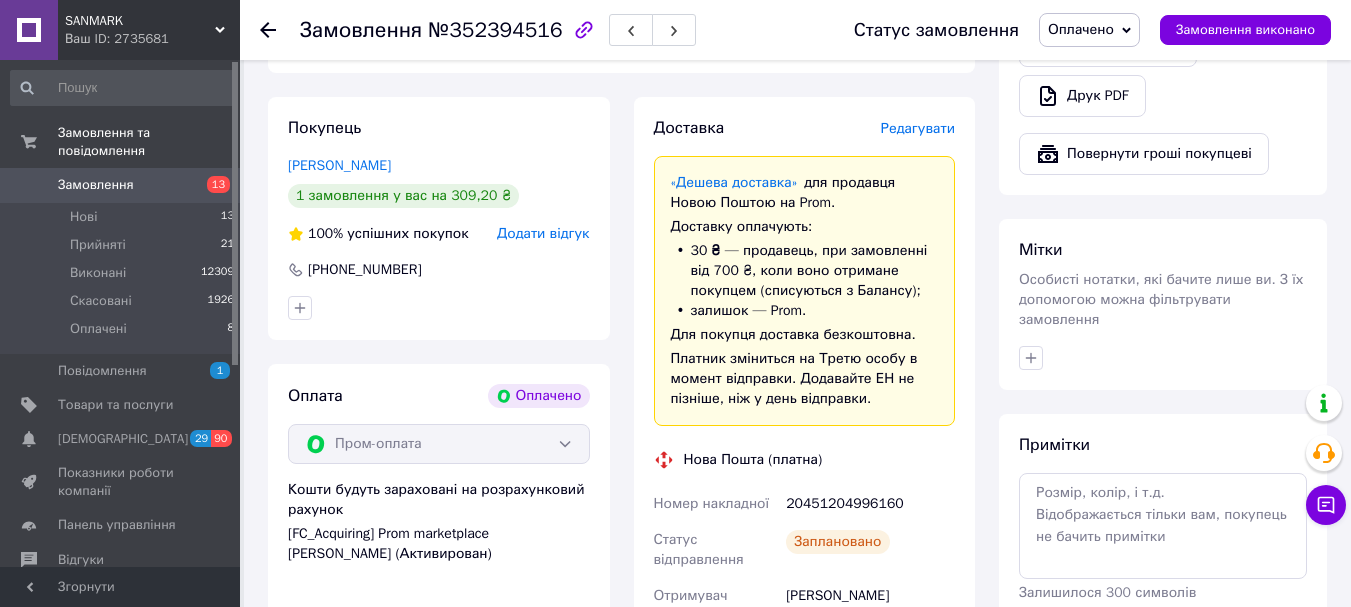click on "Оплачено" at bounding box center [1089, 30] 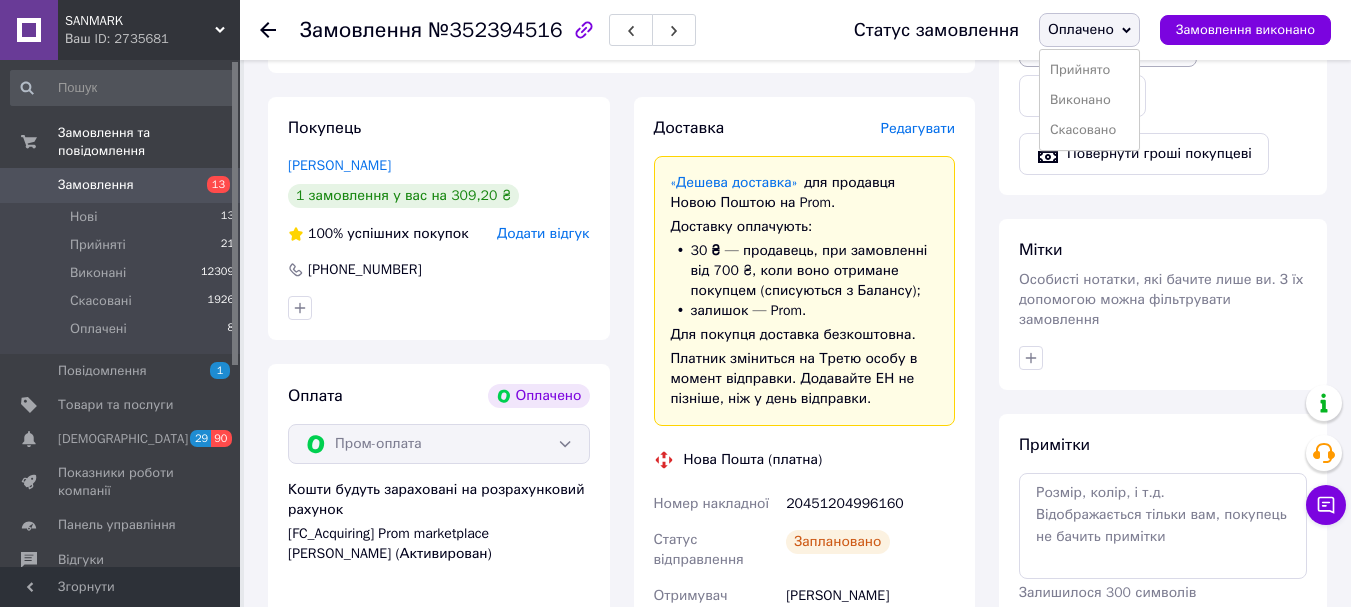 click on "Прийнято" at bounding box center (1089, 70) 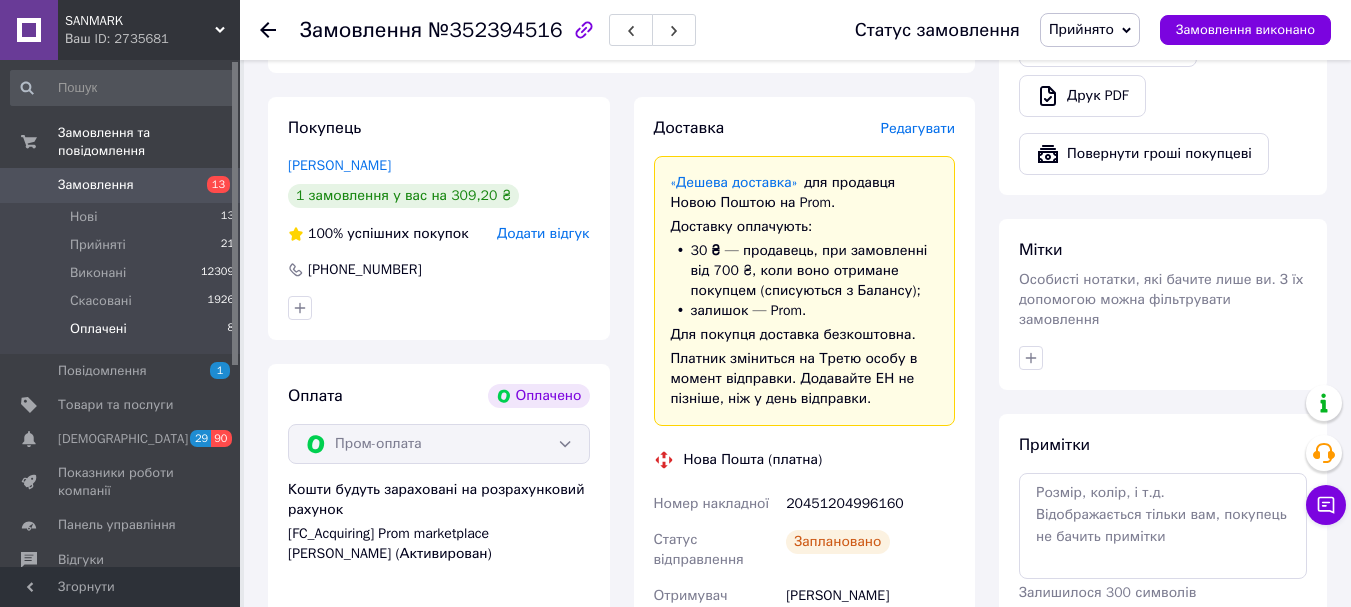 click on "Оплачені" at bounding box center (98, 329) 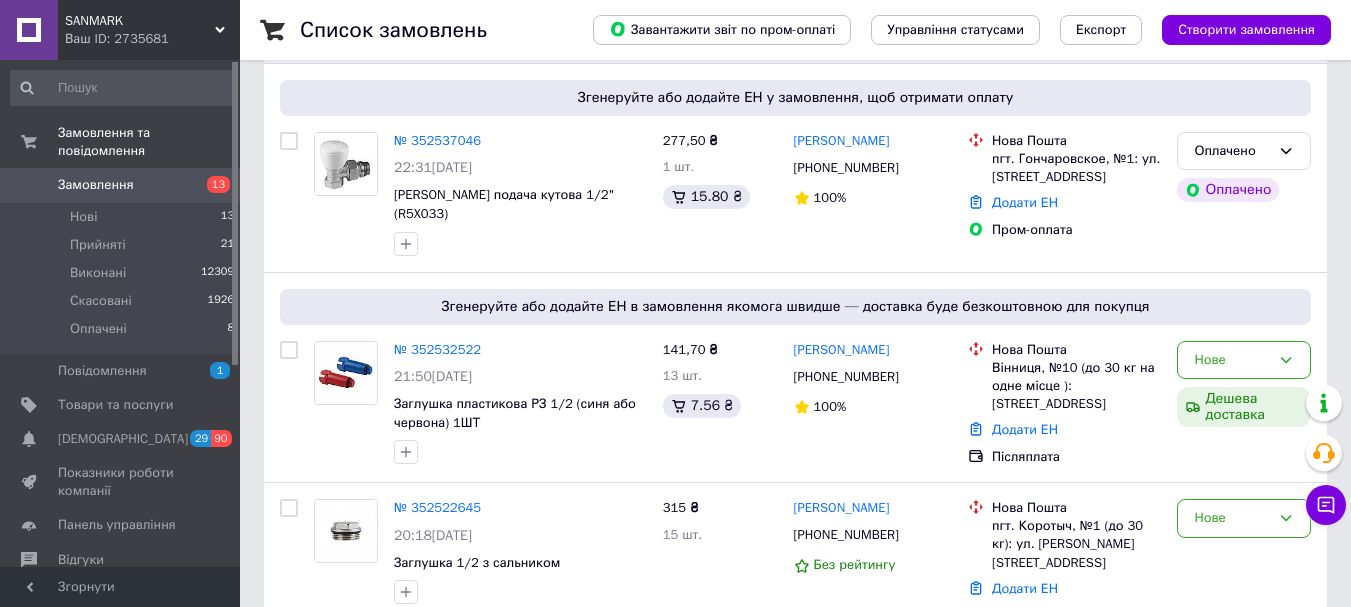 scroll, scrollTop: 400, scrollLeft: 0, axis: vertical 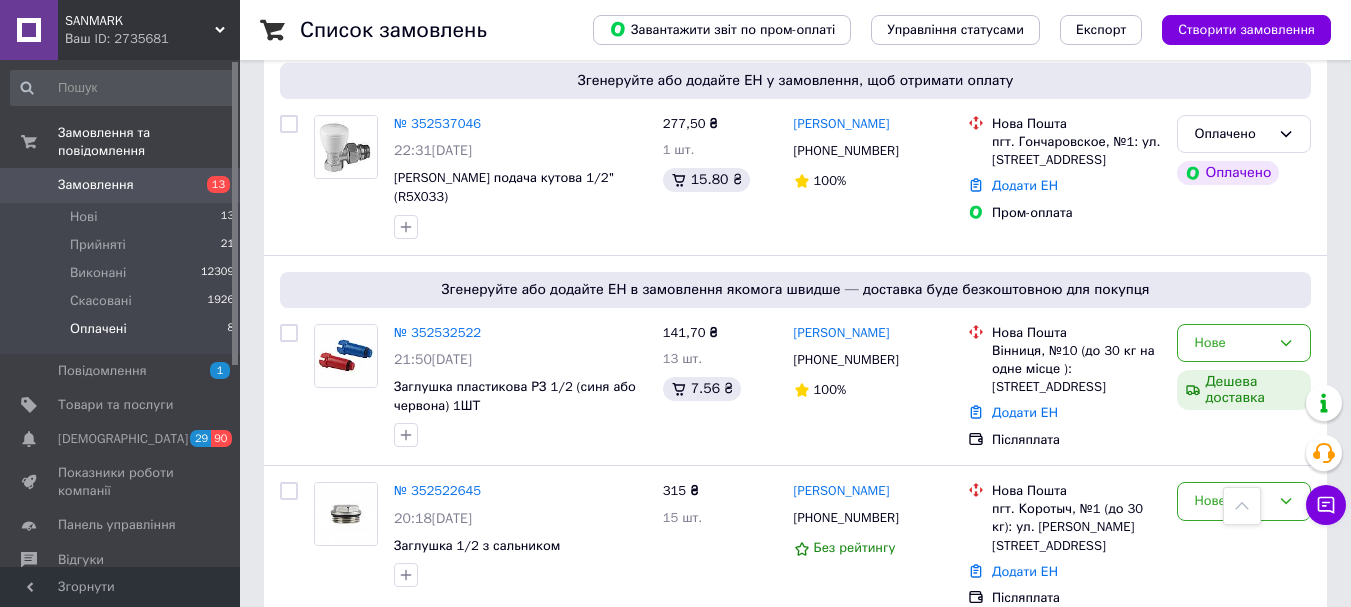 click on "Оплачені 8" at bounding box center (123, 334) 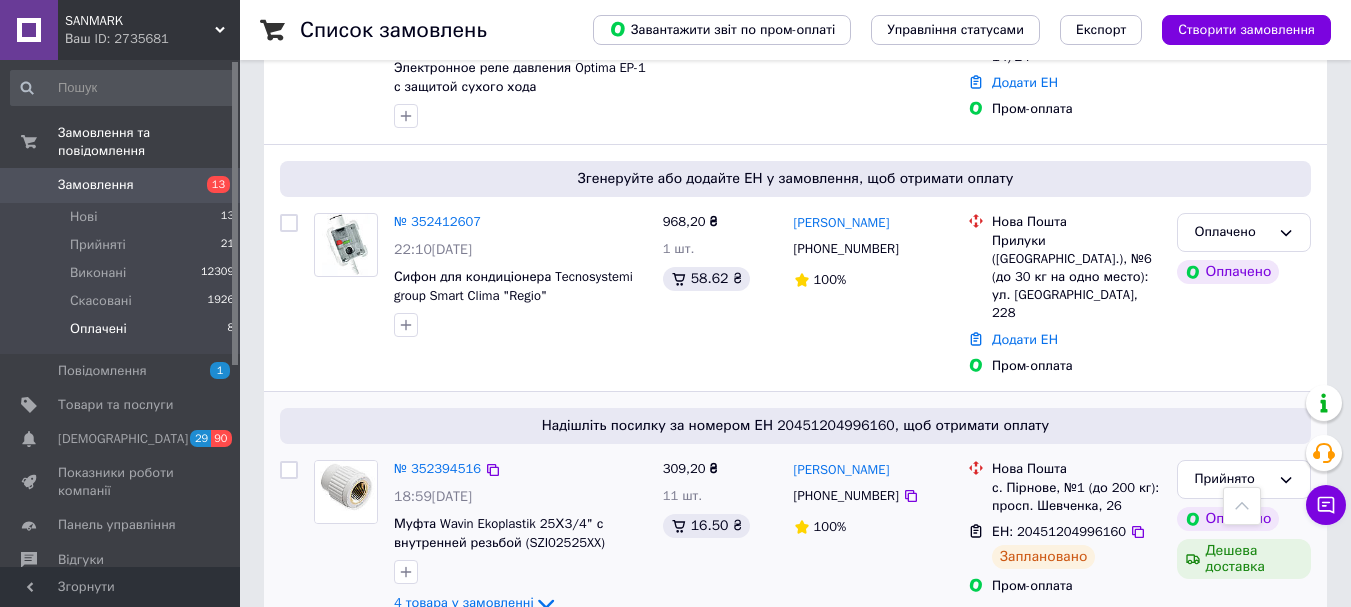 scroll, scrollTop: 1333, scrollLeft: 0, axis: vertical 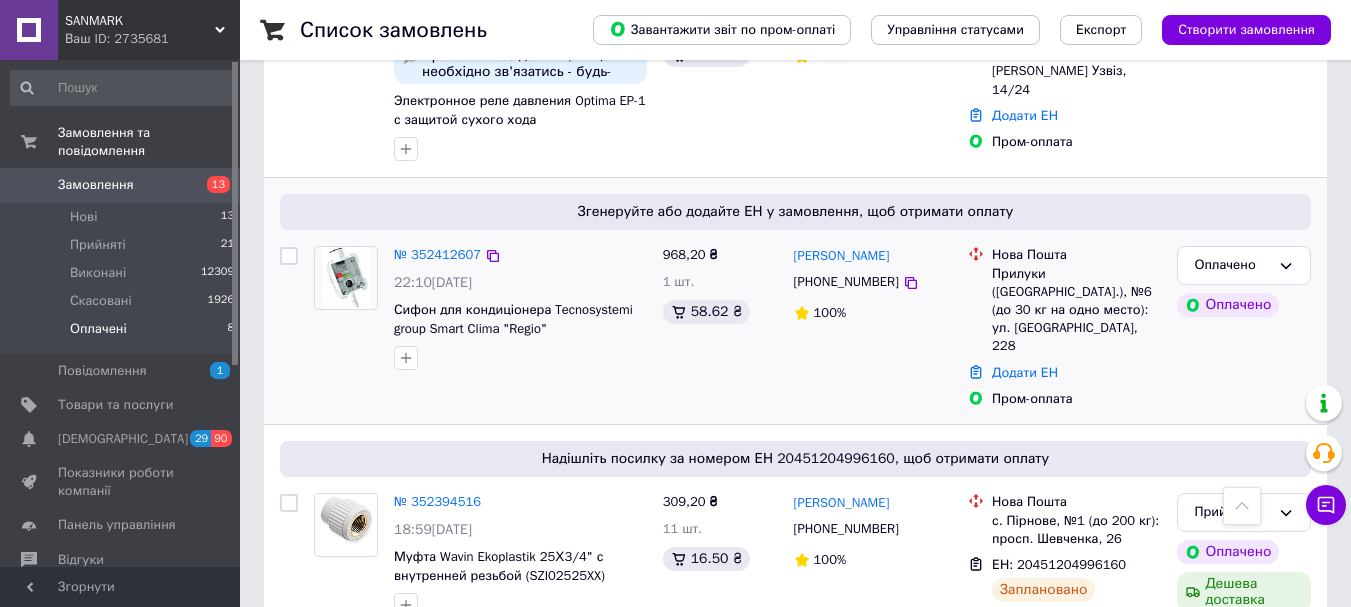 click at bounding box center (345, 278) 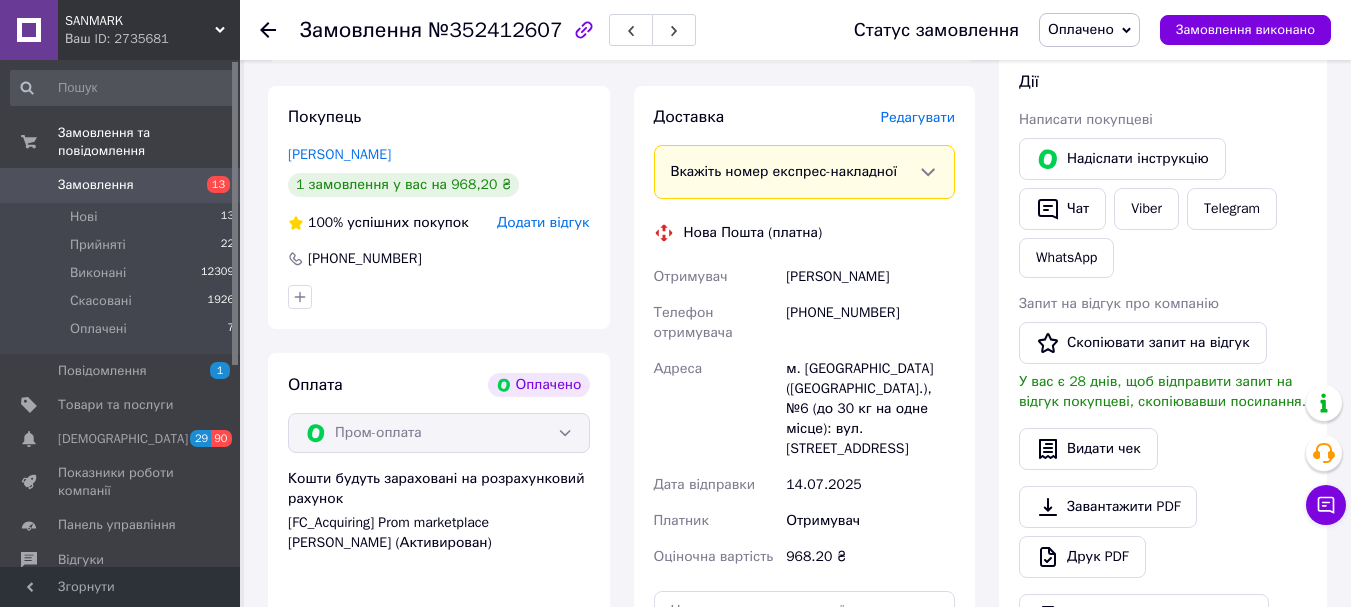 scroll, scrollTop: 400, scrollLeft: 0, axis: vertical 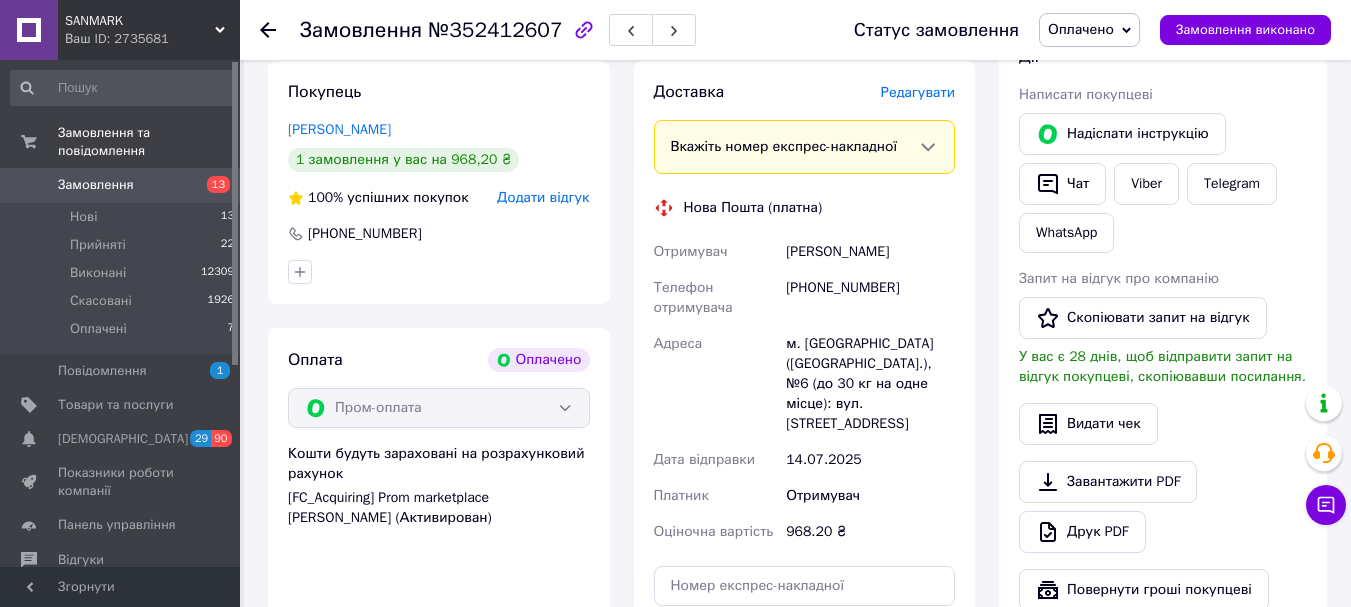 drag, startPoint x: 782, startPoint y: 253, endPoint x: 916, endPoint y: 253, distance: 134 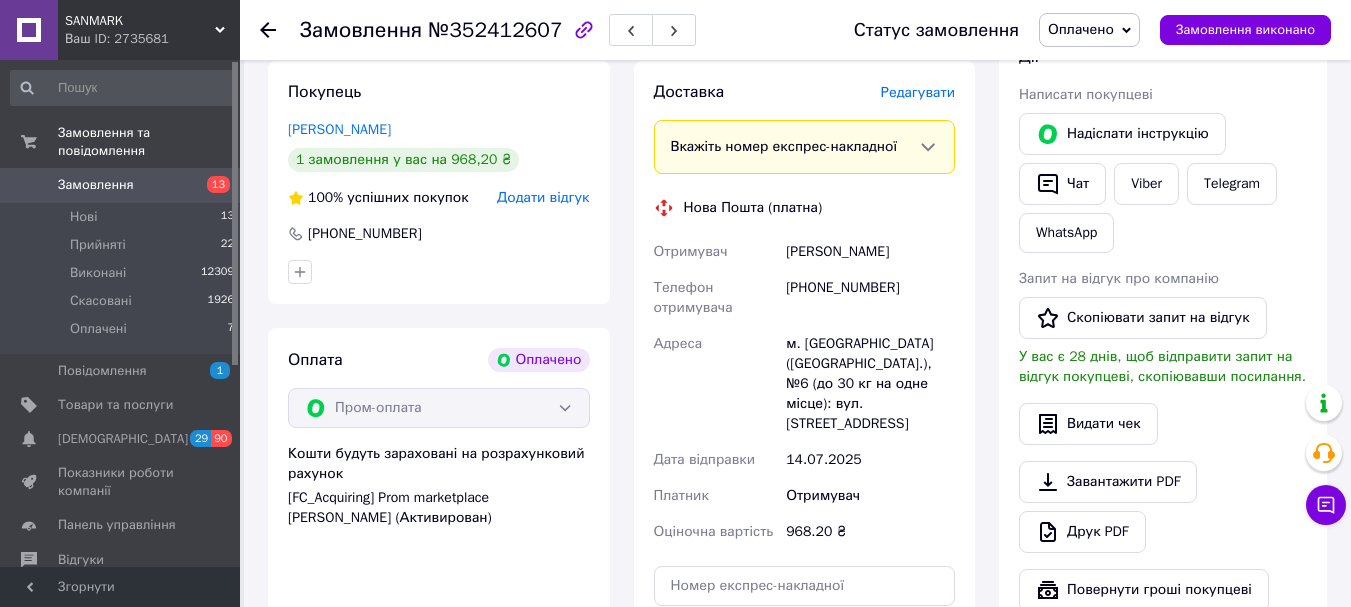 click on "[PHONE_NUMBER]" at bounding box center [870, 298] 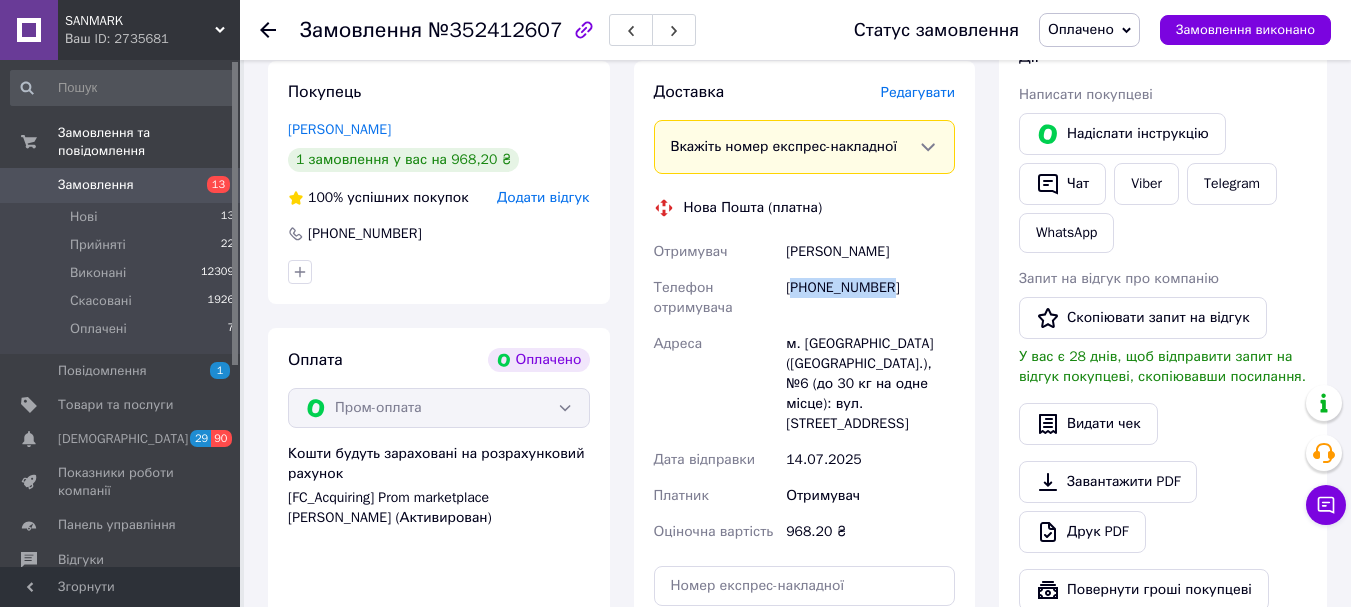 click on "[PHONE_NUMBER]" at bounding box center (870, 298) 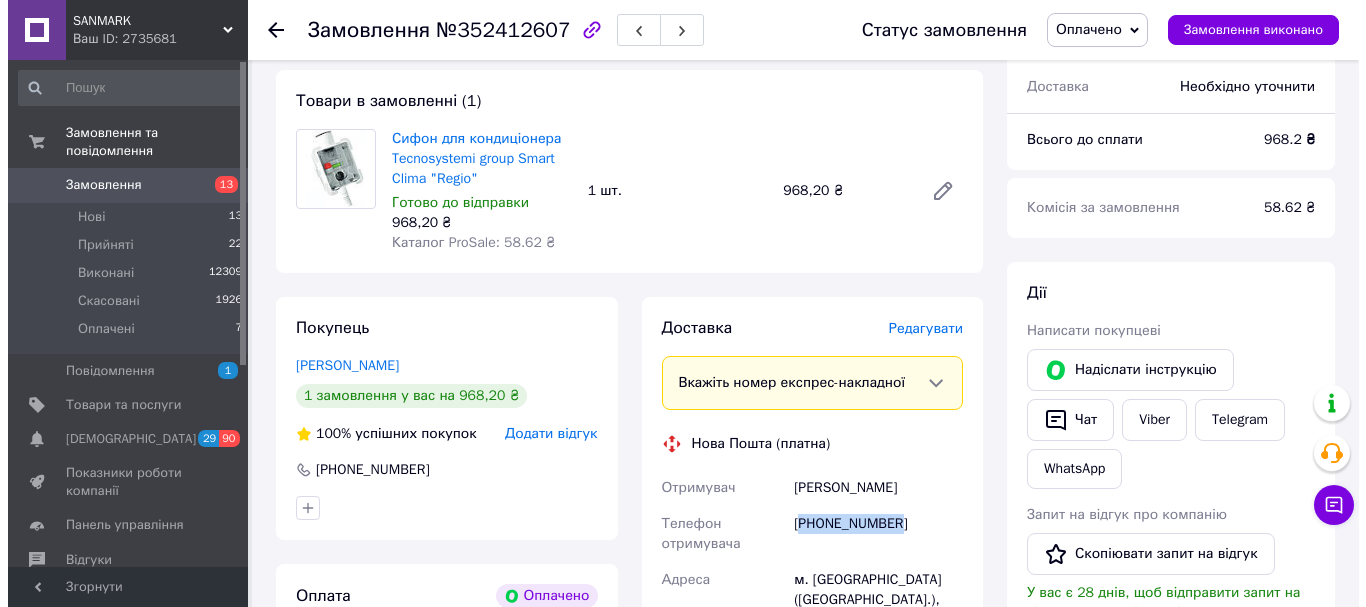 scroll, scrollTop: 0, scrollLeft: 0, axis: both 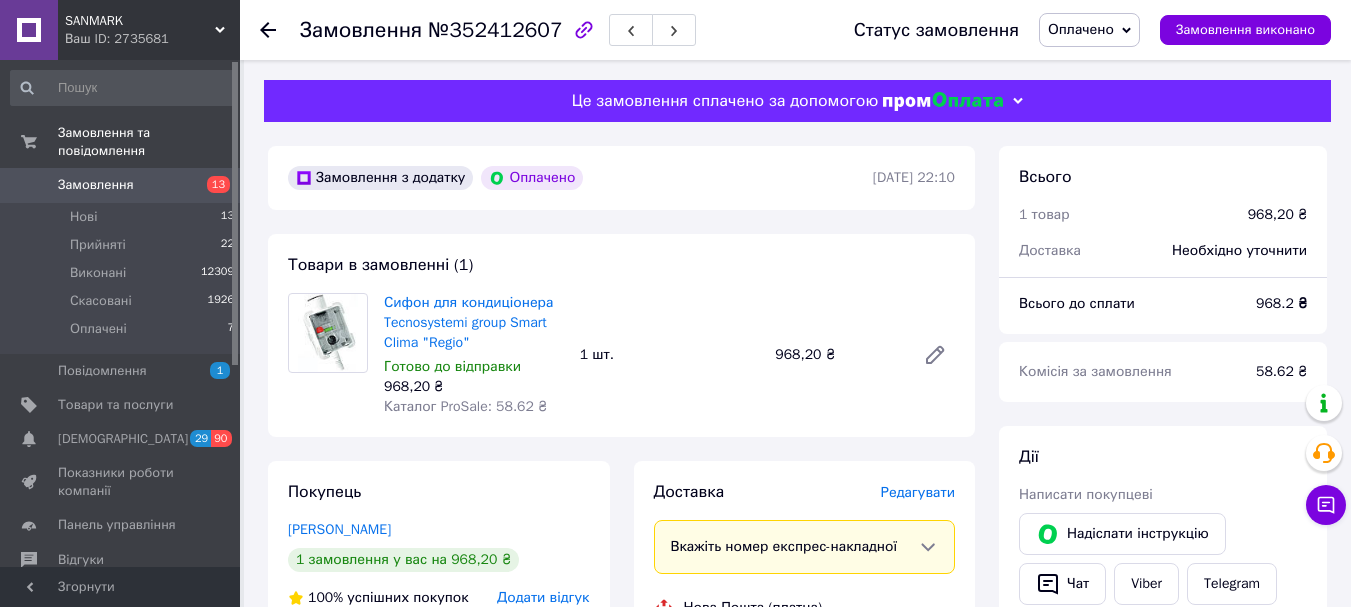 click on "Редагувати" at bounding box center (918, 492) 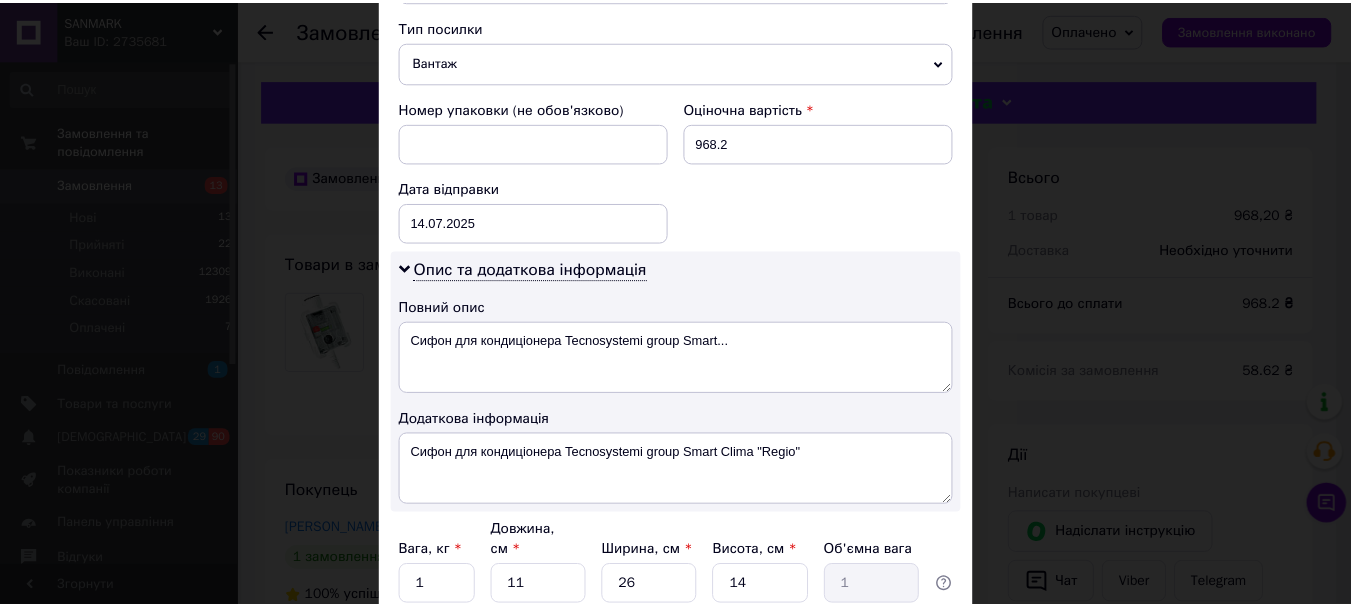 scroll, scrollTop: 945, scrollLeft: 0, axis: vertical 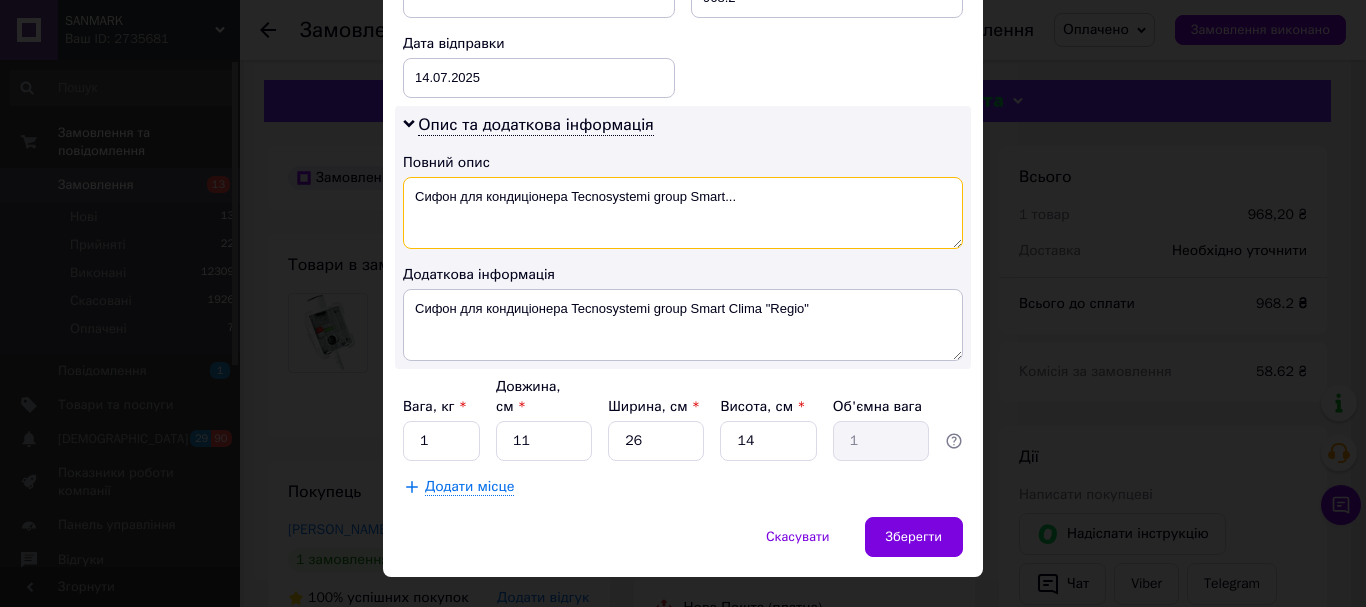 drag, startPoint x: 836, startPoint y: 182, endPoint x: 567, endPoint y: 184, distance: 269.00745 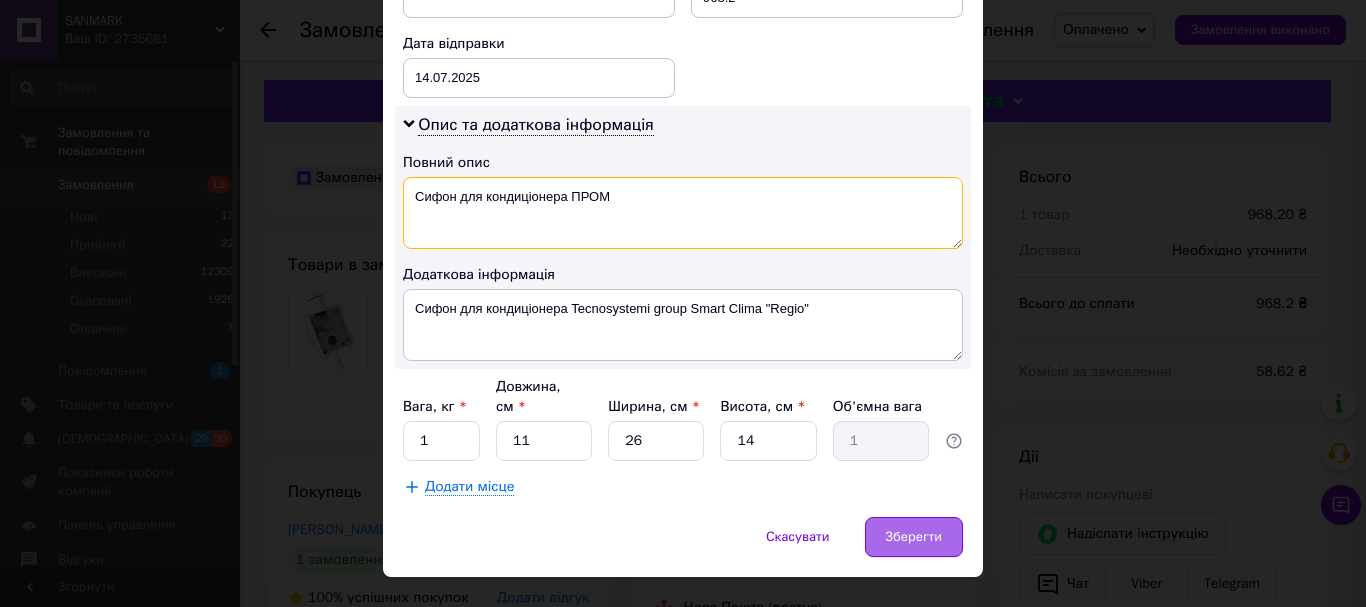 type on "Сифон для кондиціонера ПРОМ" 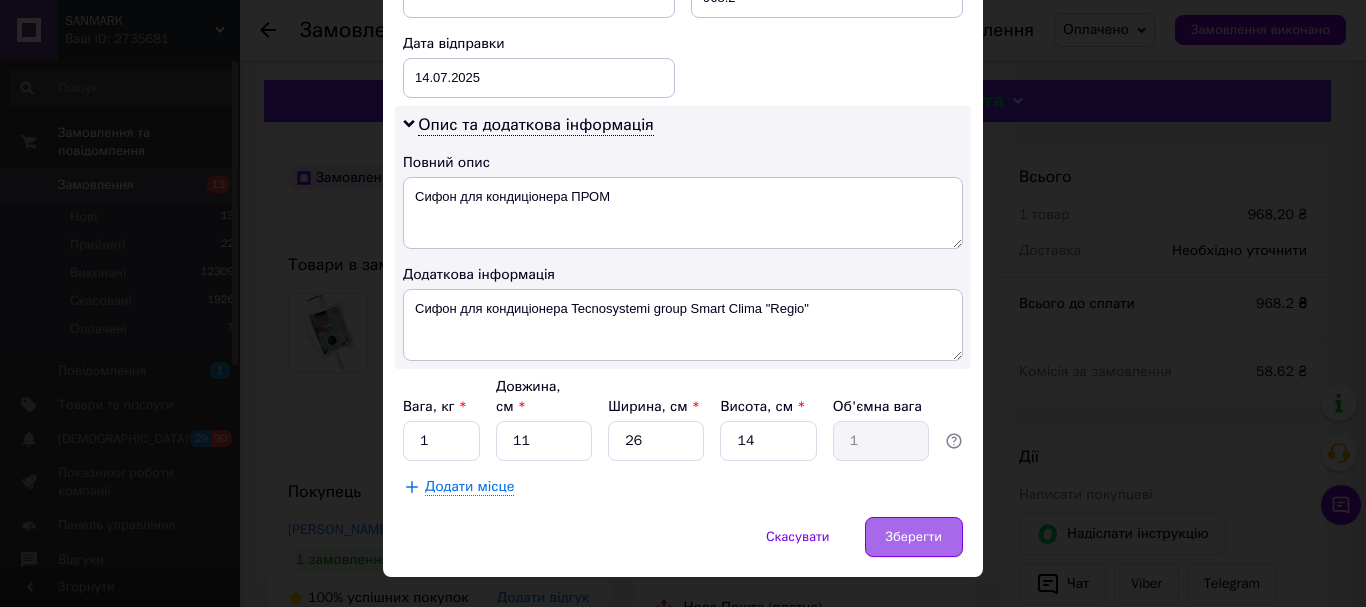 click on "Зберегти" at bounding box center [914, 537] 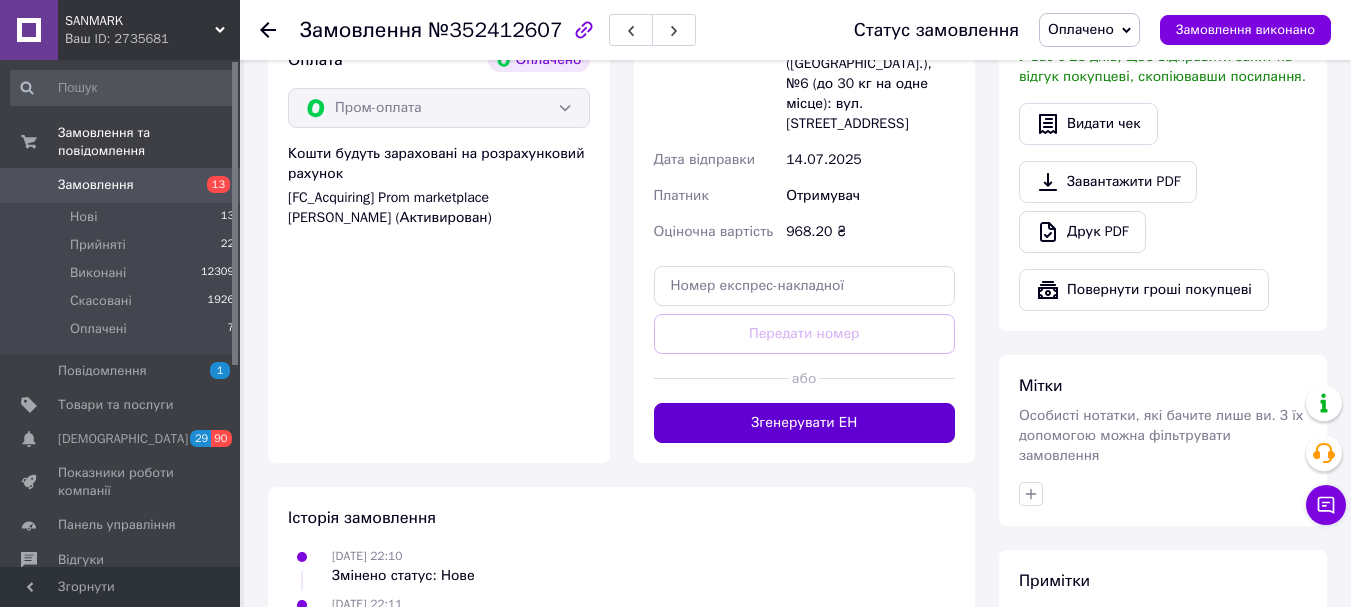 click on "Згенерувати ЕН" at bounding box center [805, 423] 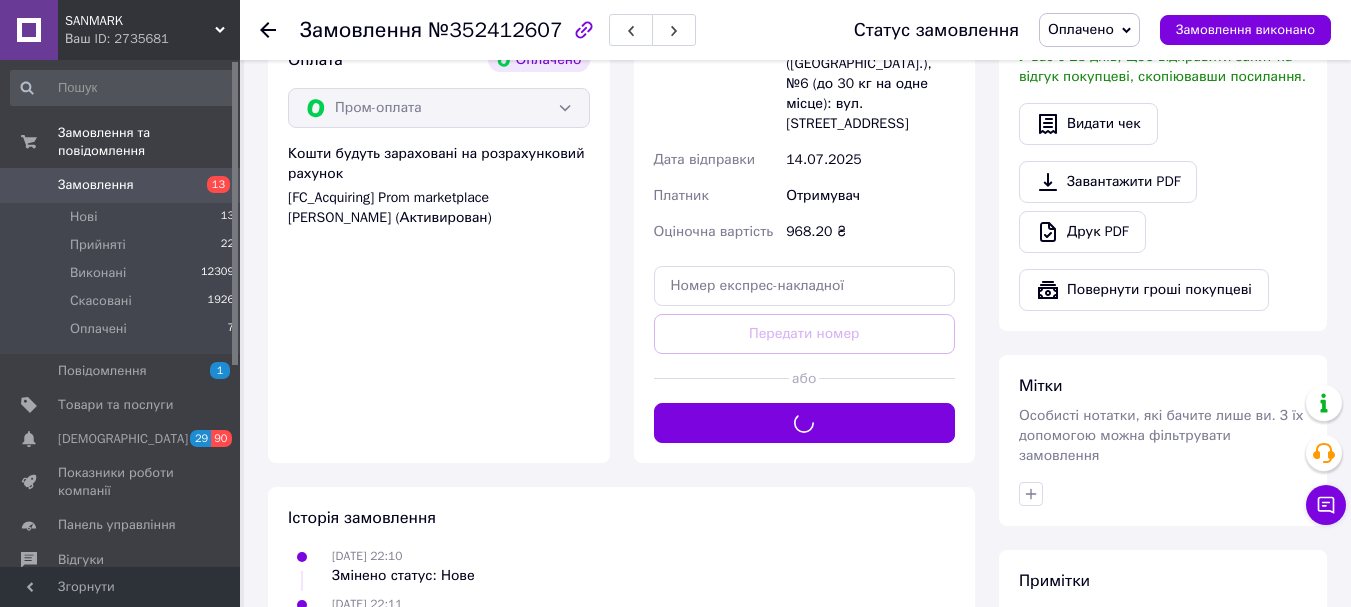 scroll, scrollTop: 300, scrollLeft: 0, axis: vertical 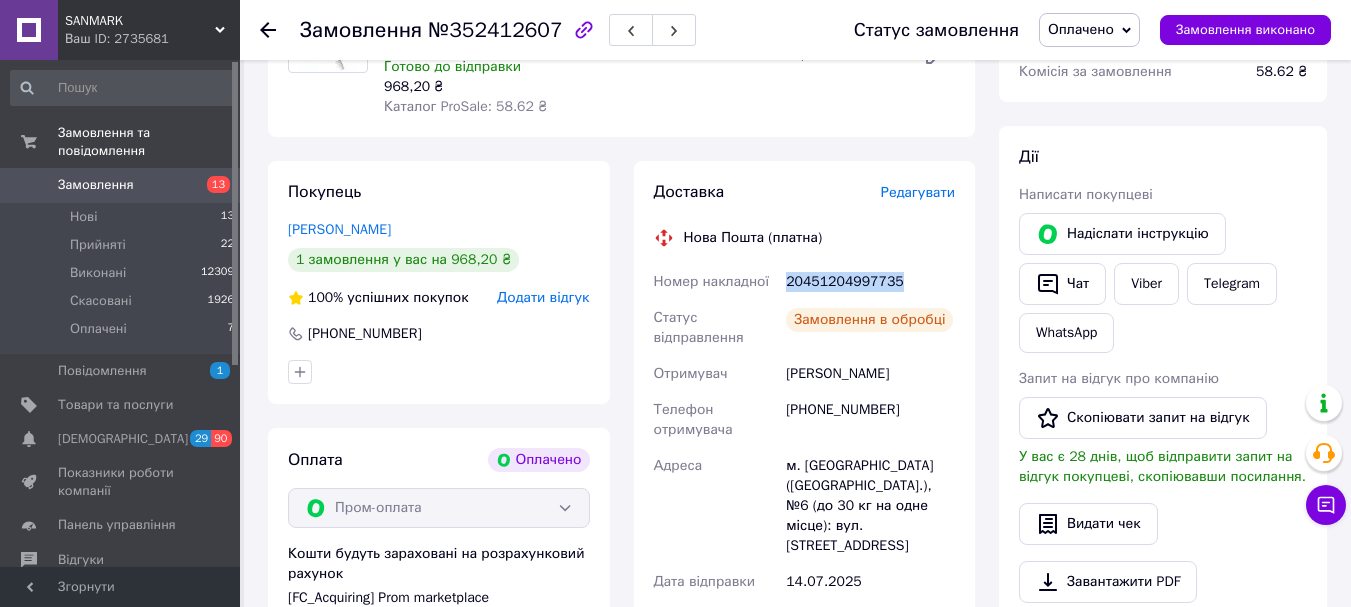 drag, startPoint x: 782, startPoint y: 275, endPoint x: 913, endPoint y: 285, distance: 131.38112 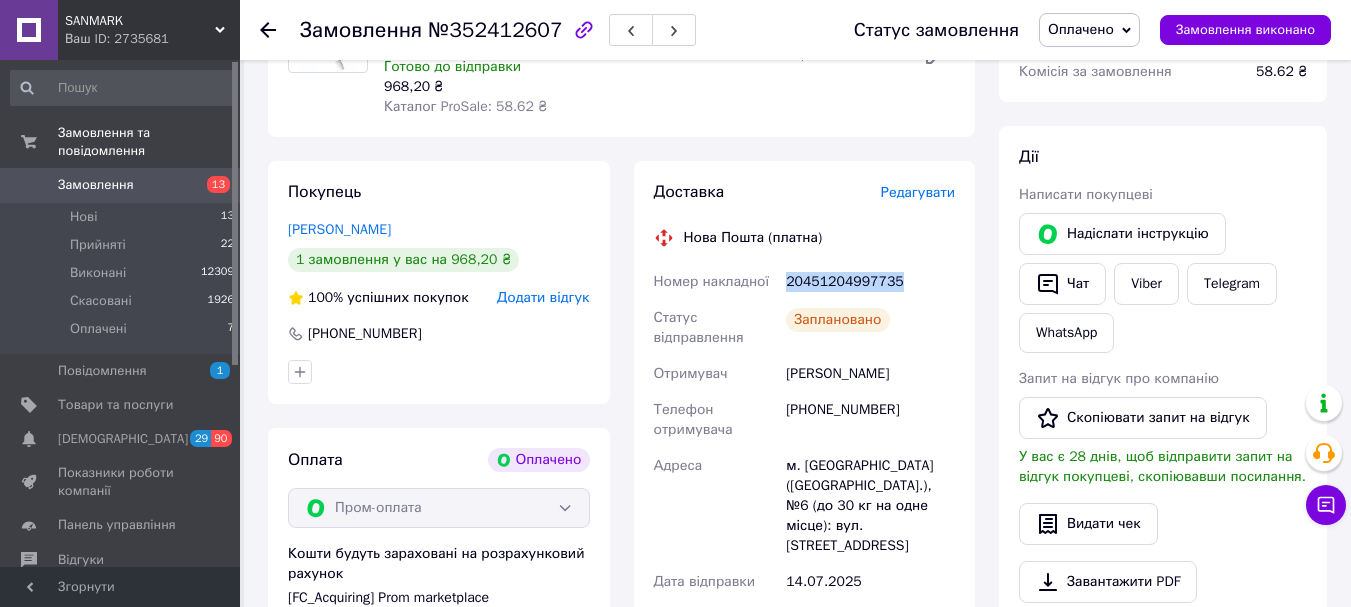 copy on "20451204997735" 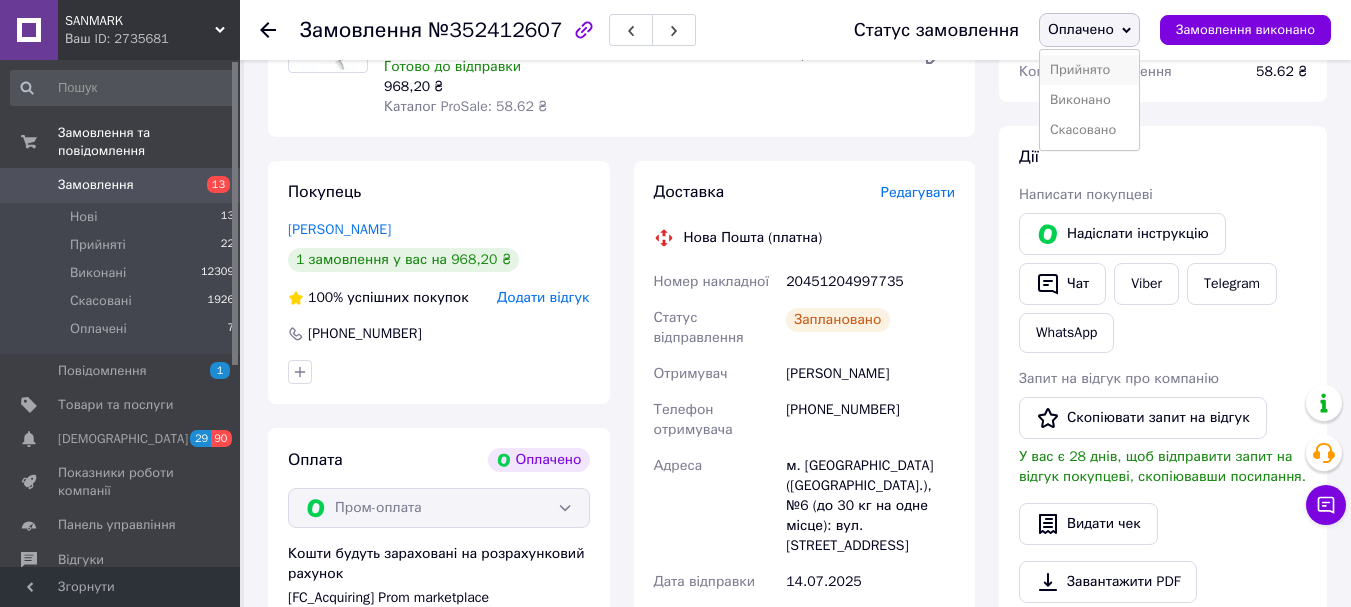 click on "Прийнято" at bounding box center [1089, 70] 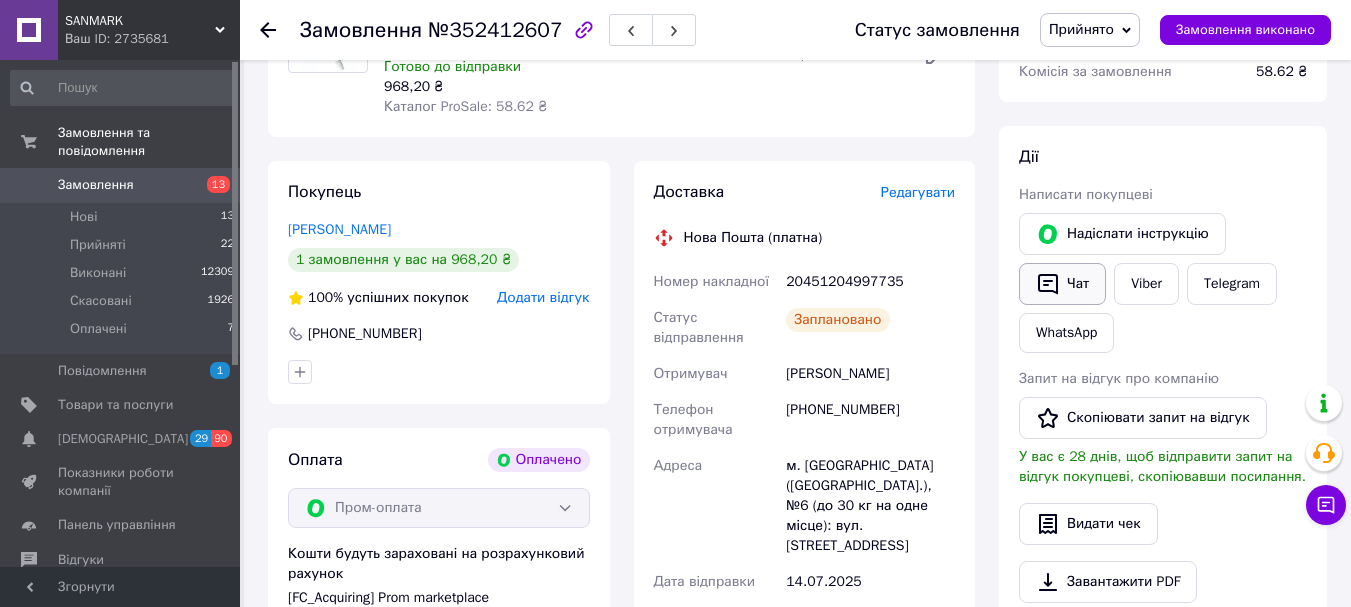 click on "Чат" at bounding box center (1062, 284) 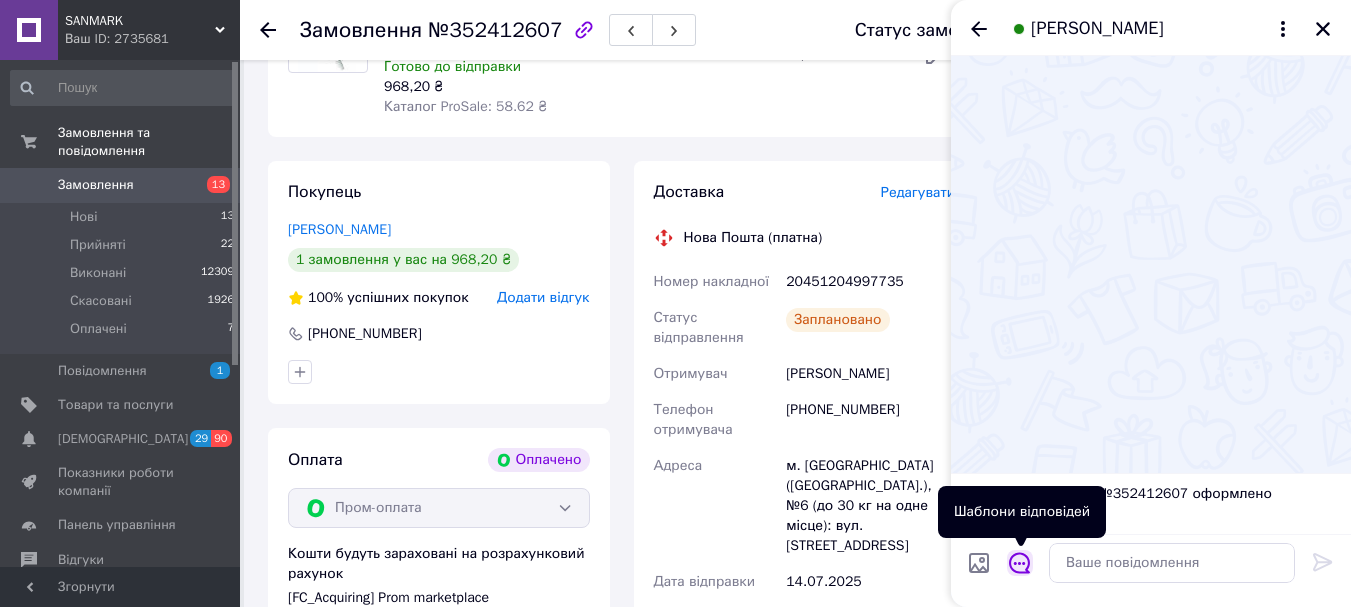 click 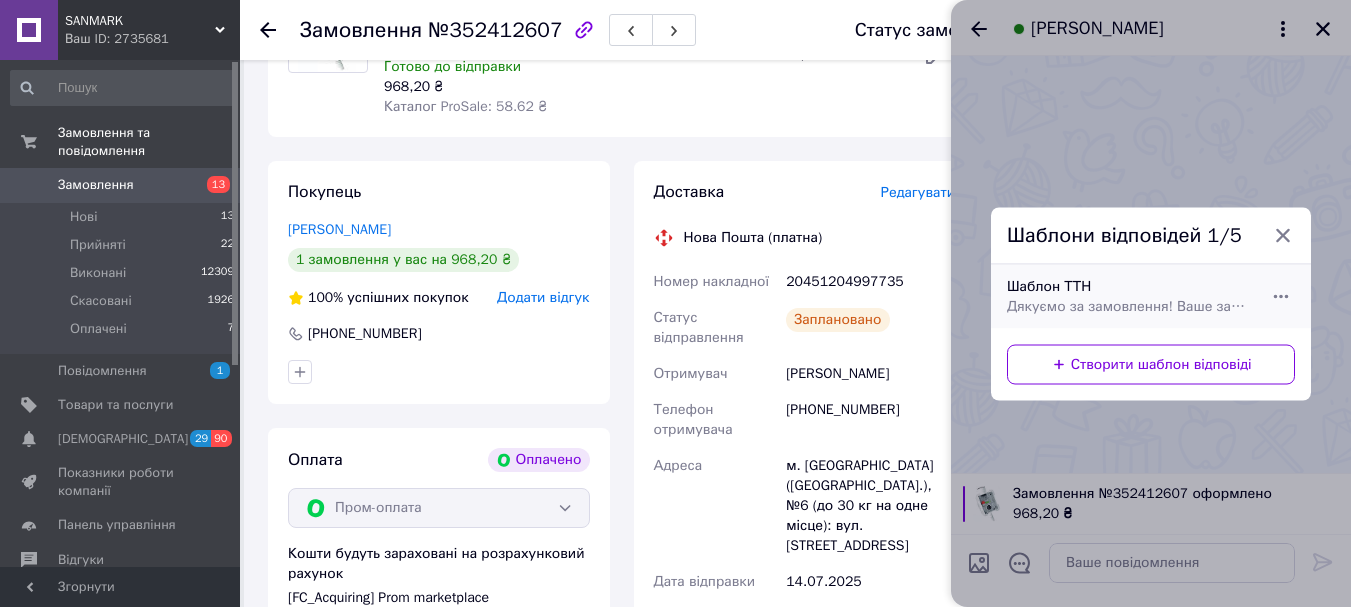 click on "Шаблон ТТН Дякуємо за замовлення! Ваше замовлення буде відправлено сьогодні. Будемо вдячні за ваші відгуки на сайті,) Ось номер вашої ттн:
20451194312522
Слідкуйте за оновленнями, акціями та корисними порадами у наших соцмережах:
🔹 Telegram: [URL][DOMAIN_NAME]
🔹 Instagram: [URL][DOMAIN_NAME][DOMAIN_NAME]
🔹 TikTok: [URL][EMAIL_ADDRESS][DOMAIN_NAME][DOMAIN_NAME]
1" at bounding box center [1129, 296] 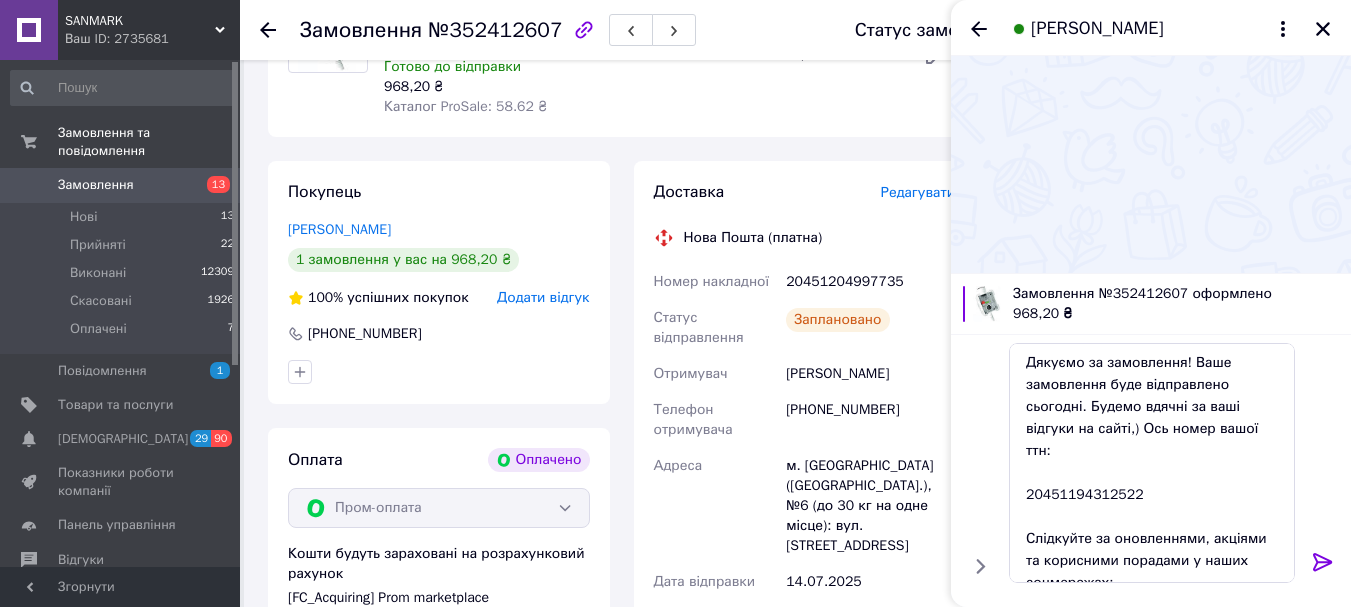 click on "20451204997735" at bounding box center (870, 282) 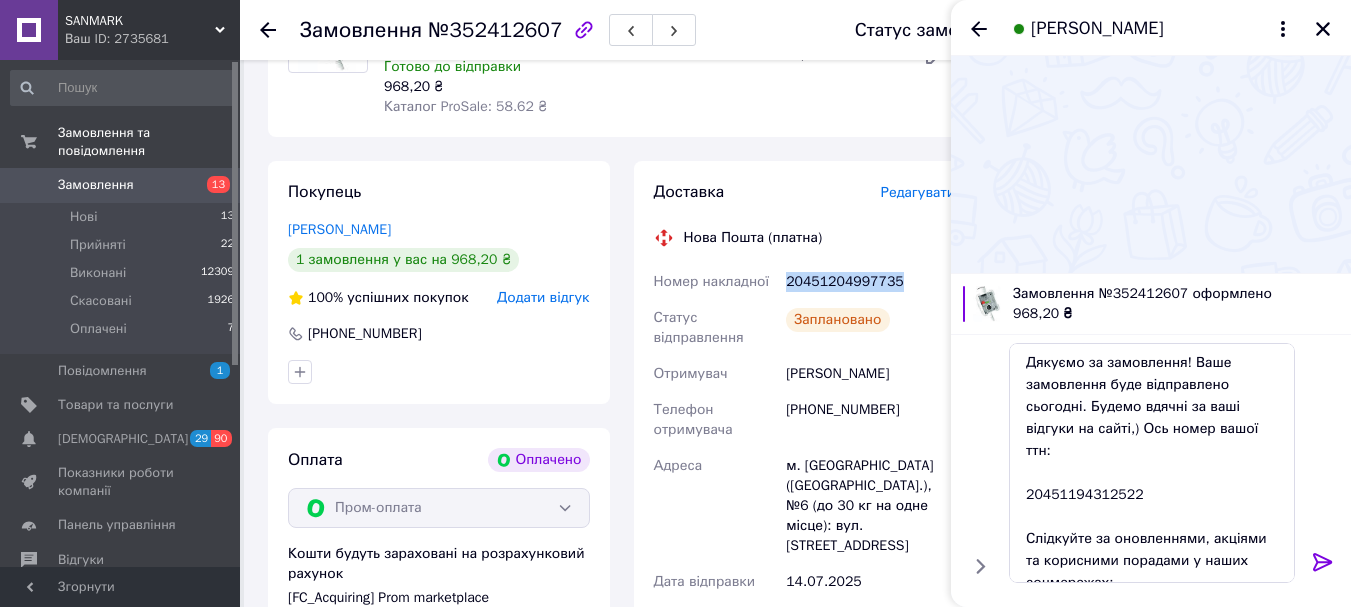 click on "20451204997735" at bounding box center (870, 282) 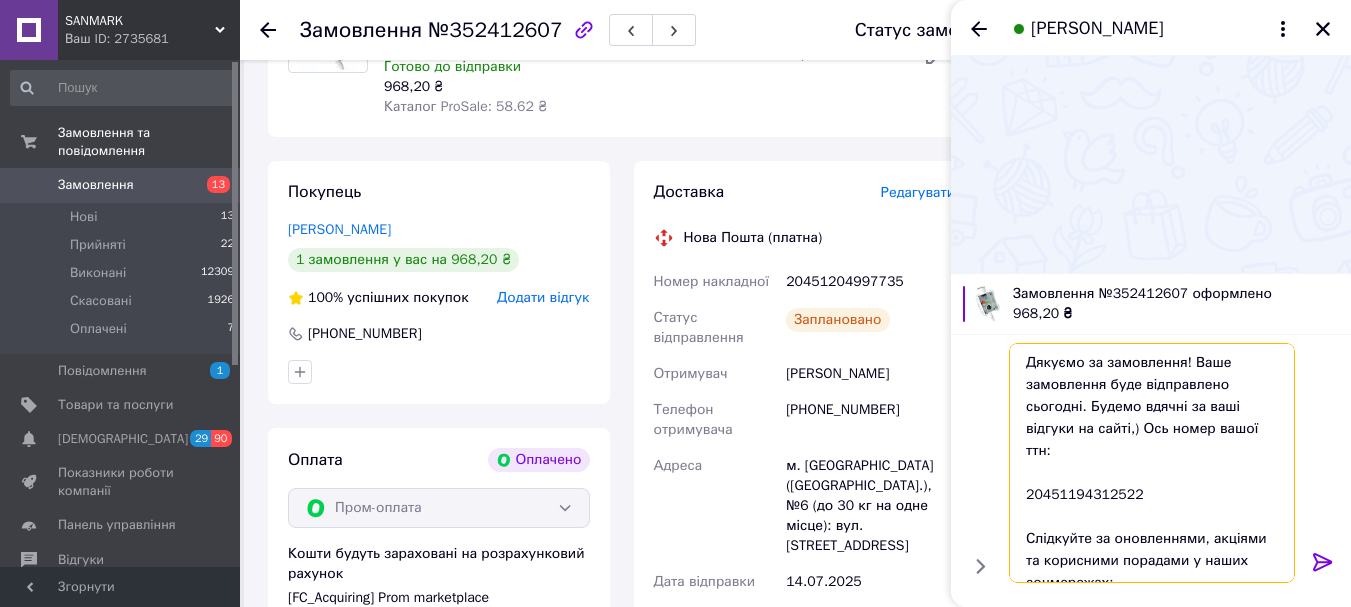 click on "Дякуємо за замовлення! Ваше замовлення буде відправлено сьогодні. Будемо вдячні за ваші відгуки на сайті,) Ось номер вашої ттн:
20451194312522
Слідкуйте за оновленнями, акціями та корисними порадами у наших соцмережах:
🔹 Telegram: [URL][DOMAIN_NAME]
🔹 Instagram: [URL][DOMAIN_NAME][DOMAIN_NAME]
🔹 TikTok: [URL][EMAIL_ADDRESS][DOMAIN_NAME][DOMAIN_NAME]
1" at bounding box center (1152, 463) 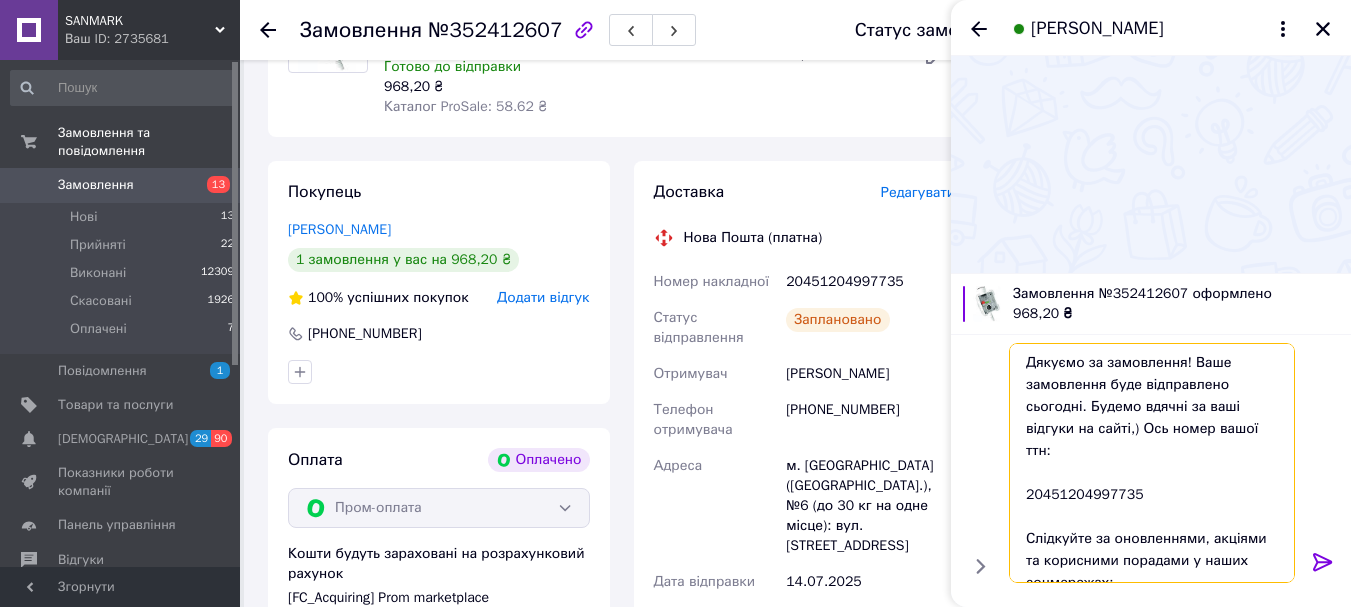 type on "Дякуємо за замовлення! Ваше замовлення буде відправлено сьогодні. Будемо вдячні за ваші відгуки на сайті,) Ось номер вашої ттн:
20451204997735
Слідкуйте за оновленнями, акціями та корисними порадами у наших соцмережах:
🔹 Telegram: [URL][DOMAIN_NAME]
🔹 Instagram: [URL][DOMAIN_NAME][DOMAIN_NAME]
🔹 TikTok: [URL][EMAIL_ADDRESS][DOMAIN_NAME][DOMAIN_NAME]
1" 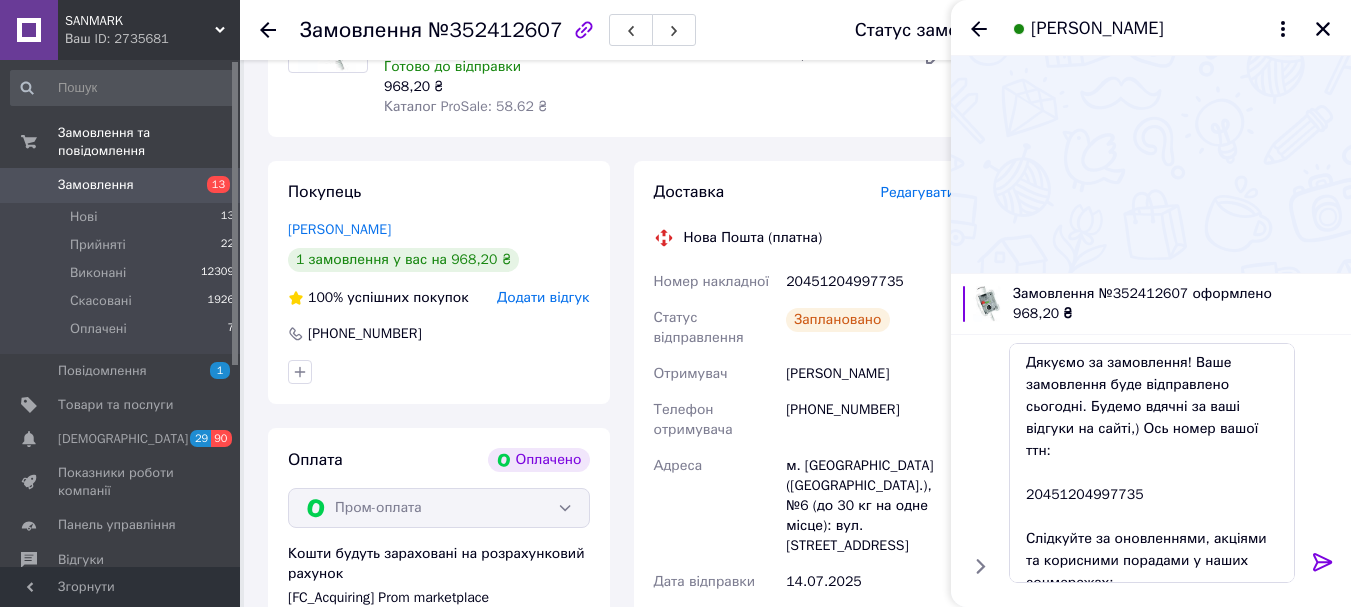 click 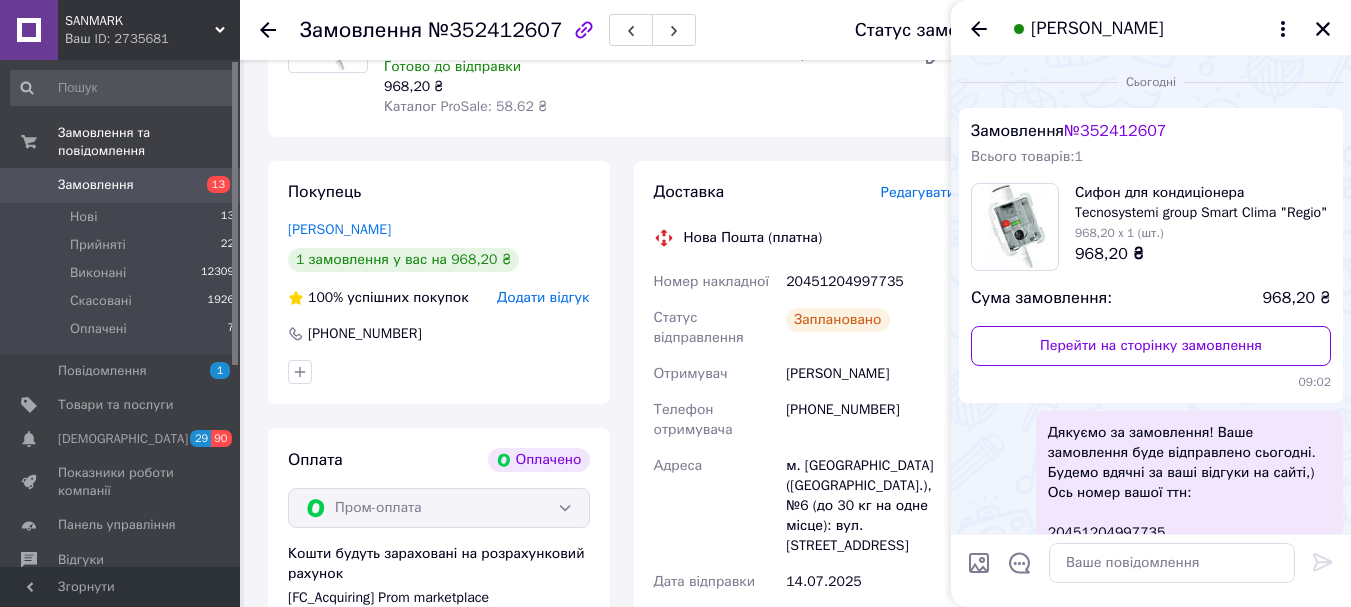 scroll, scrollTop: 242, scrollLeft: 0, axis: vertical 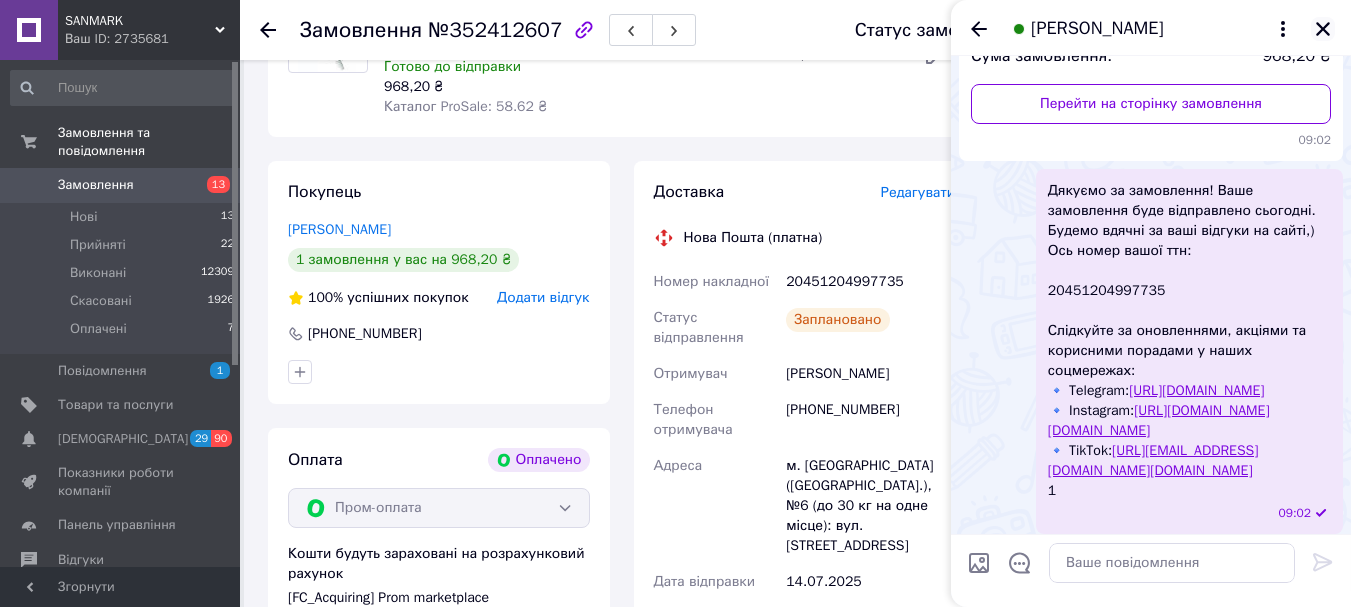 click 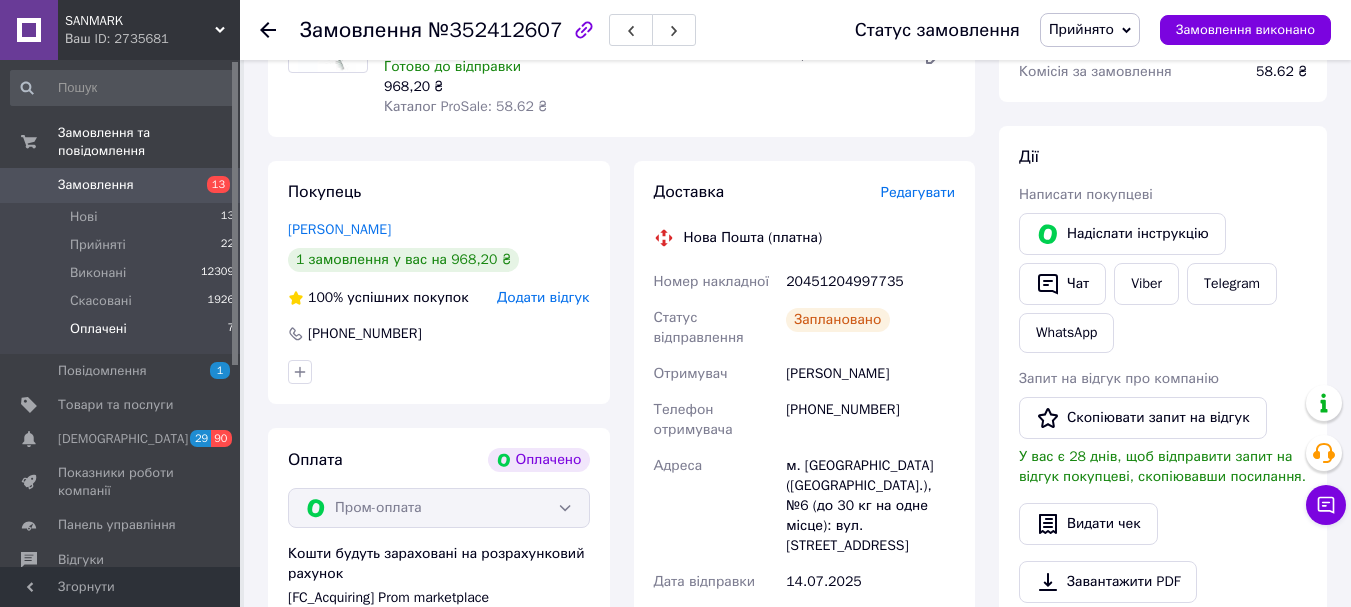 click on "Оплачені" at bounding box center [98, 329] 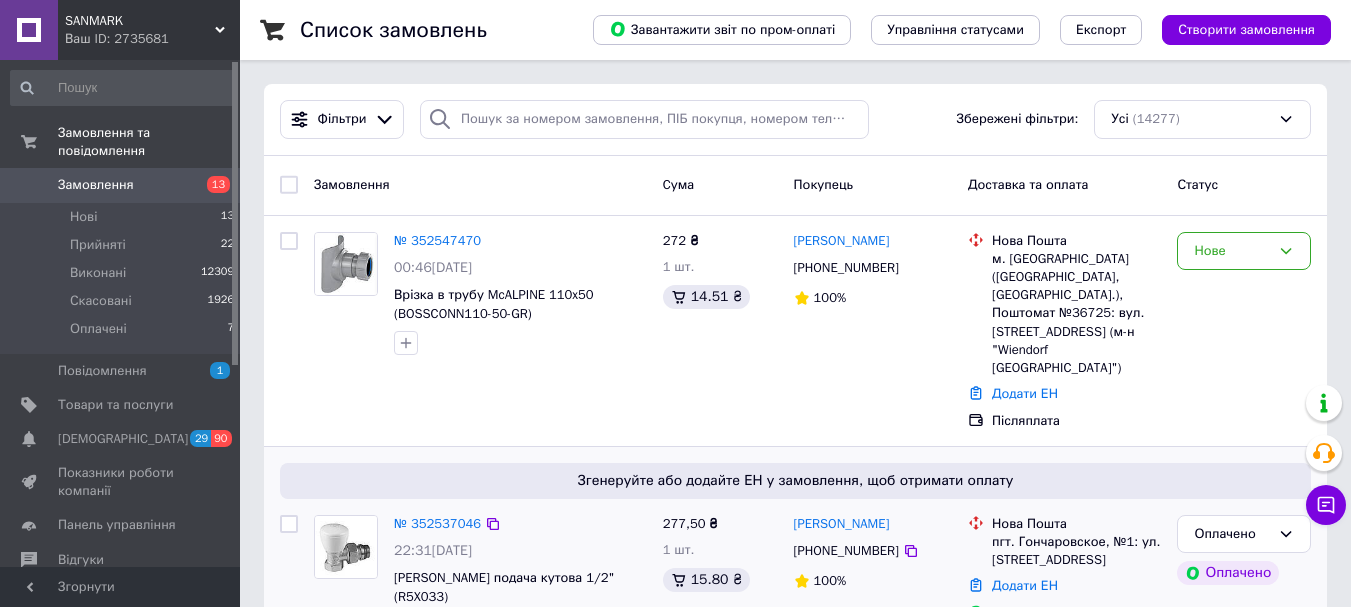 scroll, scrollTop: 200, scrollLeft: 0, axis: vertical 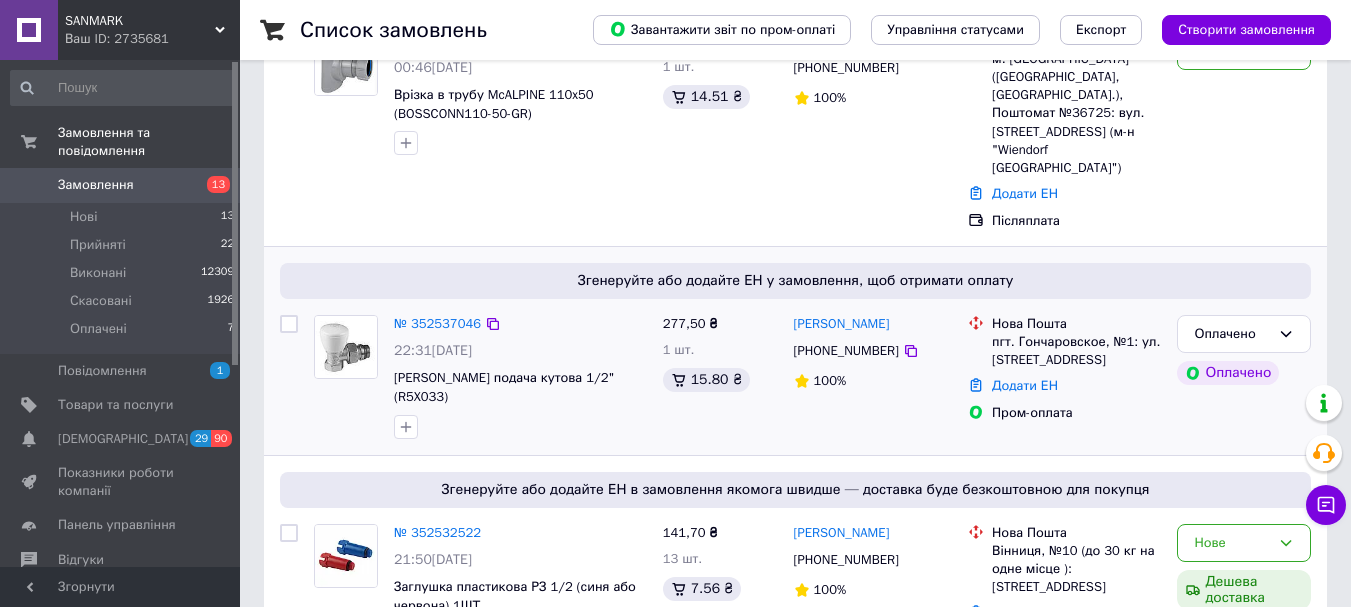 click at bounding box center [346, 347] 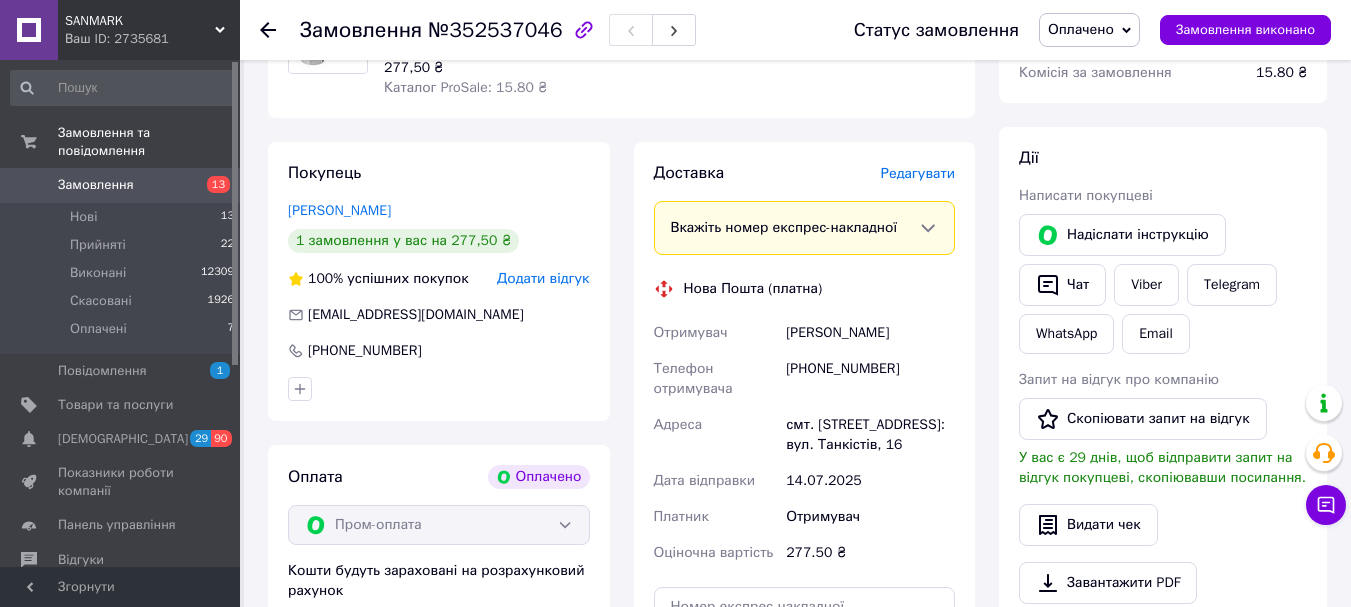 scroll, scrollTop: 300, scrollLeft: 0, axis: vertical 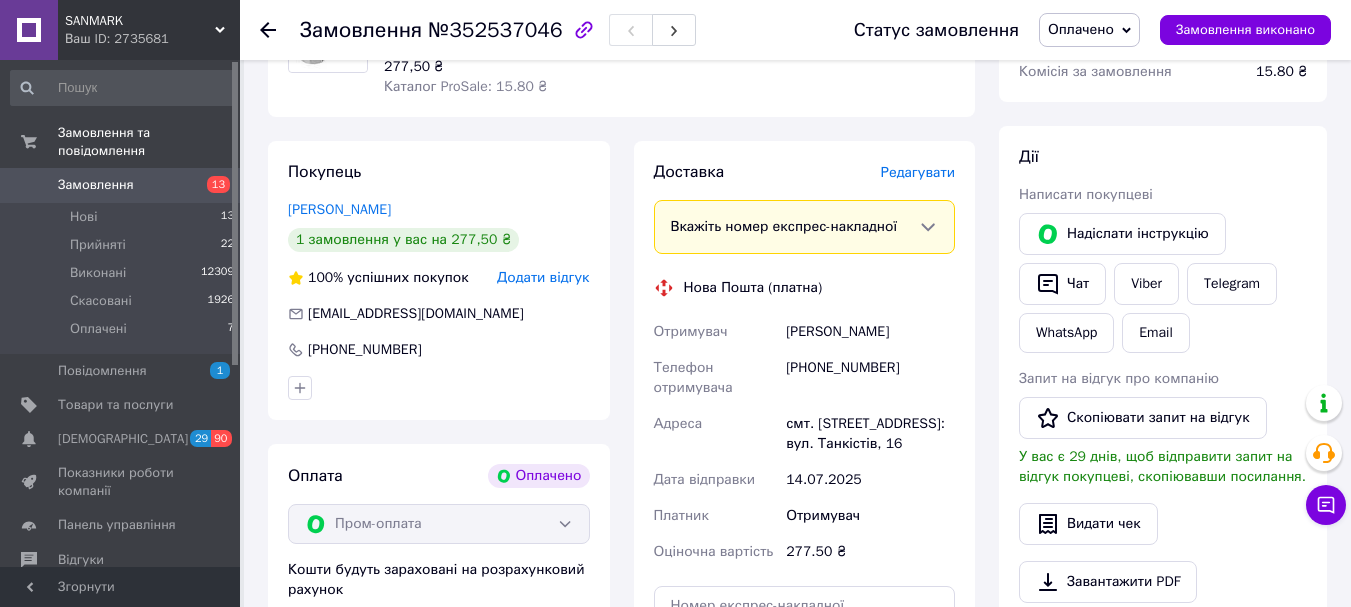 drag, startPoint x: 780, startPoint y: 321, endPoint x: 953, endPoint y: 330, distance: 173.23395 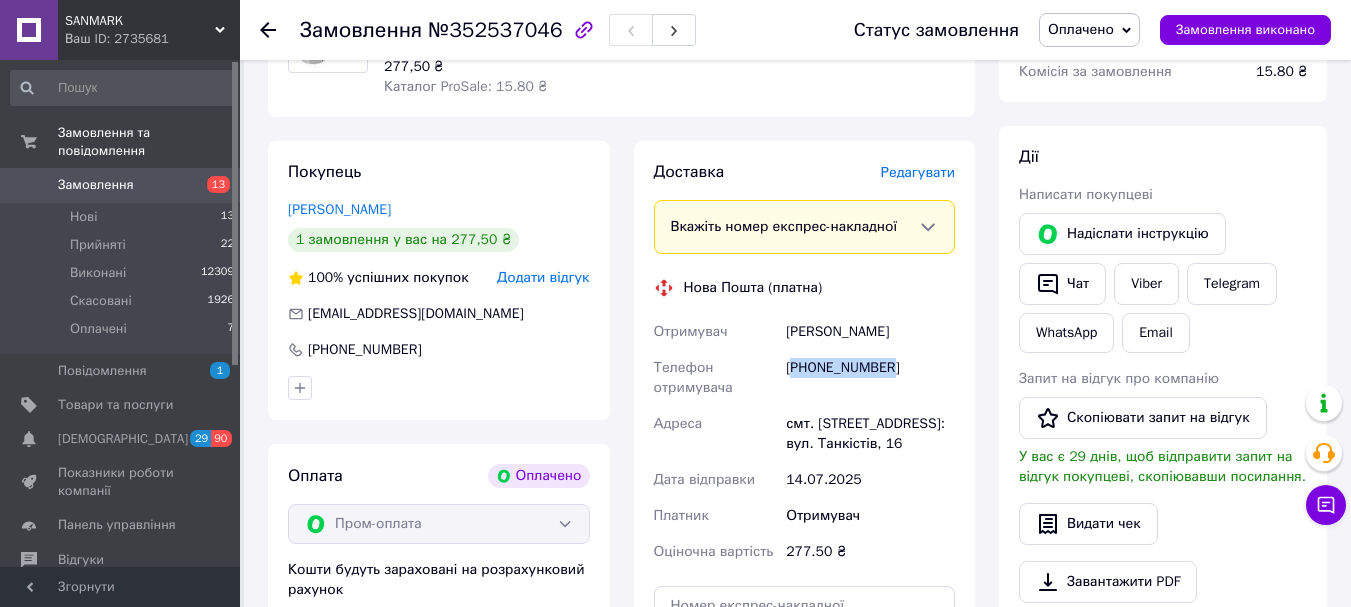 click on "[PHONE_NUMBER]" at bounding box center (870, 378) 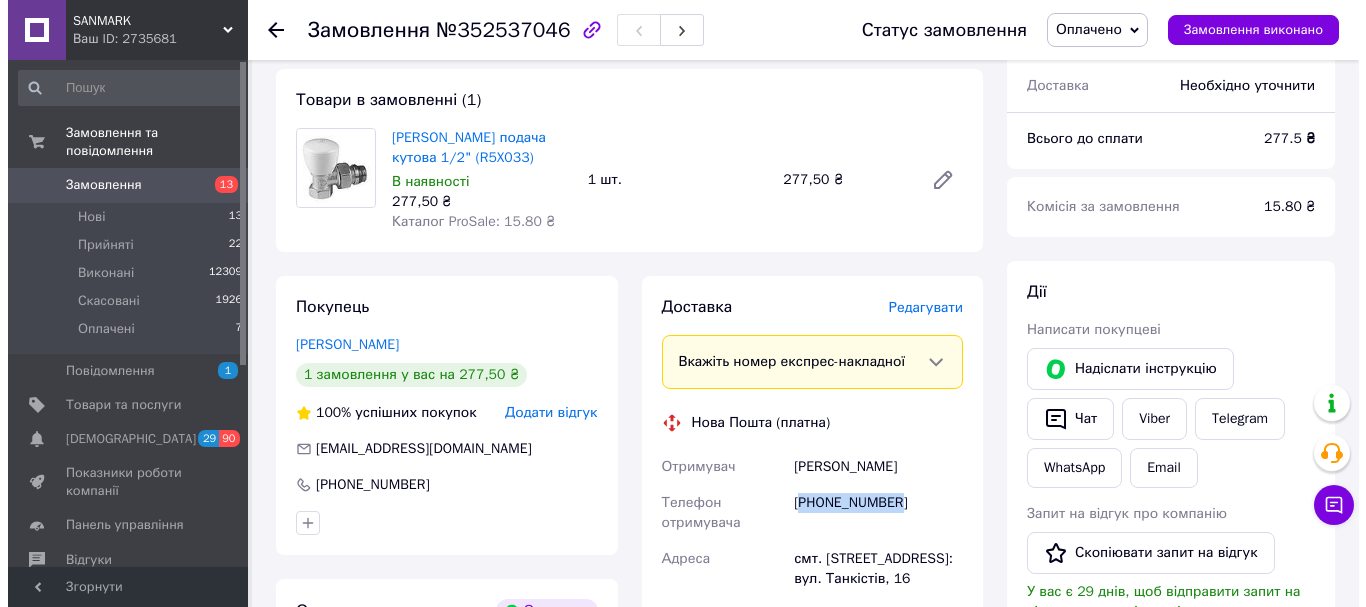 scroll, scrollTop: 0, scrollLeft: 0, axis: both 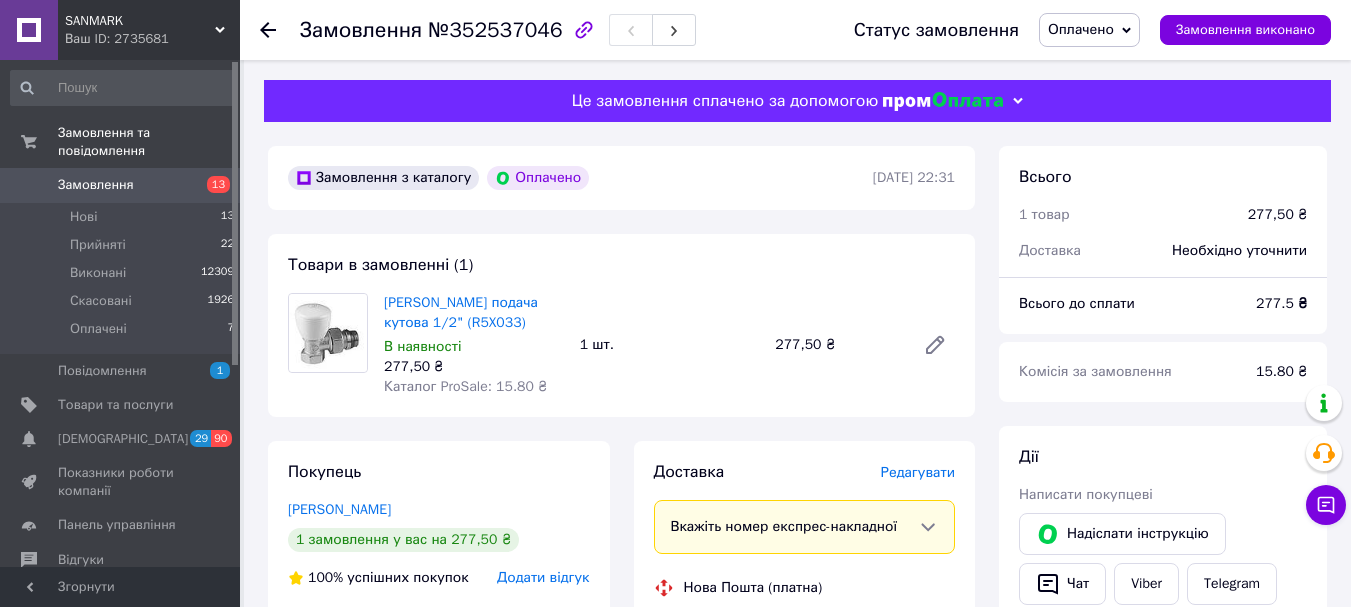 click on "Редагувати" at bounding box center (918, 472) 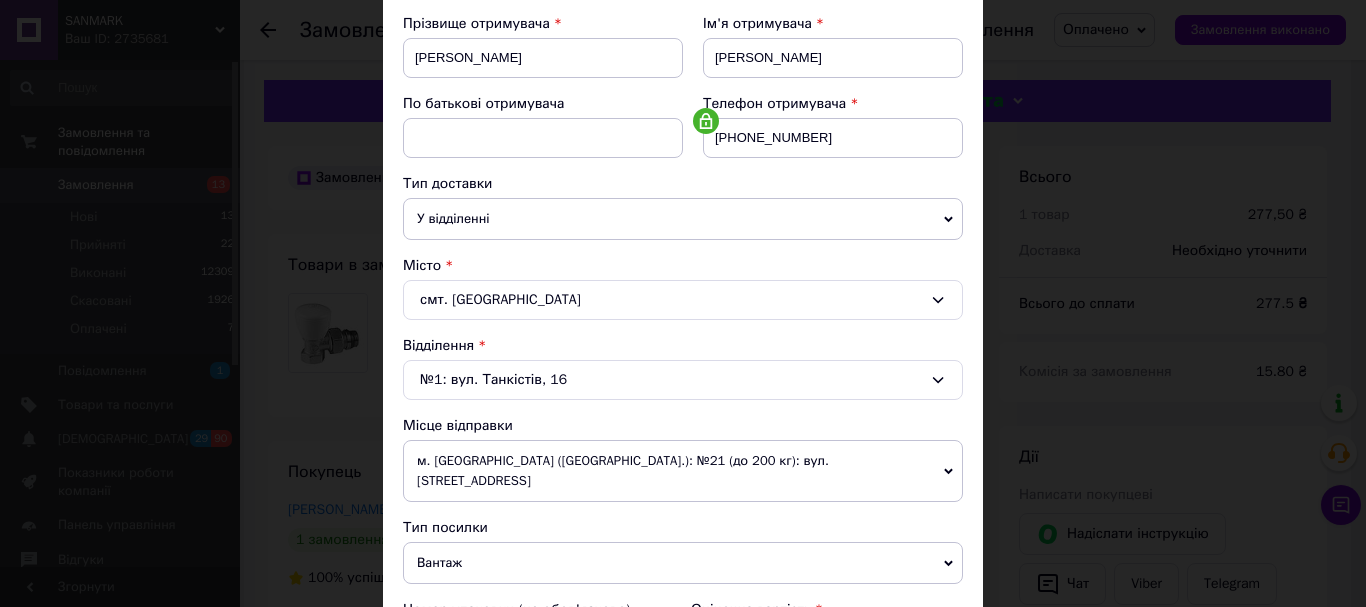 scroll, scrollTop: 721, scrollLeft: 0, axis: vertical 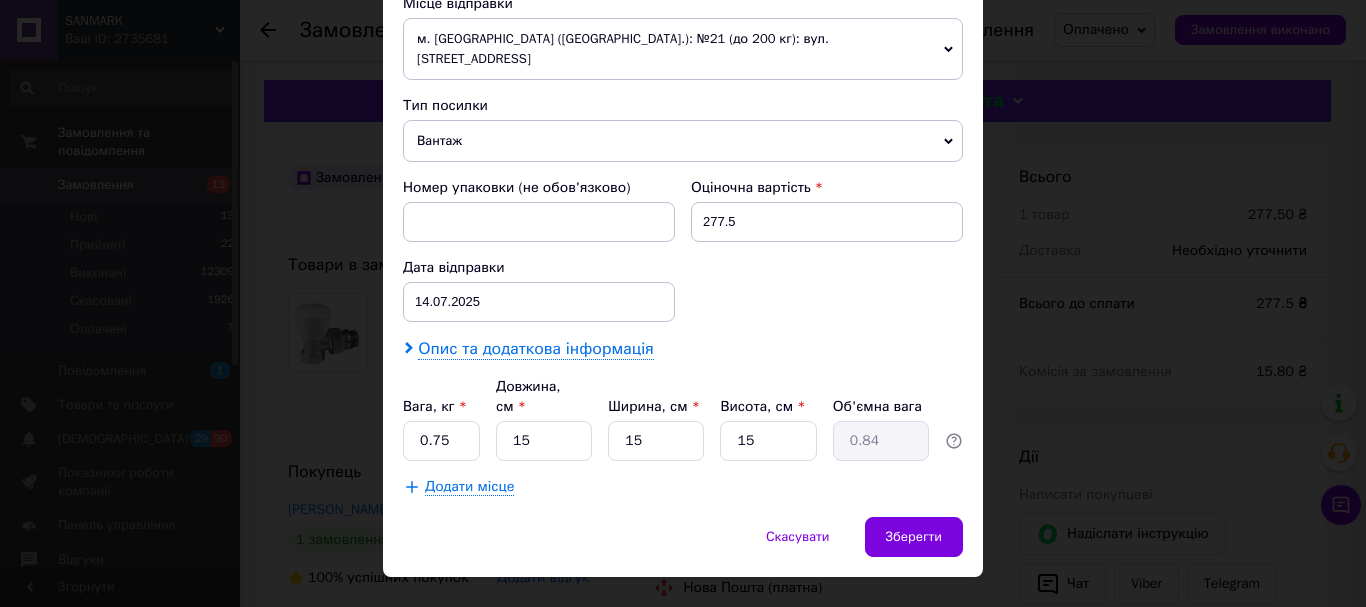 click on "Опис та додаткова інформація" at bounding box center (535, 349) 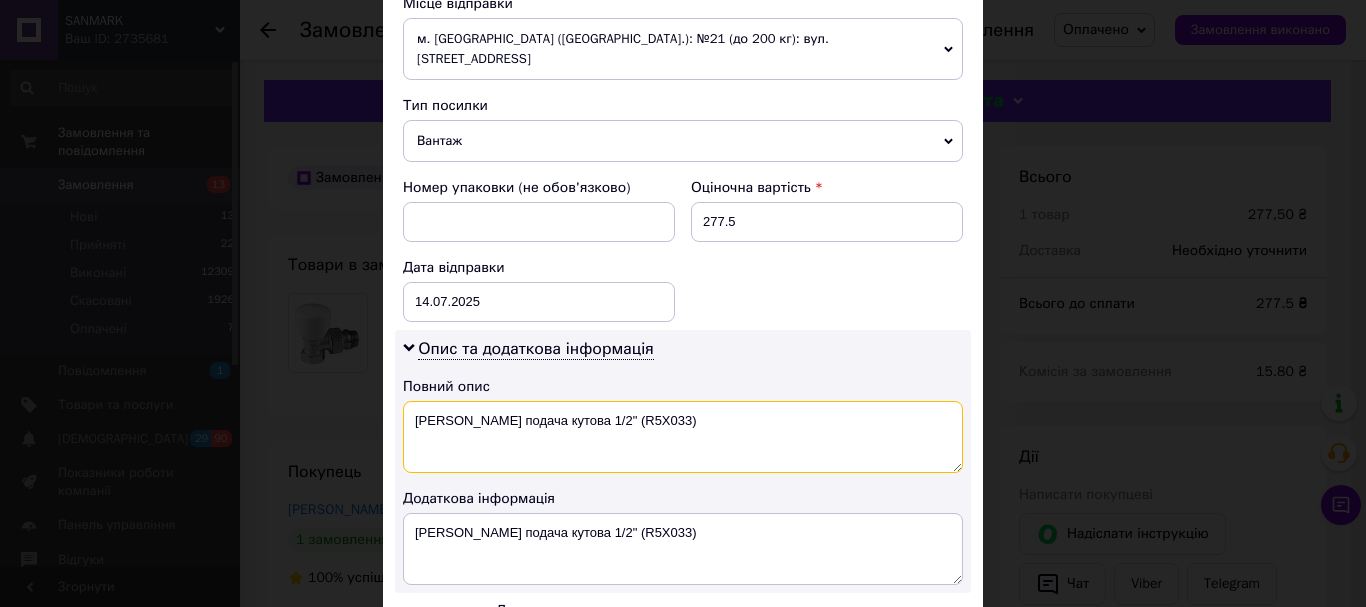 drag, startPoint x: 702, startPoint y: 400, endPoint x: 514, endPoint y: 425, distance: 189.65495 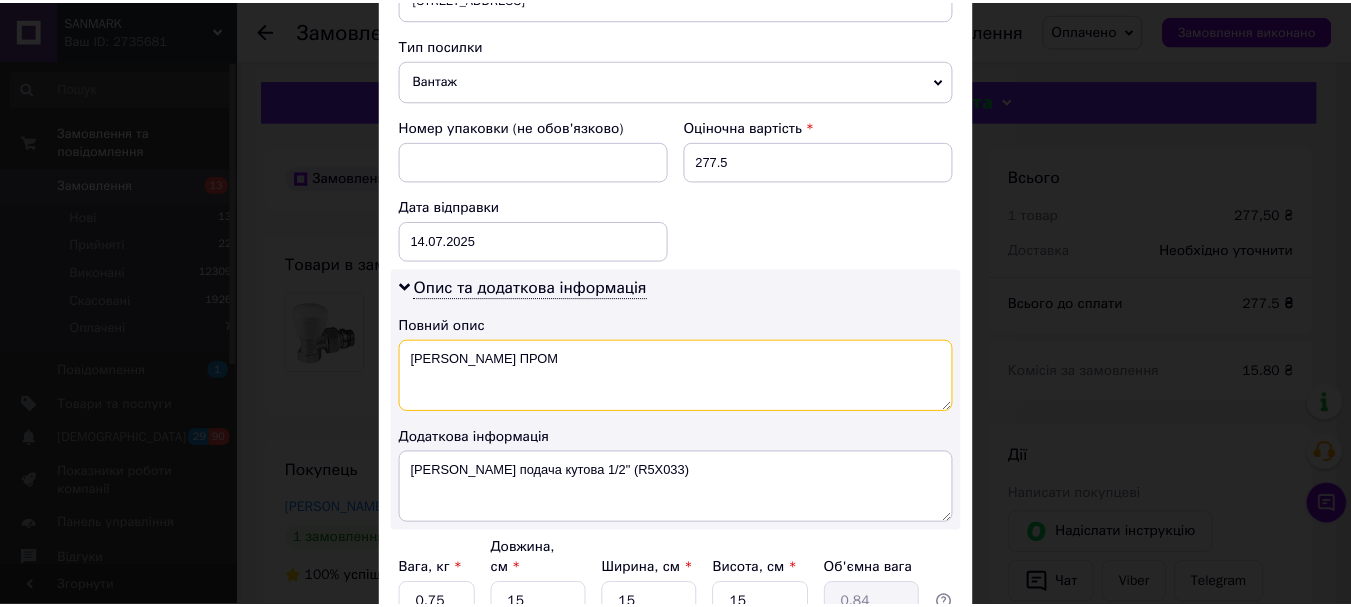 scroll, scrollTop: 945, scrollLeft: 0, axis: vertical 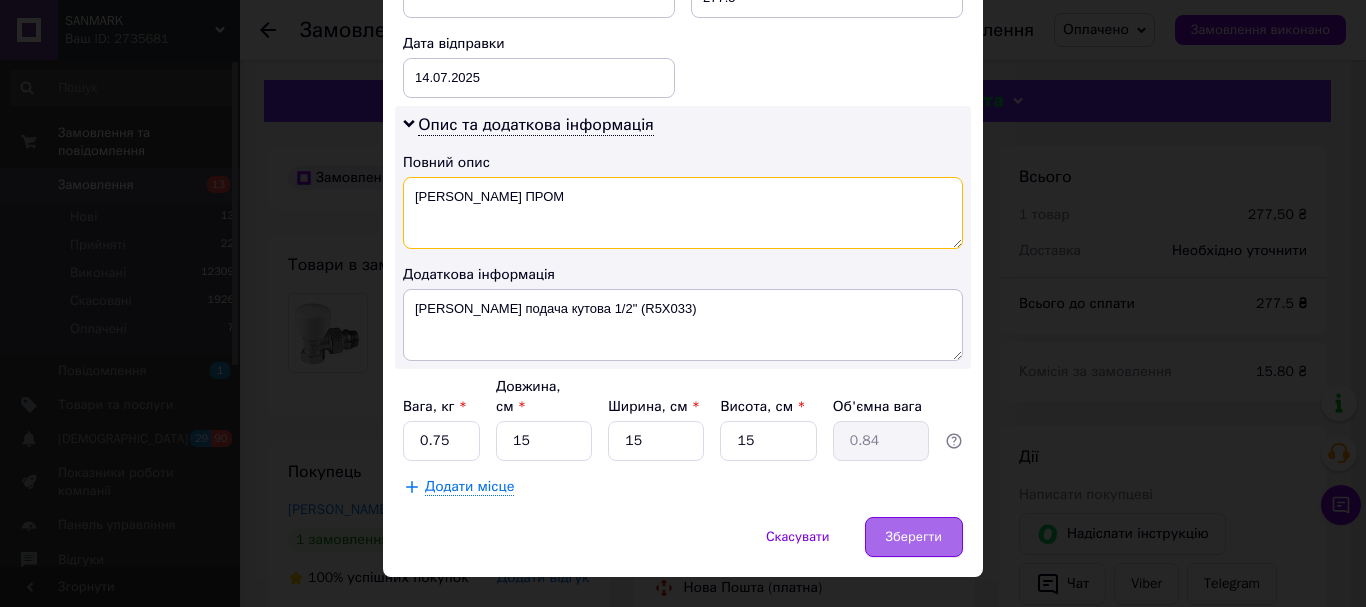 type on "[PERSON_NAME] ПРОМ" 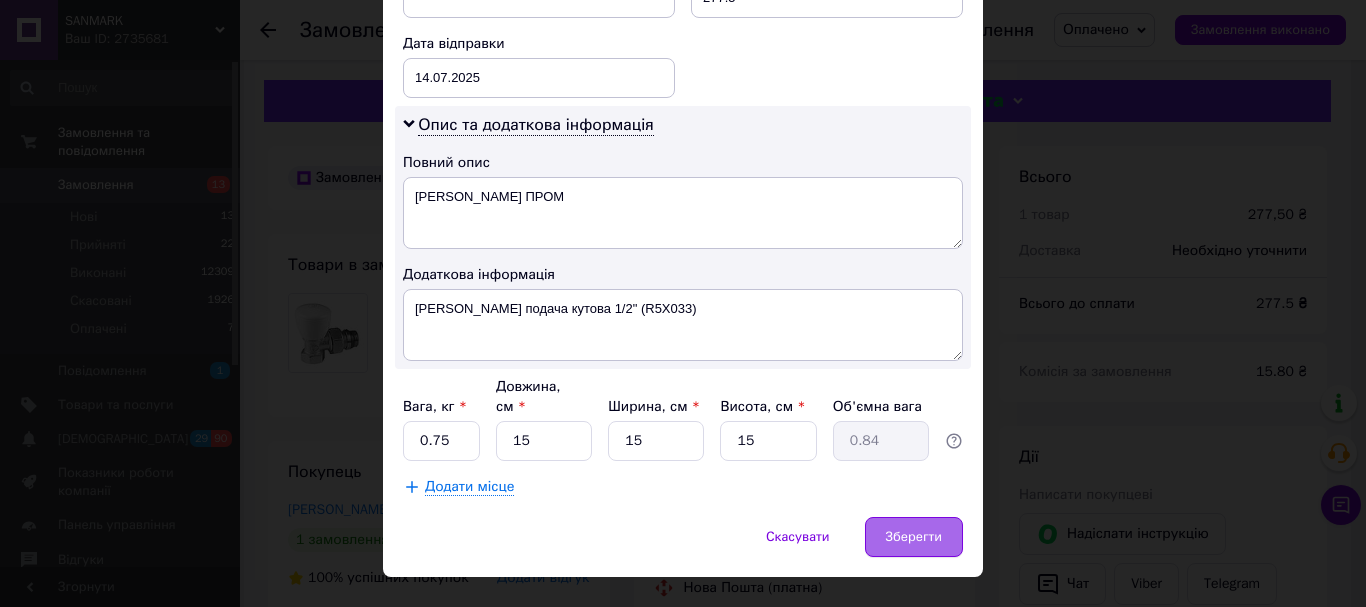 click on "Зберегти" at bounding box center (914, 537) 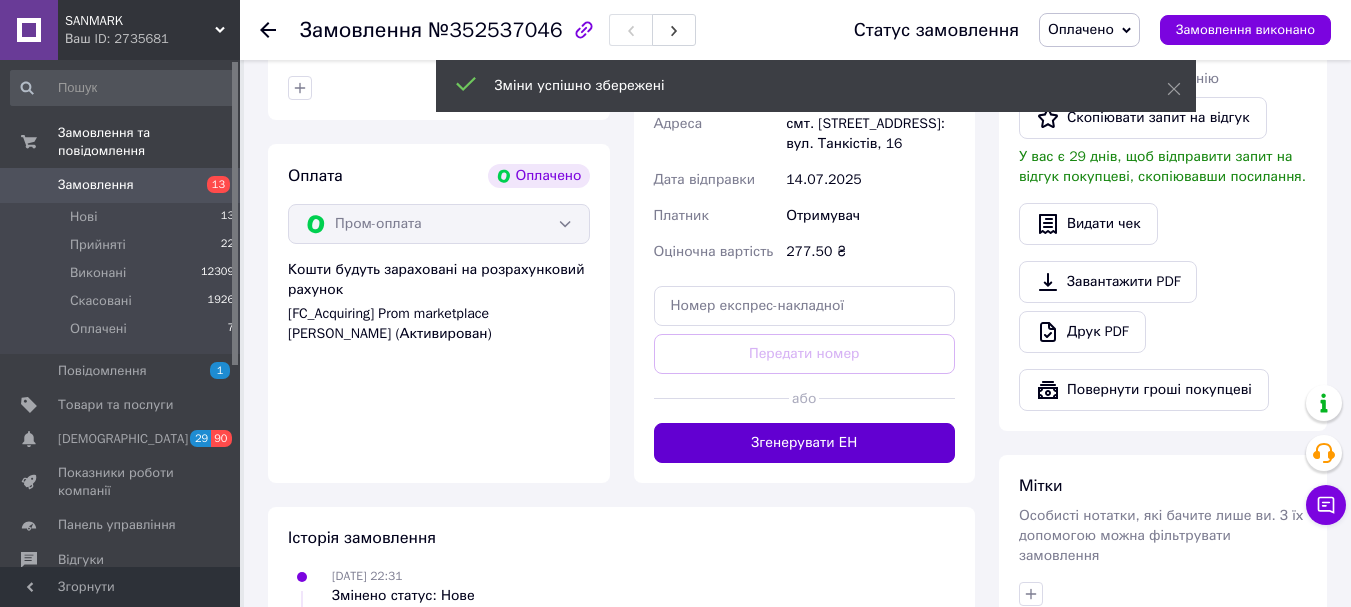 click on "Згенерувати ЕН" at bounding box center (805, 443) 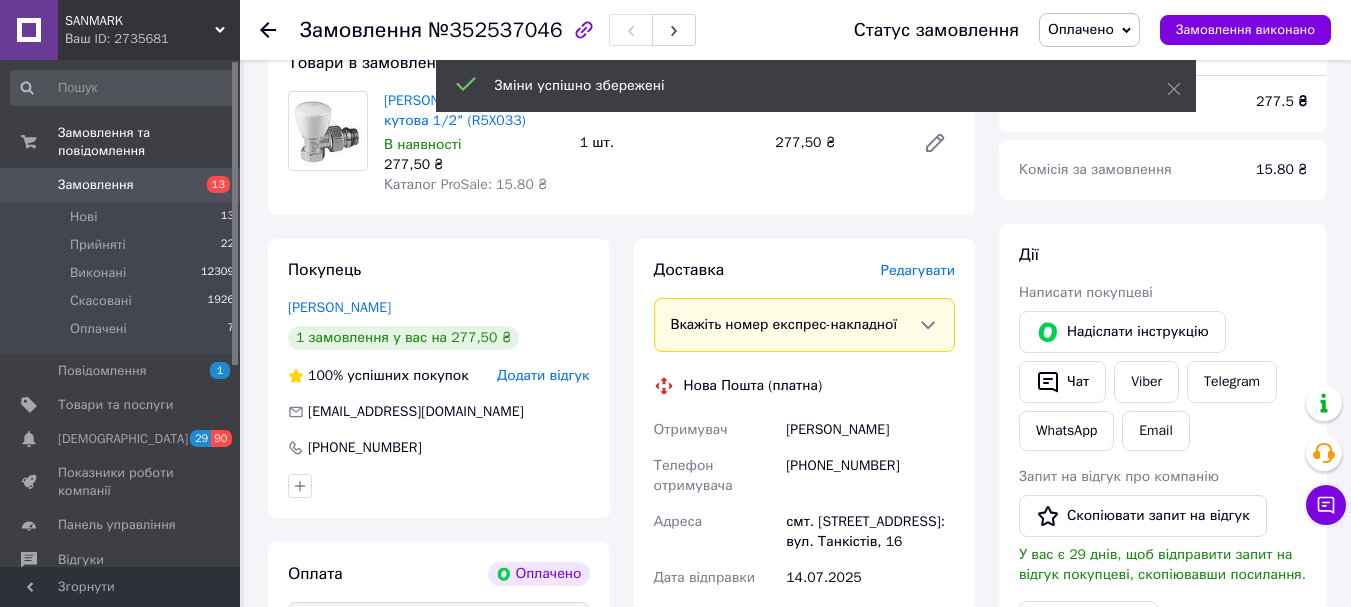 scroll, scrollTop: 200, scrollLeft: 0, axis: vertical 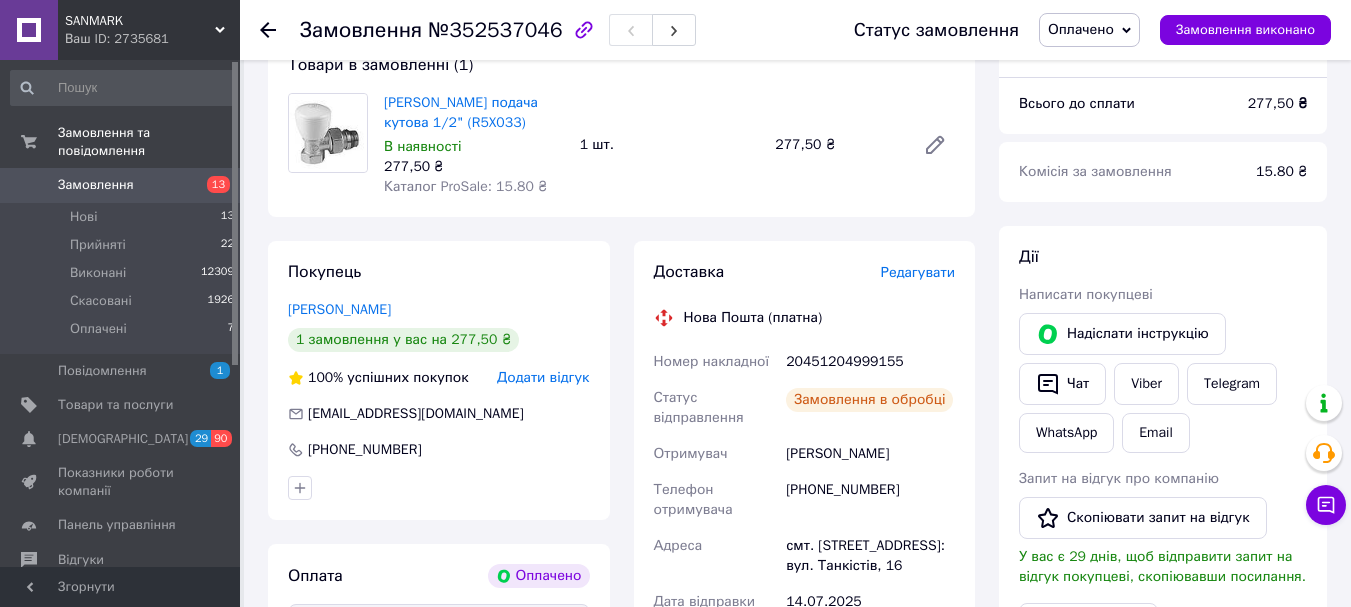 click on "20451204999155" at bounding box center [870, 362] 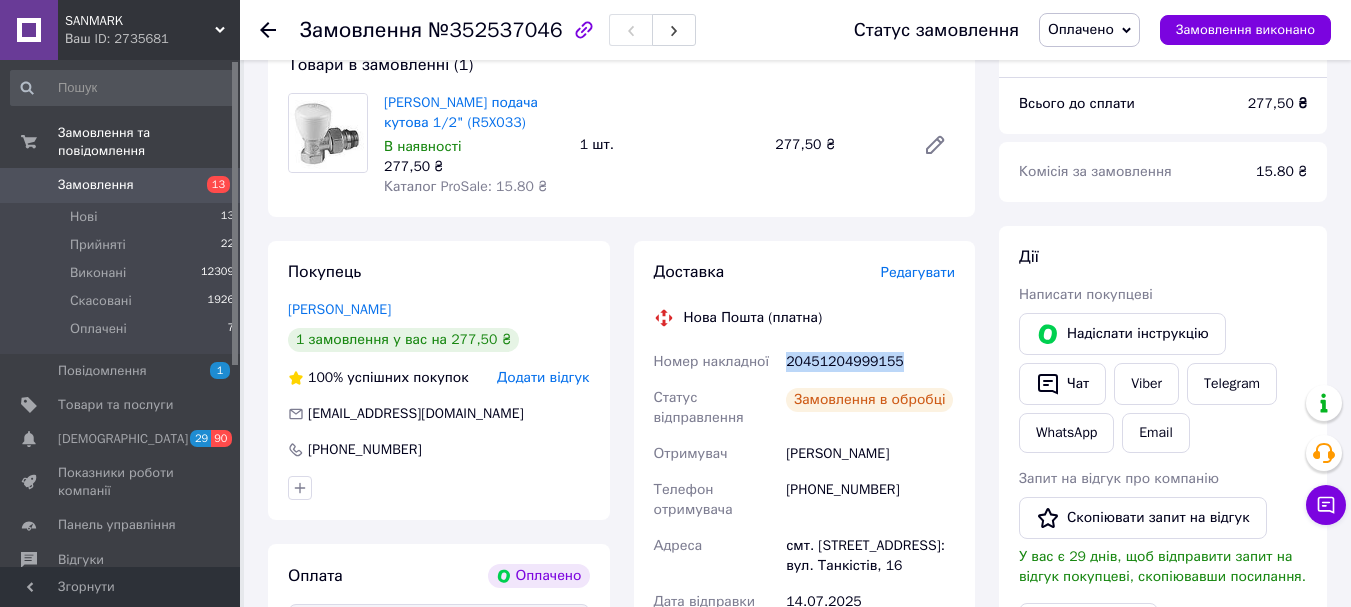 click on "20451204999155" at bounding box center [870, 362] 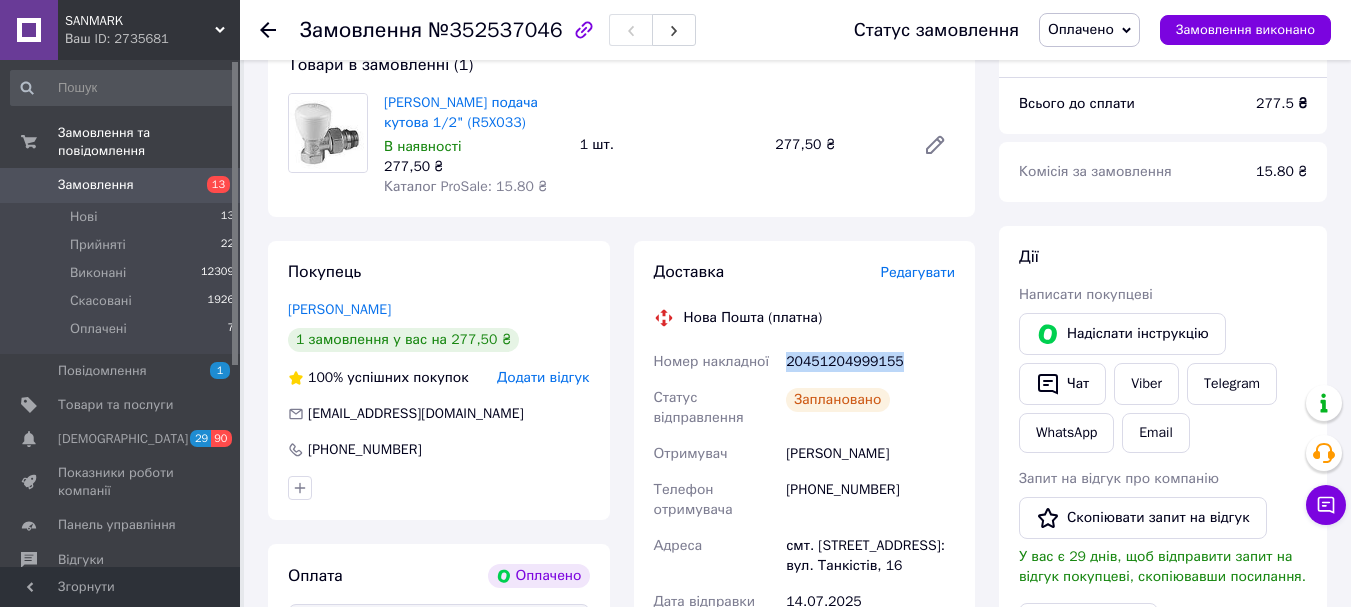 copy on "20451204999155" 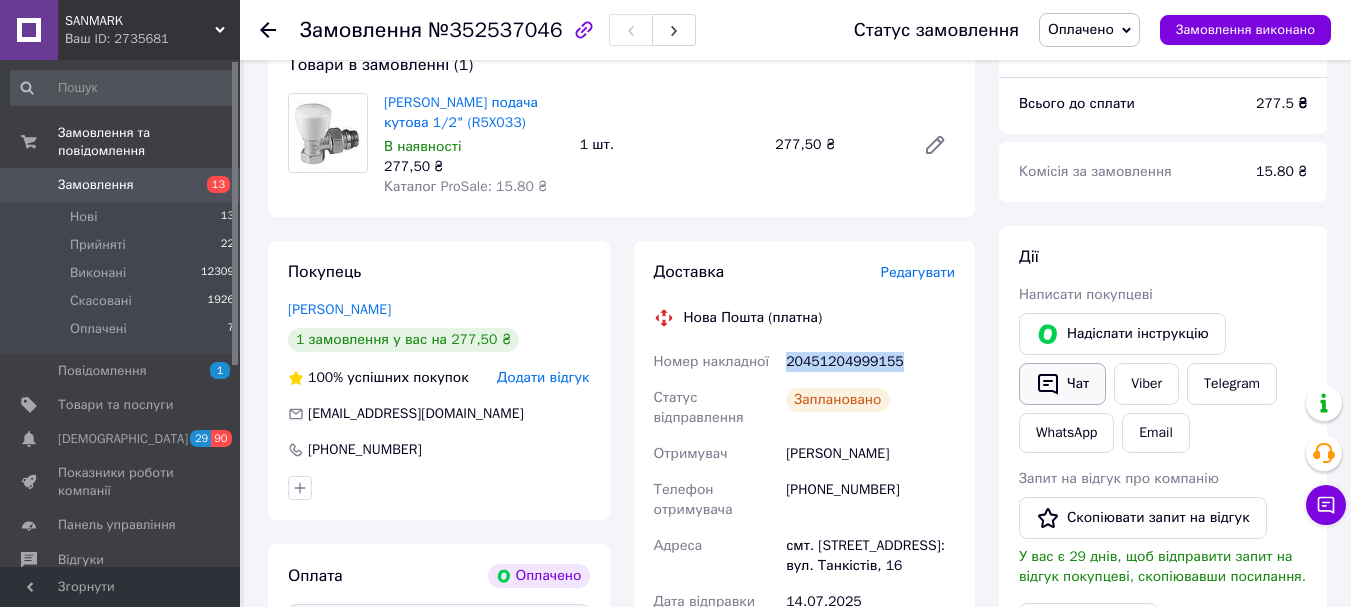 click on "Чат" at bounding box center [1062, 384] 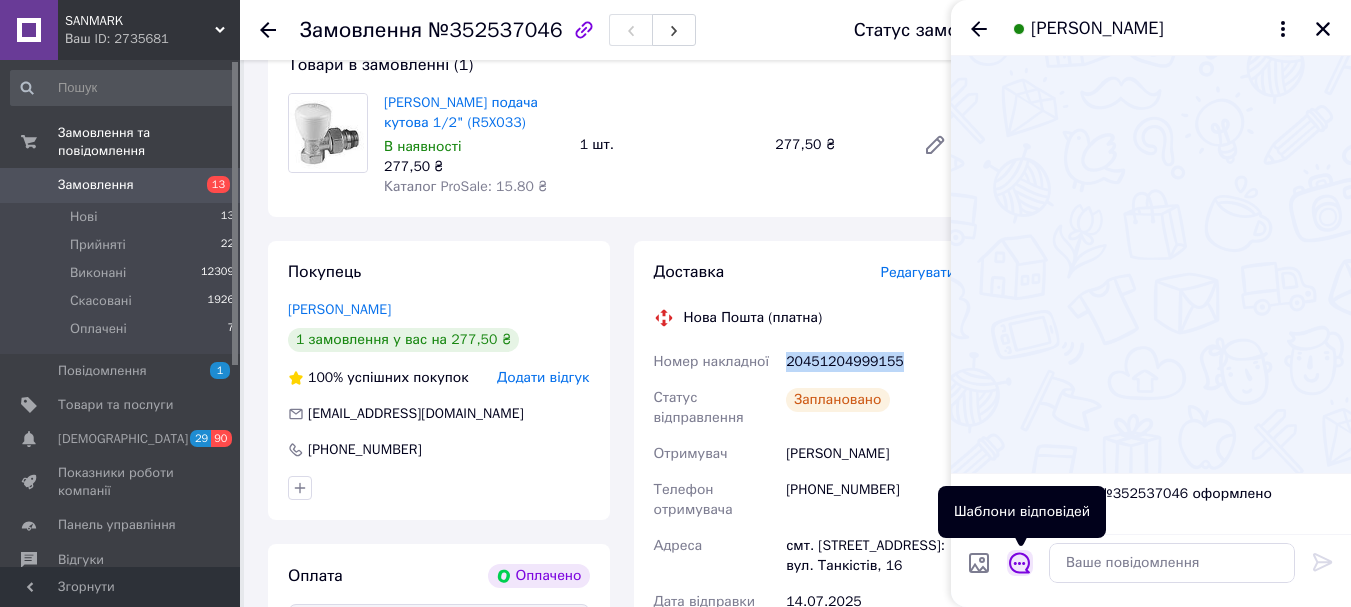 click 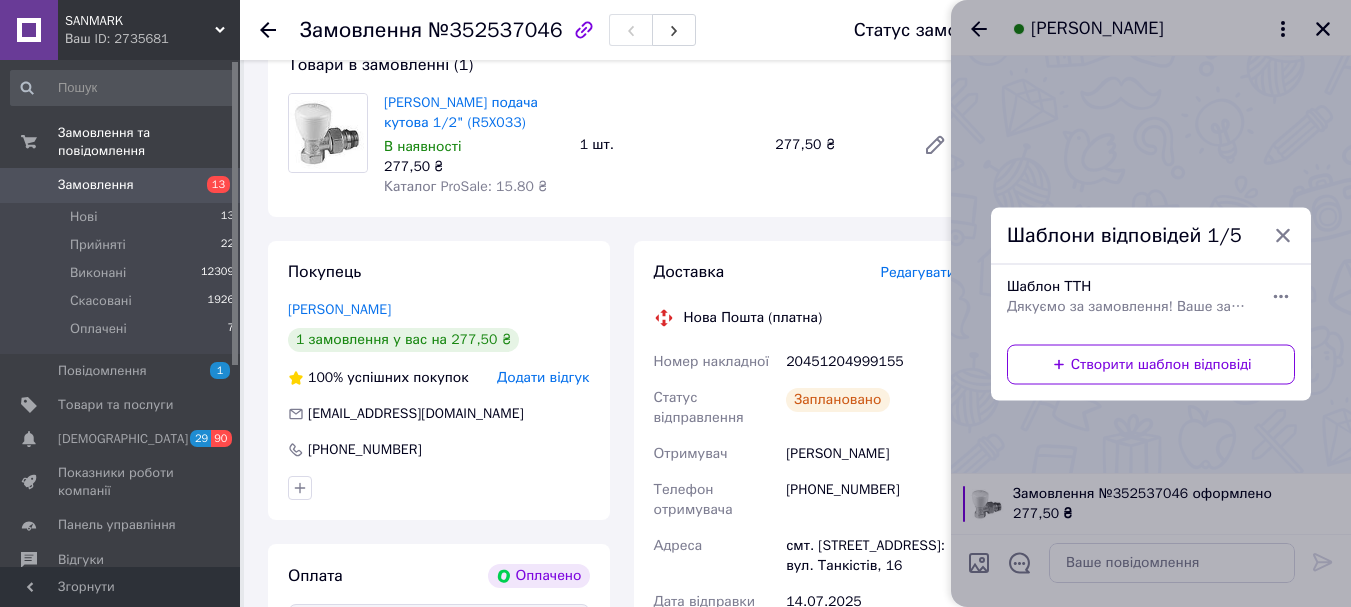 click on "Шаблон ТТН Дякуємо за замовлення! Ваше замовлення буде відправлено сьогодні. Будемо вдячні за ваші відгуки на сайті,) Ось номер вашої ттн:
20451194312522
Слідкуйте за оновленнями, акціями та корисними порадами у наших соцмережах:
🔹 Telegram: [URL][DOMAIN_NAME]
🔹 Instagram: [URL][DOMAIN_NAME][DOMAIN_NAME]
🔹 TikTok: [URL][EMAIL_ADDRESS][DOMAIN_NAME][DOMAIN_NAME]
1" at bounding box center [1129, 296] 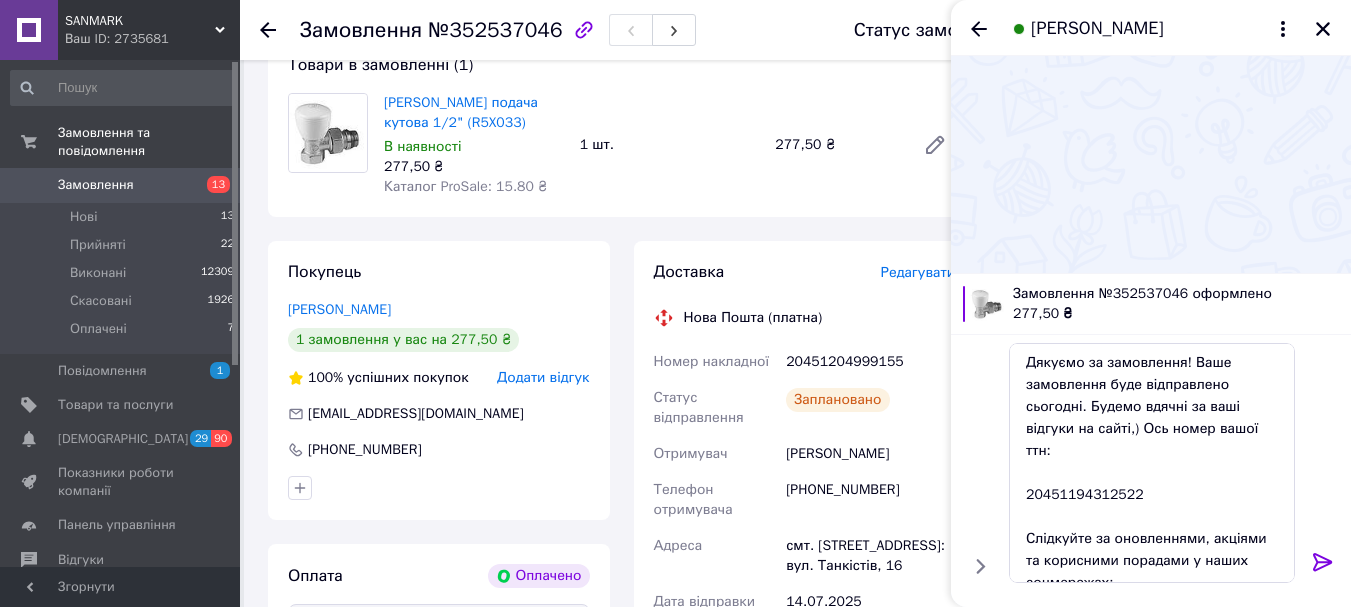 click on "20451204999155" at bounding box center [870, 362] 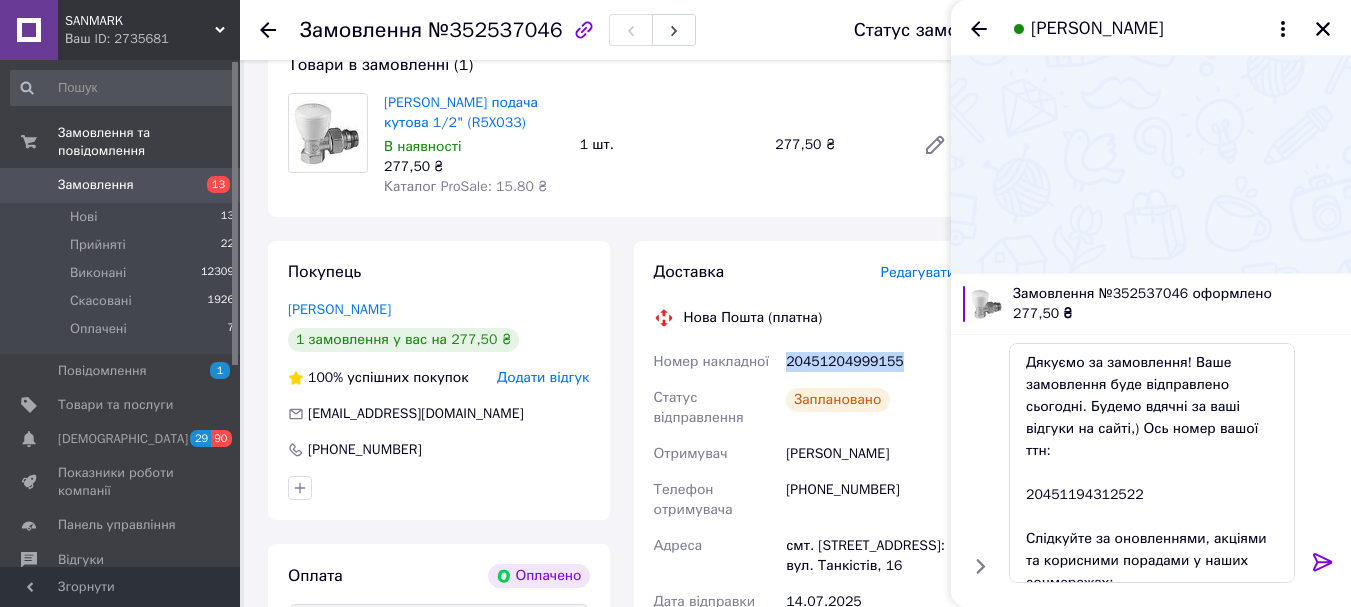 click on "20451204999155" at bounding box center (870, 362) 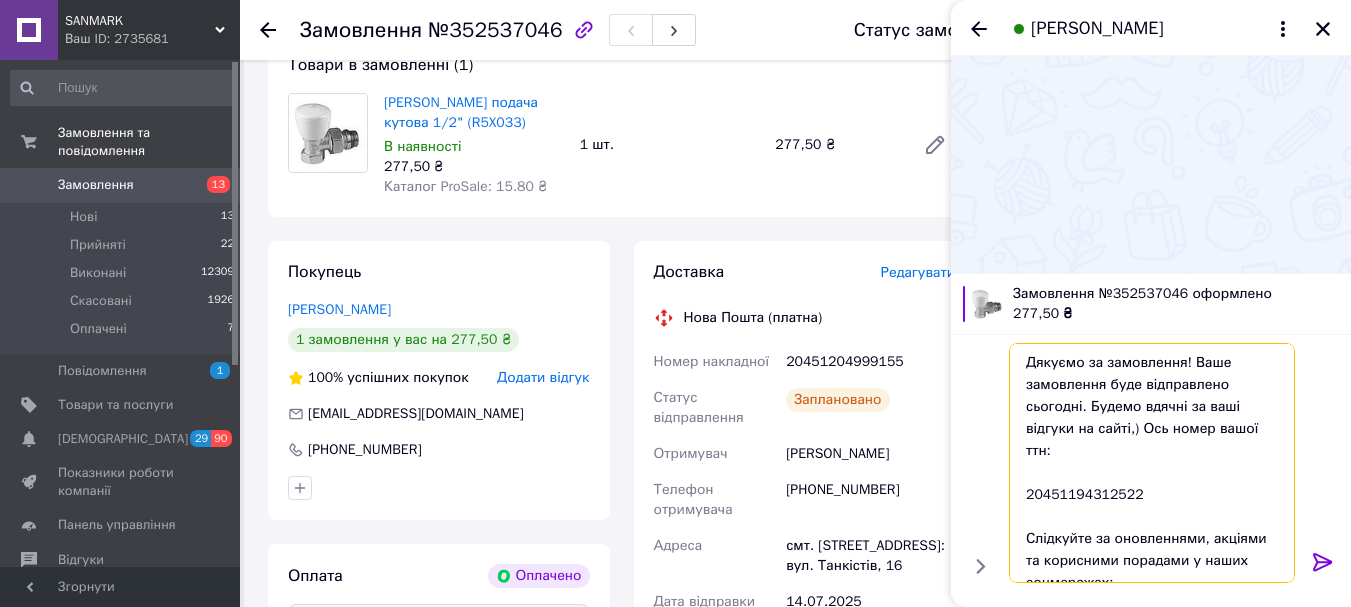 click on "Дякуємо за замовлення! Ваше замовлення буде відправлено сьогодні. Будемо вдячні за ваші відгуки на сайті,) Ось номер вашої ттн:
20451194312522
Слідкуйте за оновленнями, акціями та корисними порадами у наших соцмережах:
🔹 Telegram: [URL][DOMAIN_NAME]
🔹 Instagram: [URL][DOMAIN_NAME][DOMAIN_NAME]
🔹 TikTok: [URL][EMAIL_ADDRESS][DOMAIN_NAME][DOMAIN_NAME]
1" at bounding box center (1152, 463) 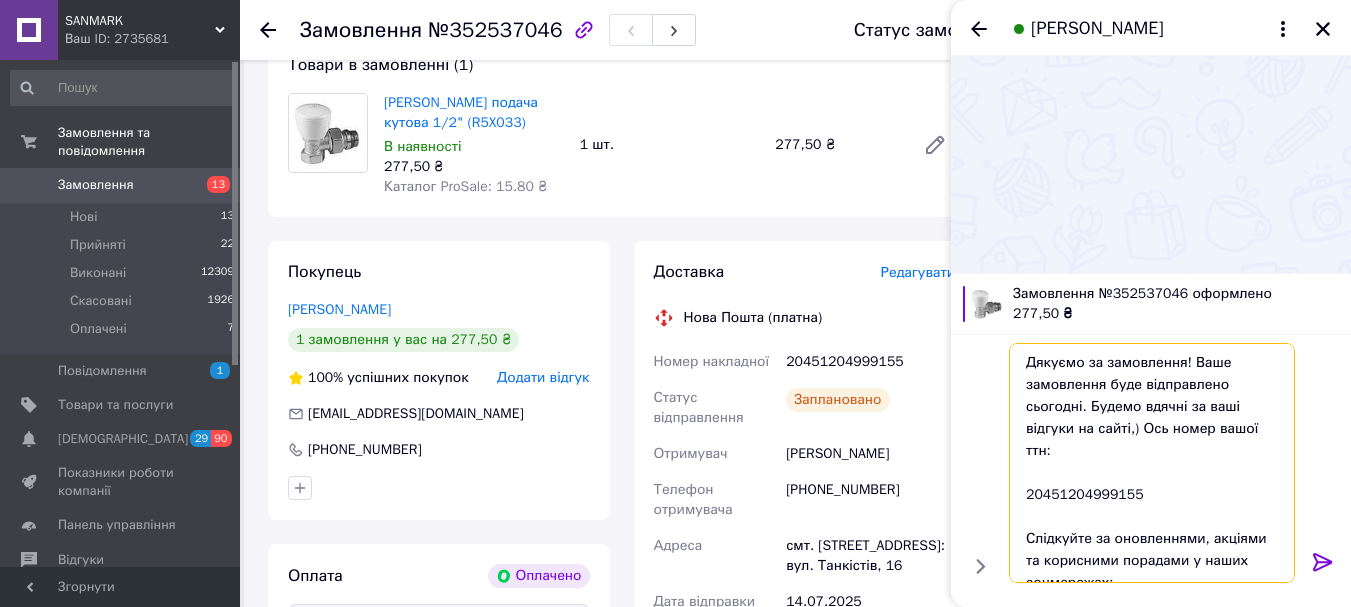 type on "Дякуємо за замовлення! Ваше замовлення буде відправлено сьогодні. Будемо вдячні за ваші відгуки на сайті,) Ось номер вашої ттн:
20451204999155
Слідкуйте за оновленнями, акціями та корисними порадами у наших соцмережах:
🔹 Telegram: [URL][DOMAIN_NAME]
🔹 Instagram: [URL][DOMAIN_NAME][DOMAIN_NAME]
🔹 TikTok: [URL][EMAIL_ADDRESS][DOMAIN_NAME][DOMAIN_NAME]
1" 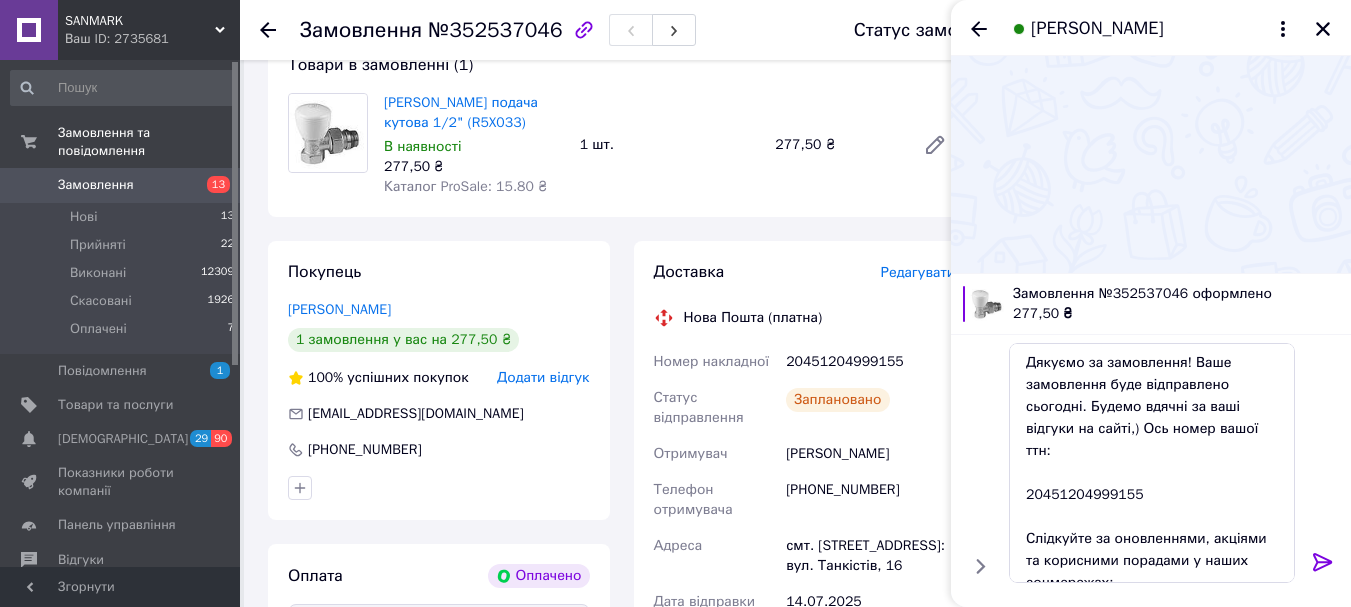 click 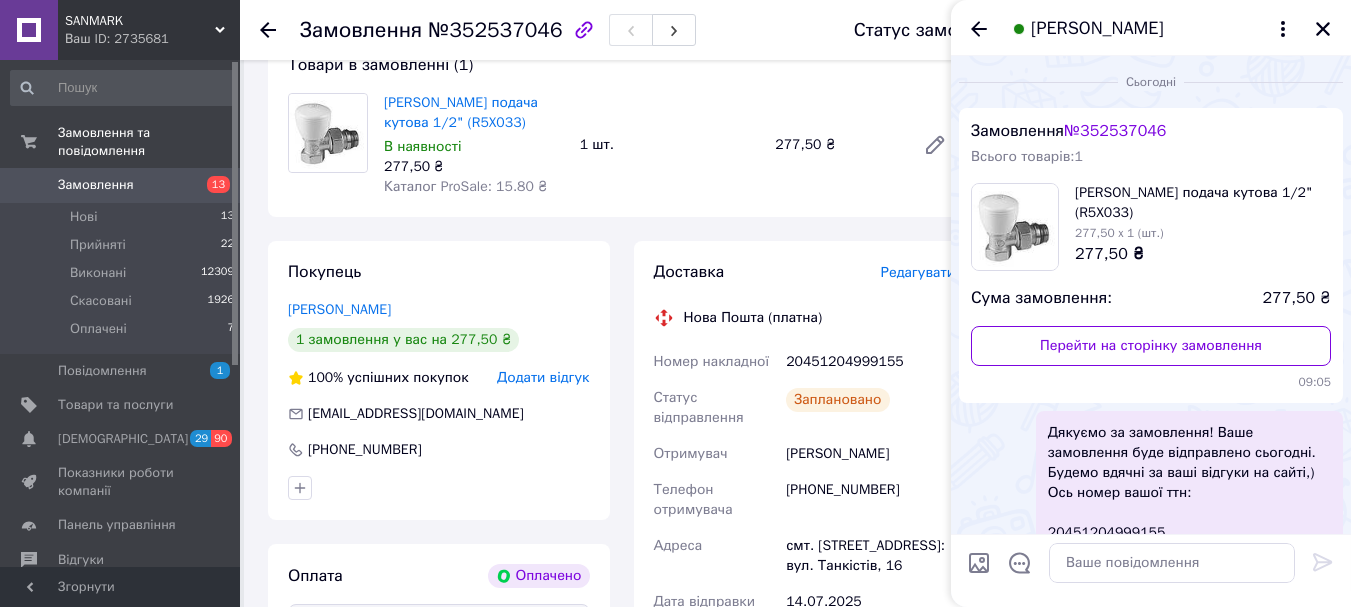 scroll, scrollTop: 242, scrollLeft: 0, axis: vertical 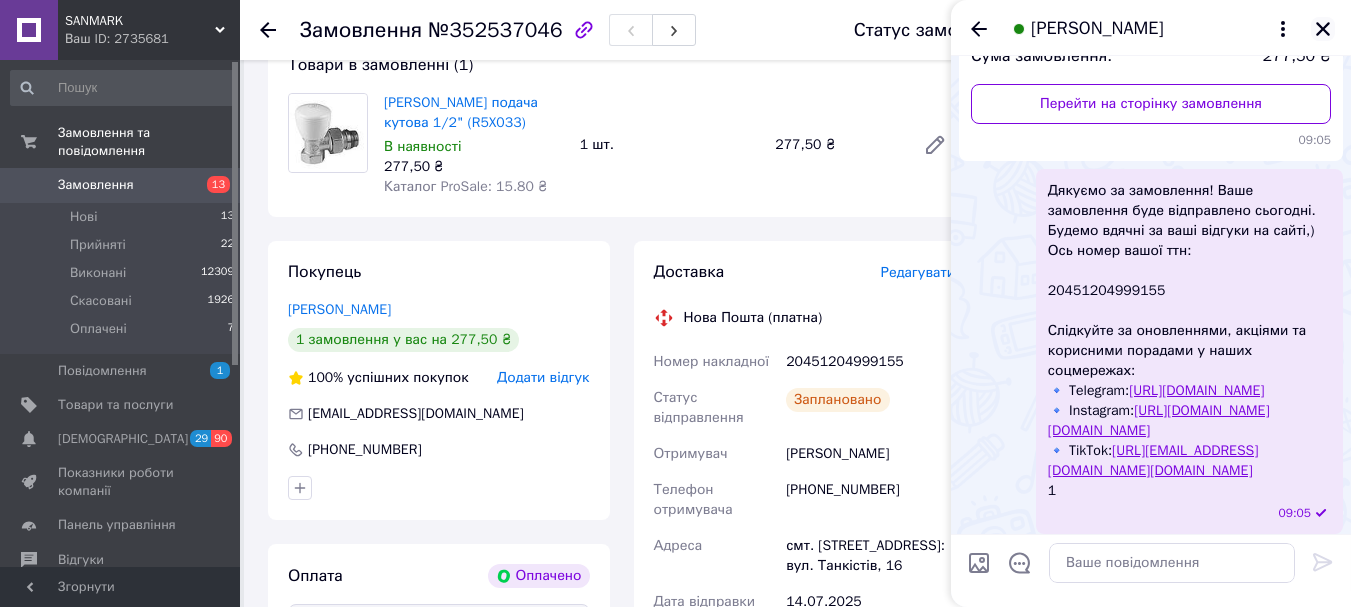 click 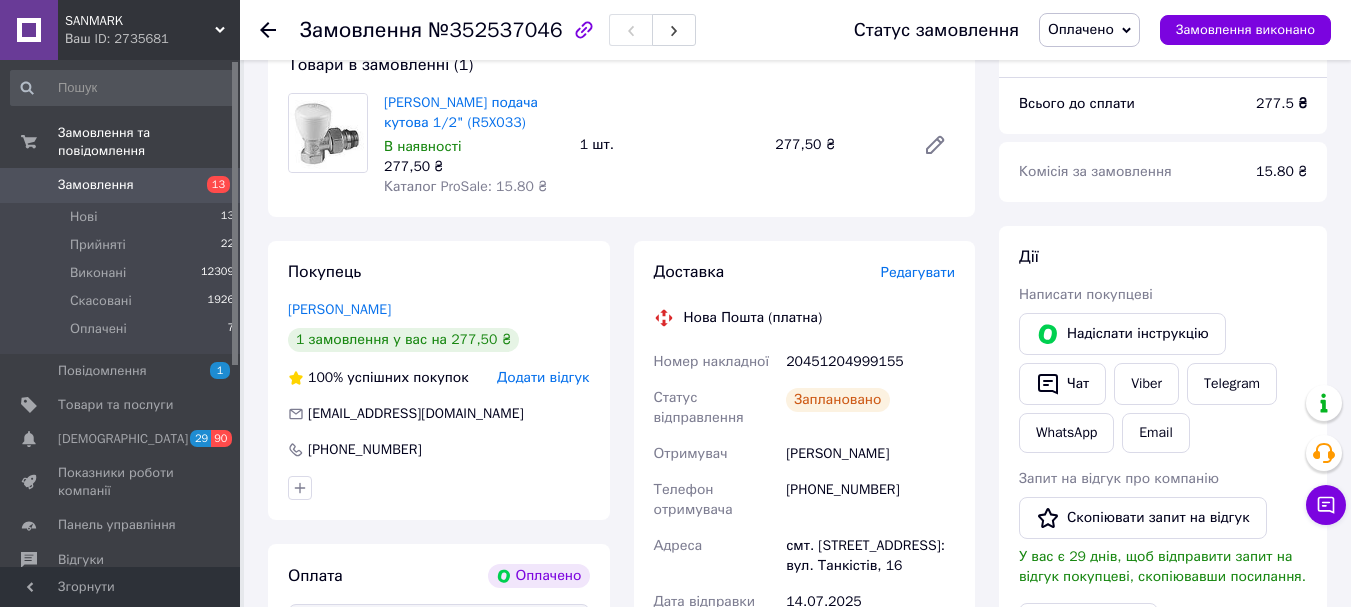 click on "Оплачено" at bounding box center [1081, 29] 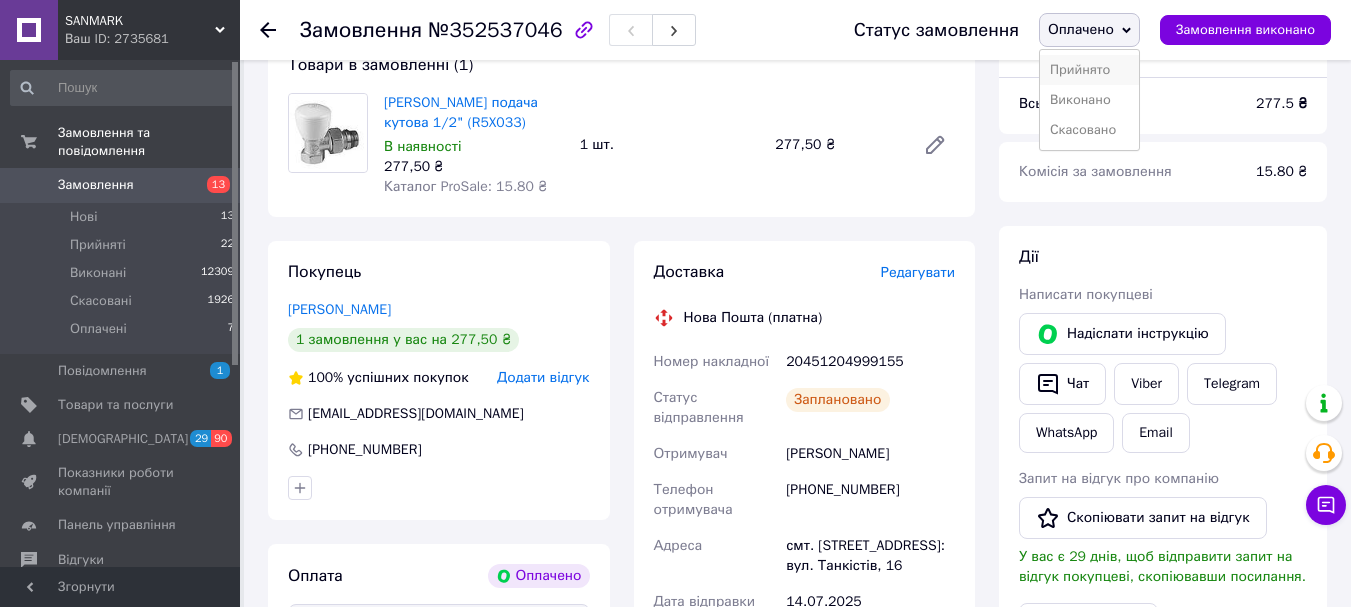 click on "Прийнято" at bounding box center [1089, 70] 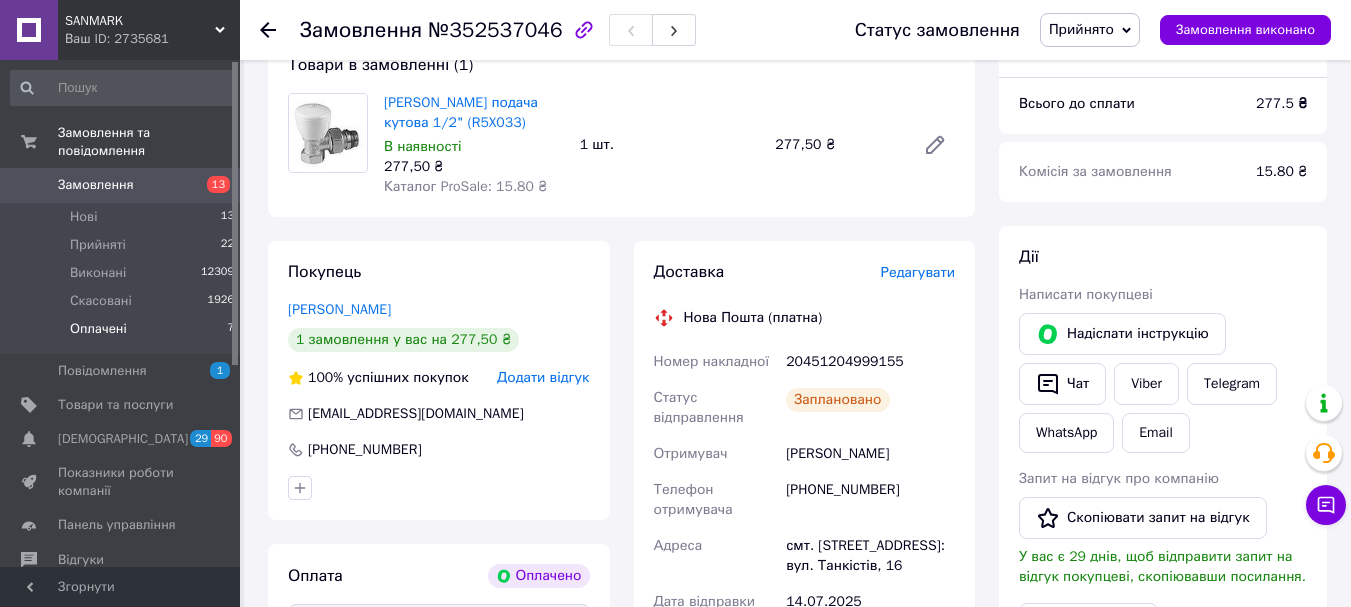 click on "Оплачені 7" at bounding box center [123, 334] 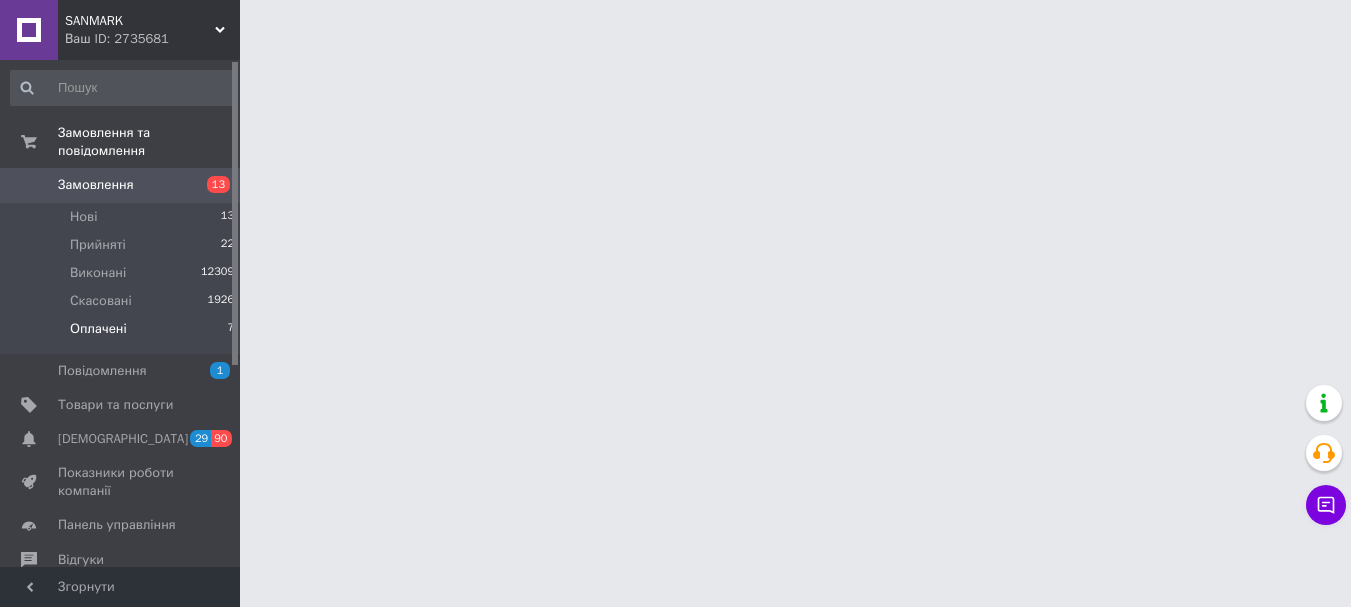 scroll, scrollTop: 0, scrollLeft: 0, axis: both 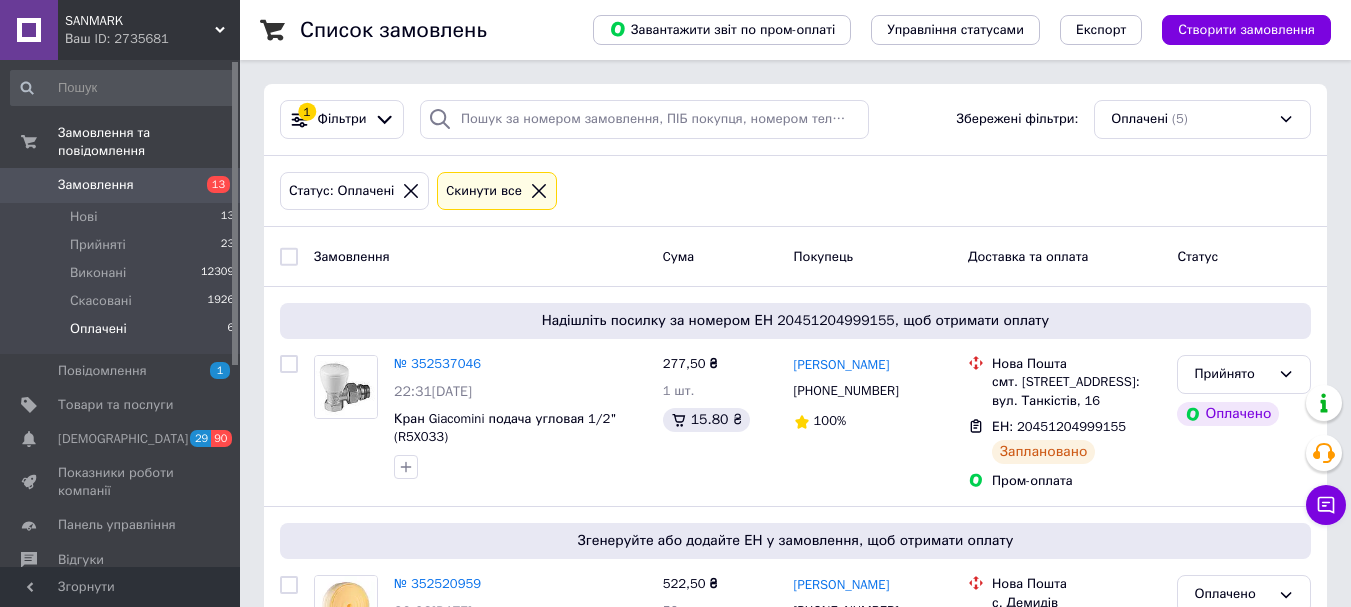 click on "Оплачені 6" at bounding box center (123, 334) 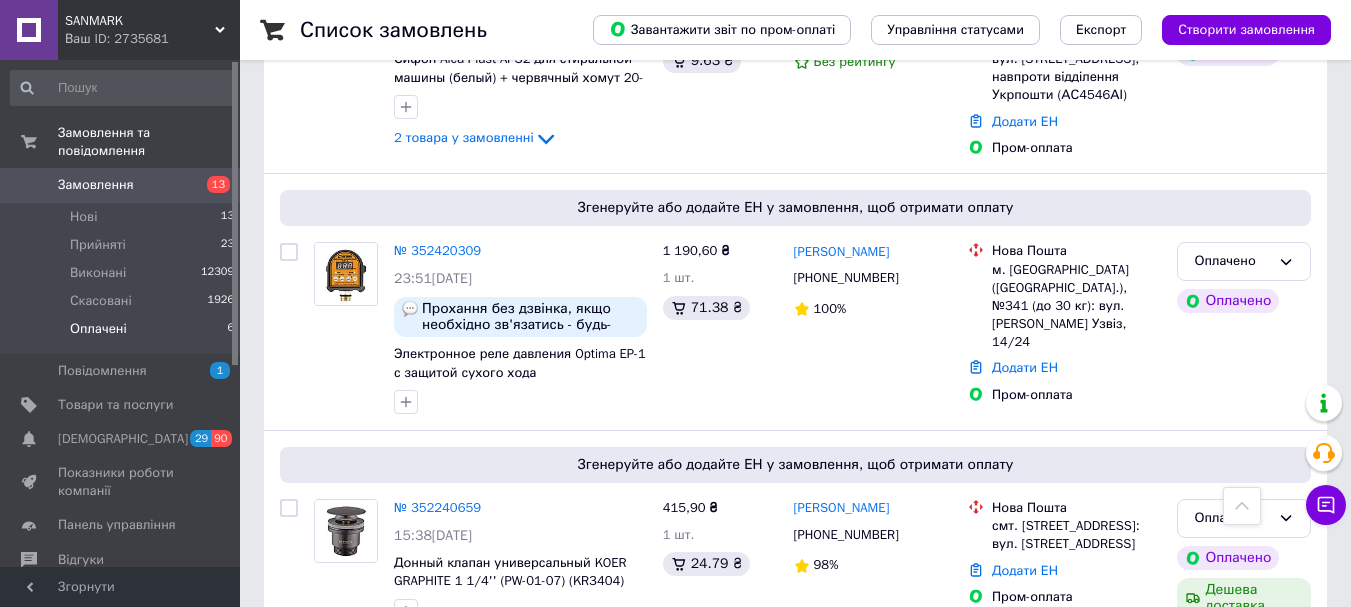 scroll, scrollTop: 1093, scrollLeft: 0, axis: vertical 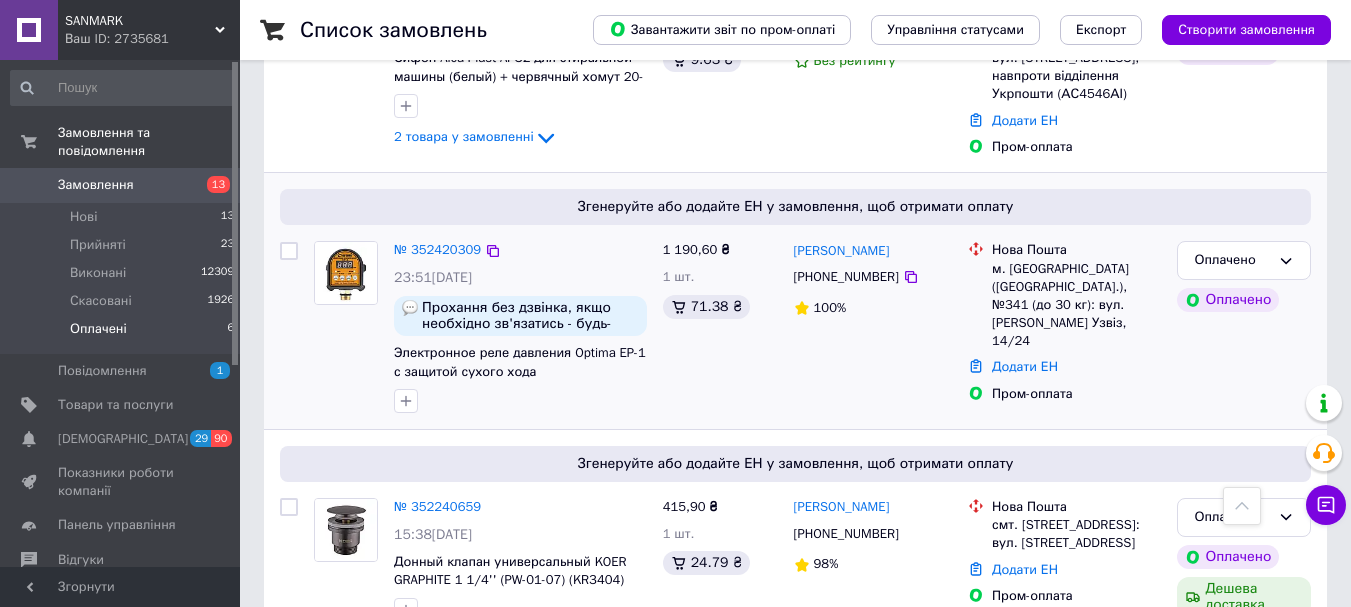 click at bounding box center [346, 273] 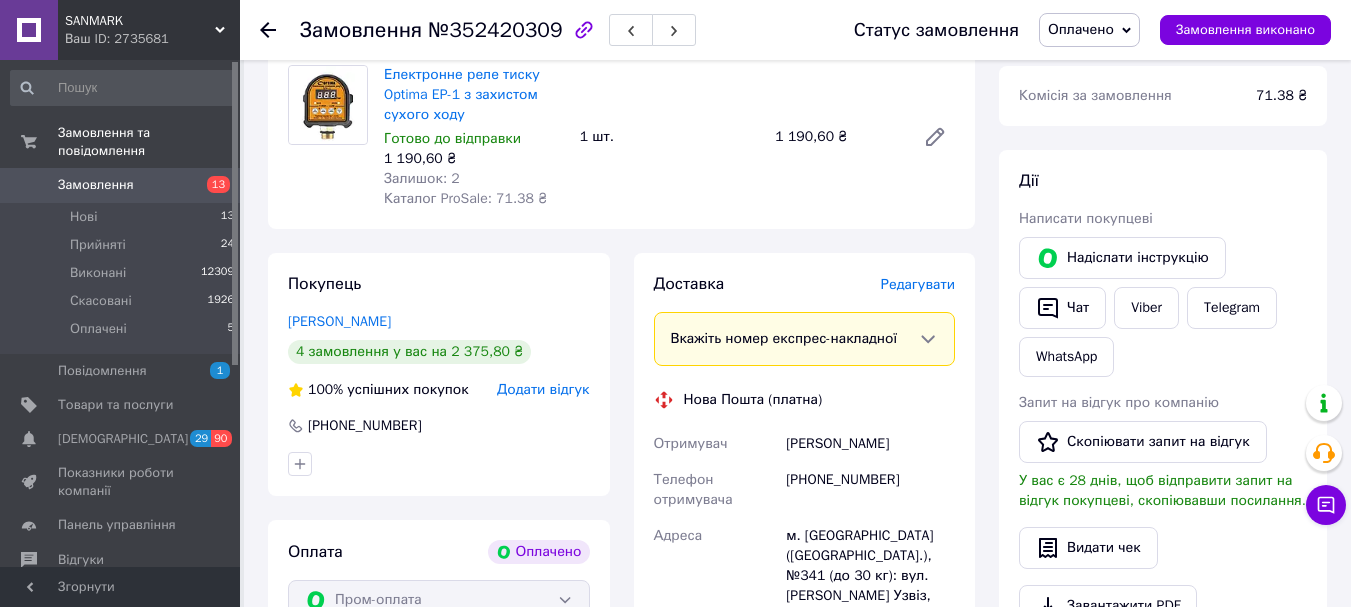 scroll, scrollTop: 300, scrollLeft: 0, axis: vertical 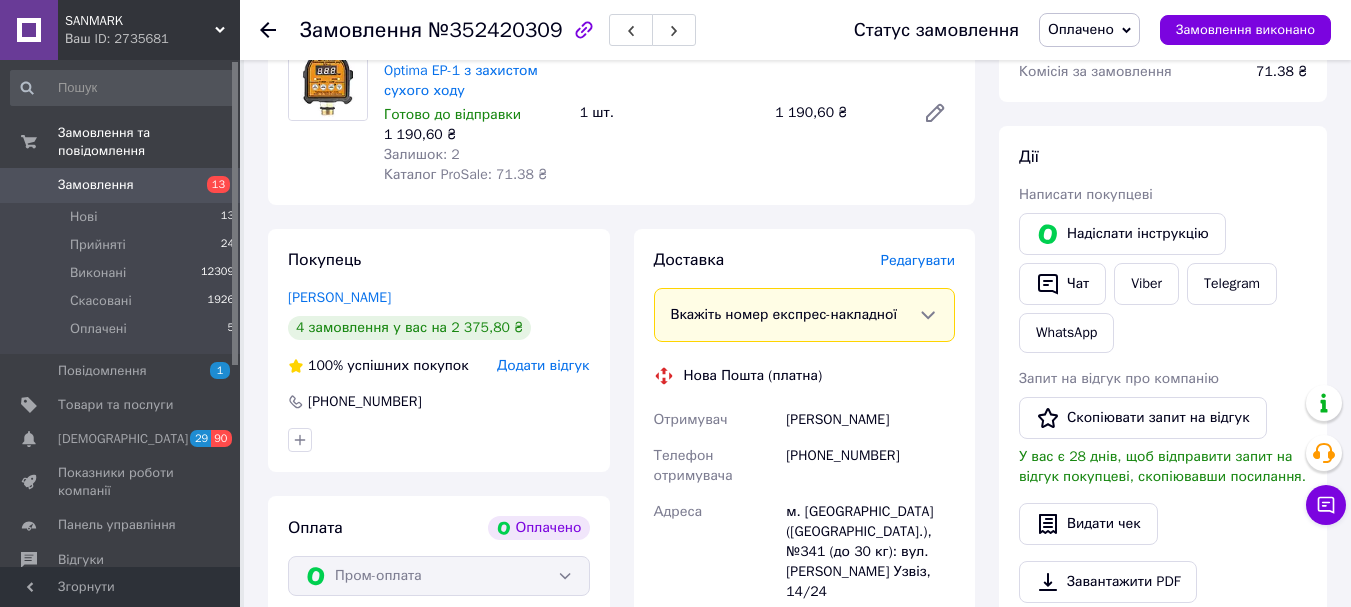 drag, startPoint x: 786, startPoint y: 409, endPoint x: 910, endPoint y: 424, distance: 124.90396 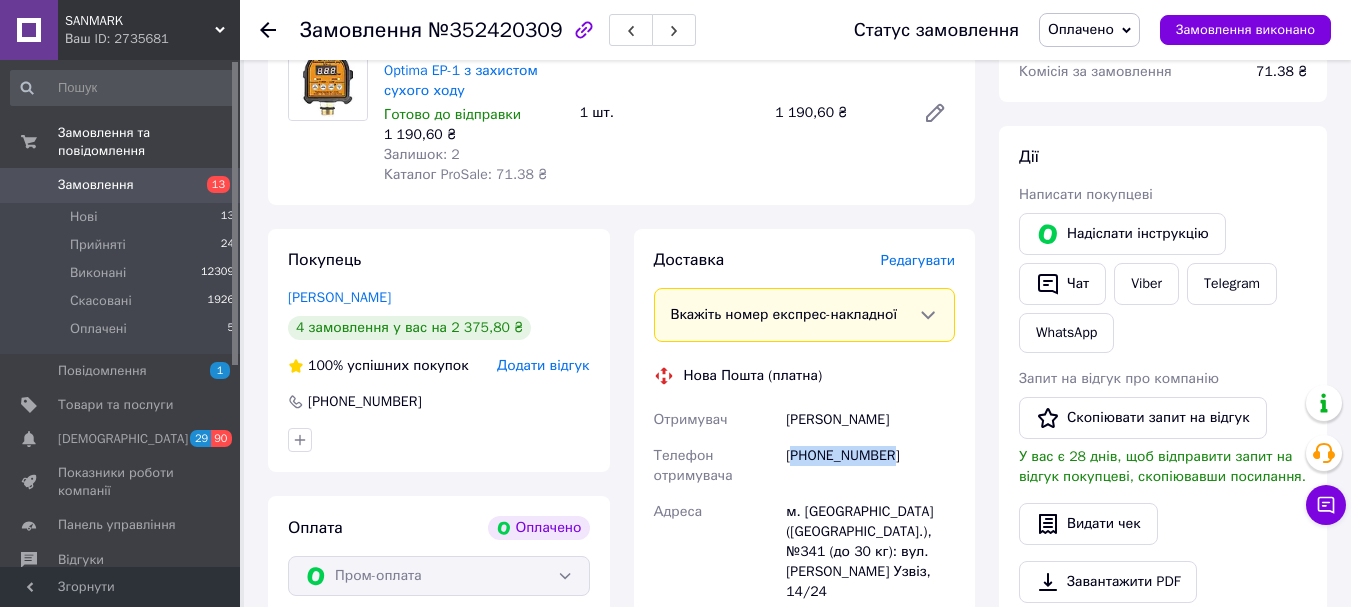 click on "[PHONE_NUMBER]" at bounding box center [870, 466] 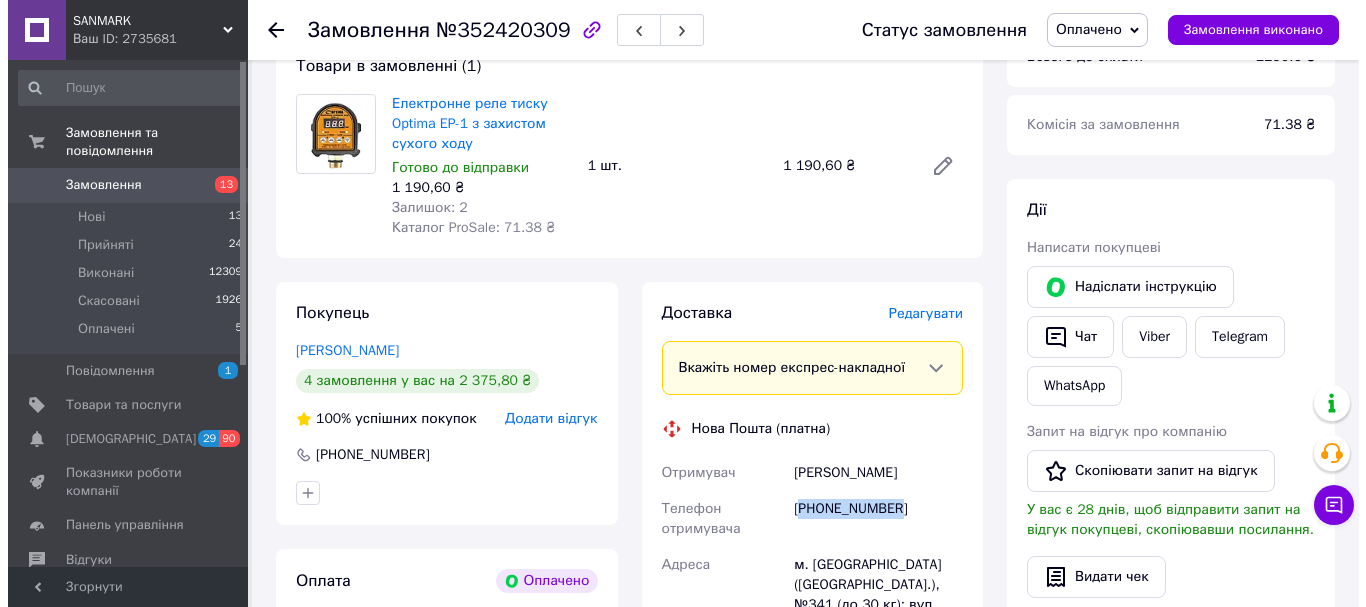 scroll, scrollTop: 200, scrollLeft: 0, axis: vertical 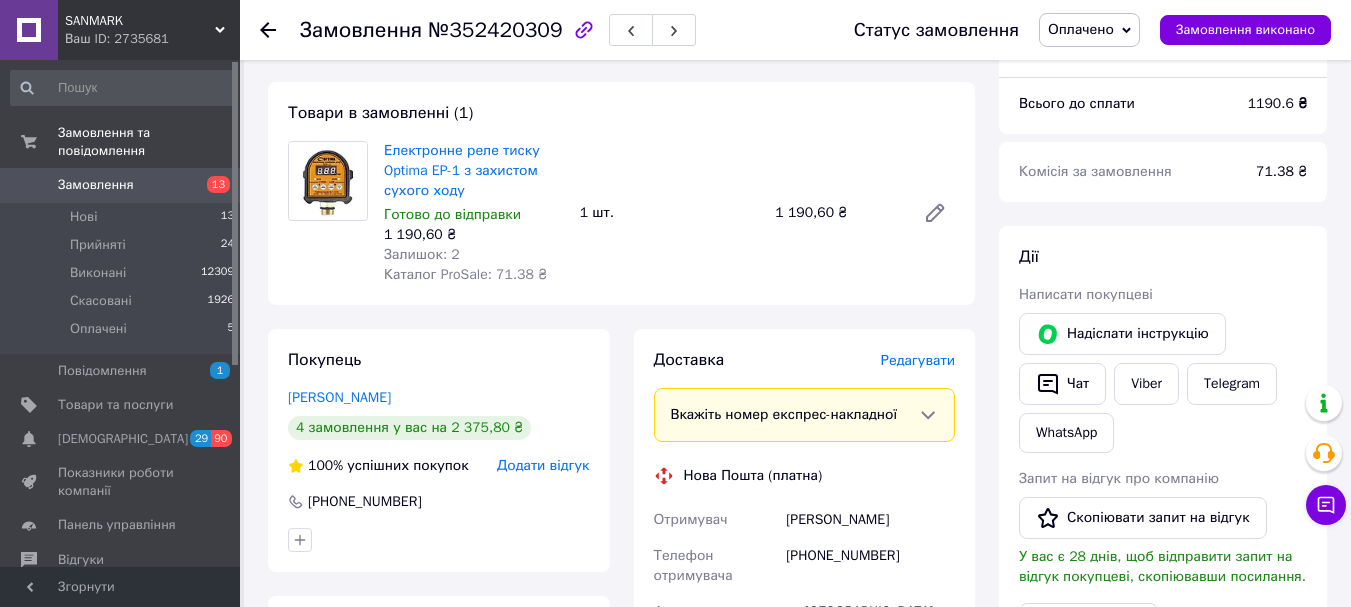click on "Редагувати" at bounding box center (918, 360) 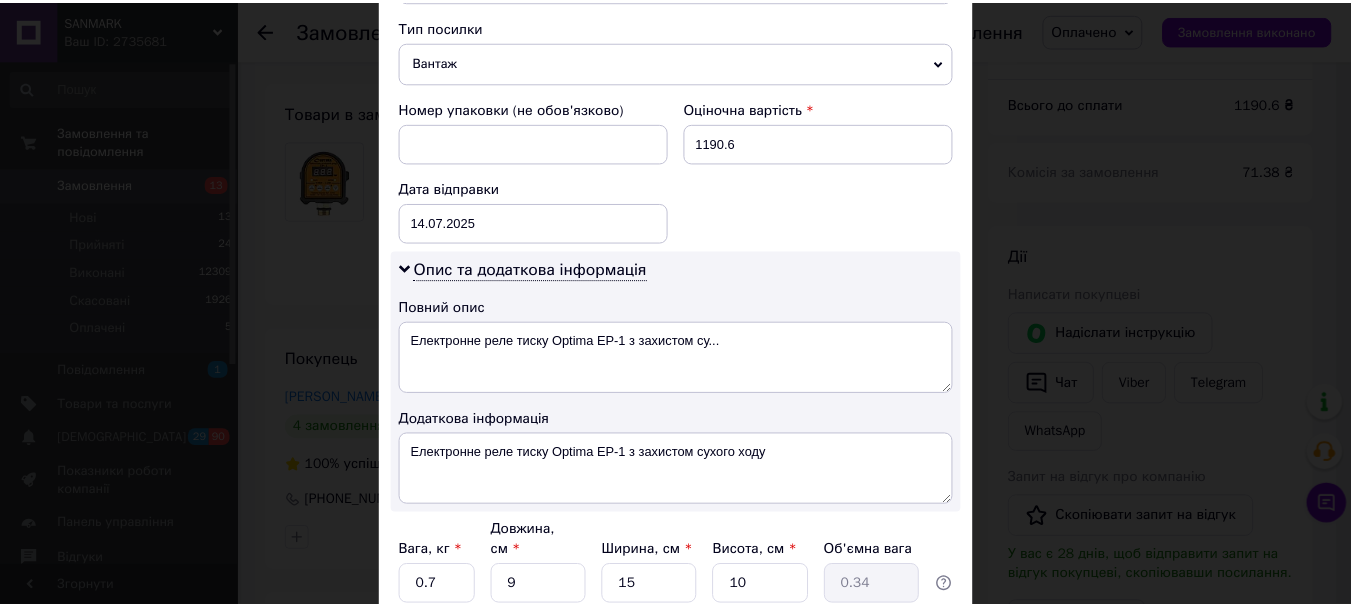 scroll, scrollTop: 945, scrollLeft: 0, axis: vertical 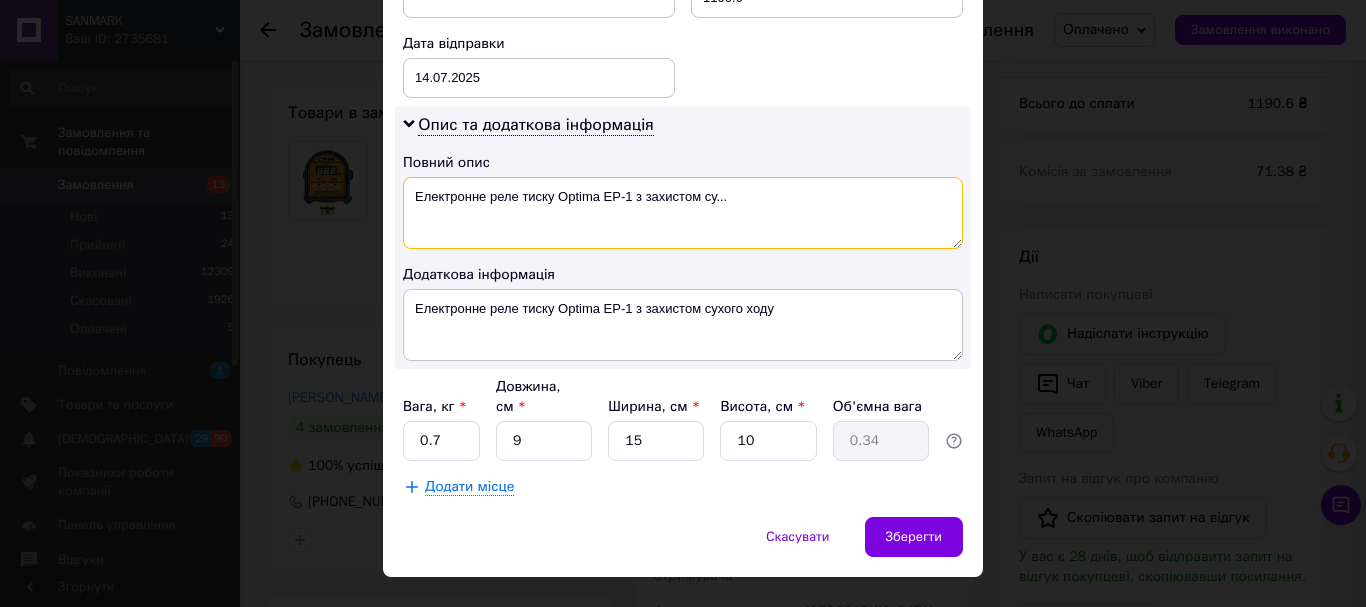 drag, startPoint x: 702, startPoint y: 193, endPoint x: 557, endPoint y: 207, distance: 145.6743 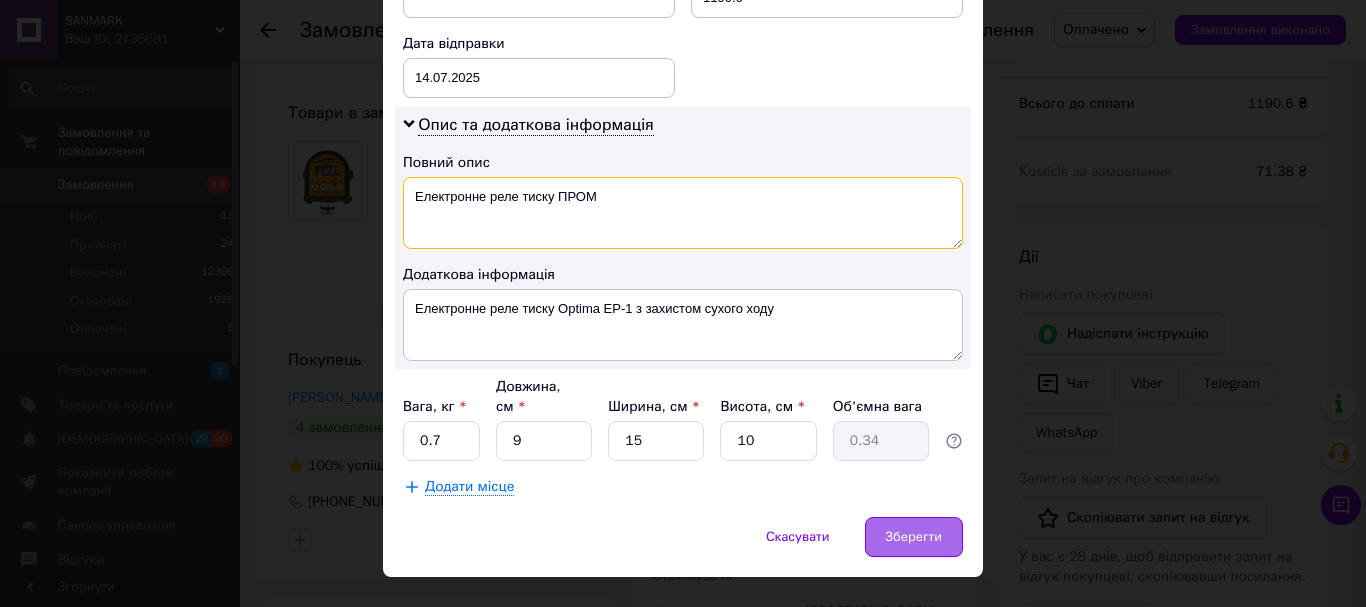 type on "Електронне реле тиску ПРОМ" 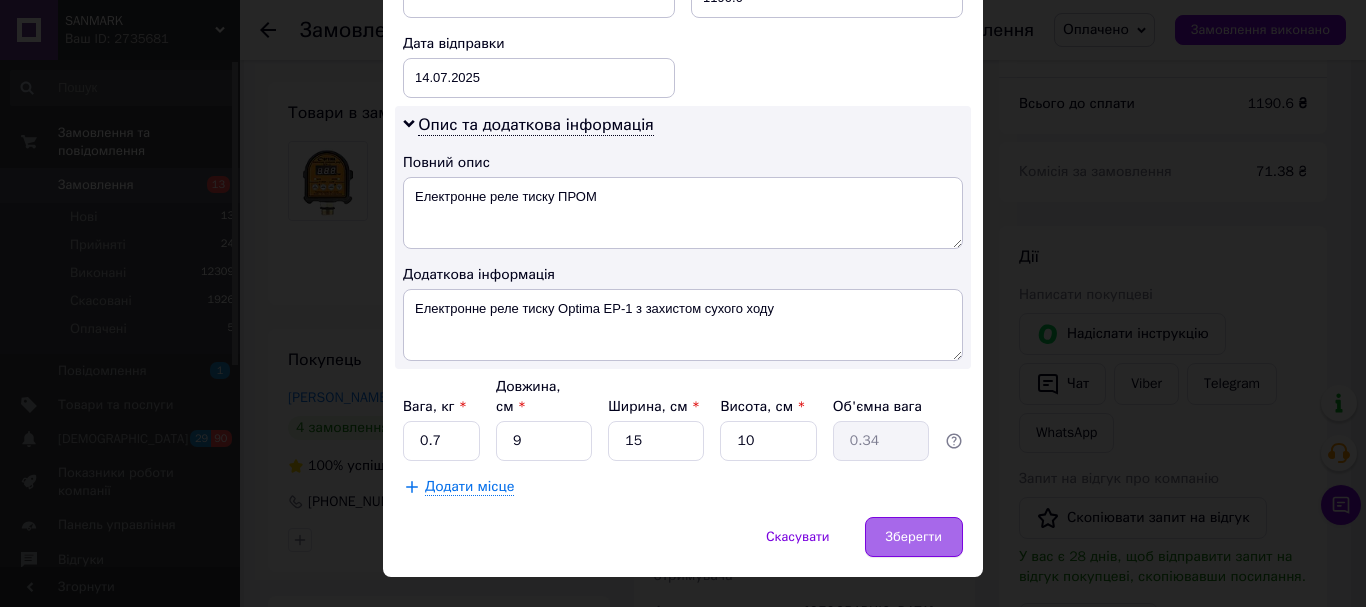 click on "Зберегти" at bounding box center (914, 537) 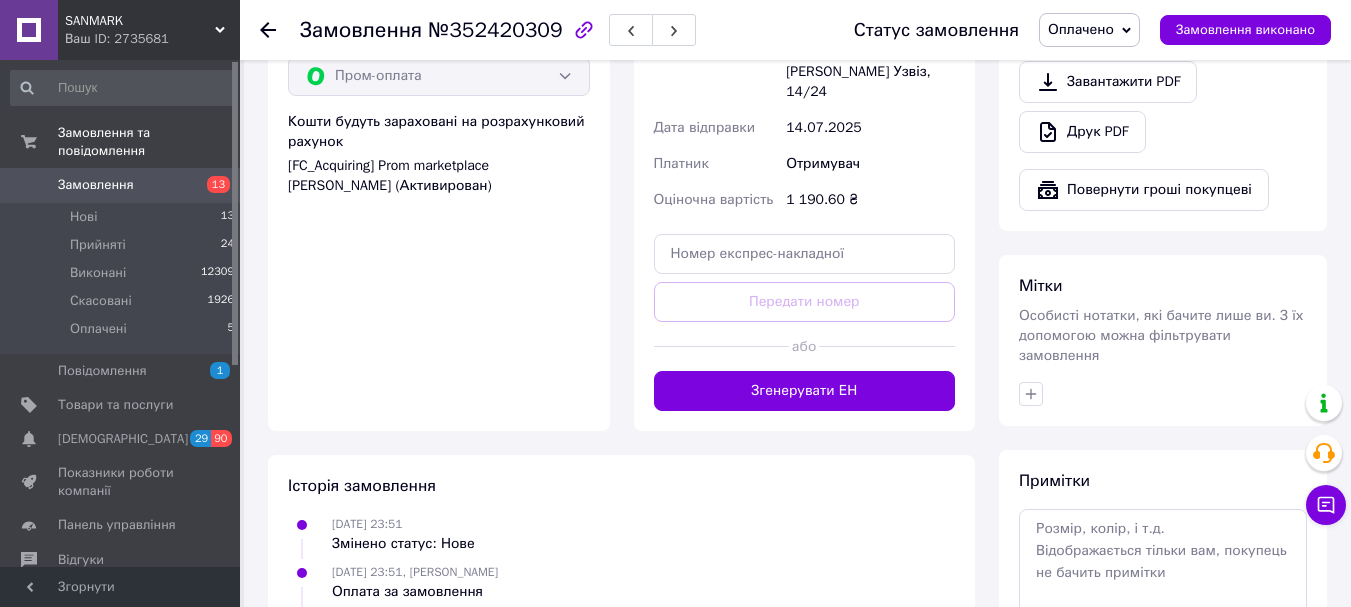 click on "Згенерувати ЕН" at bounding box center [805, 391] 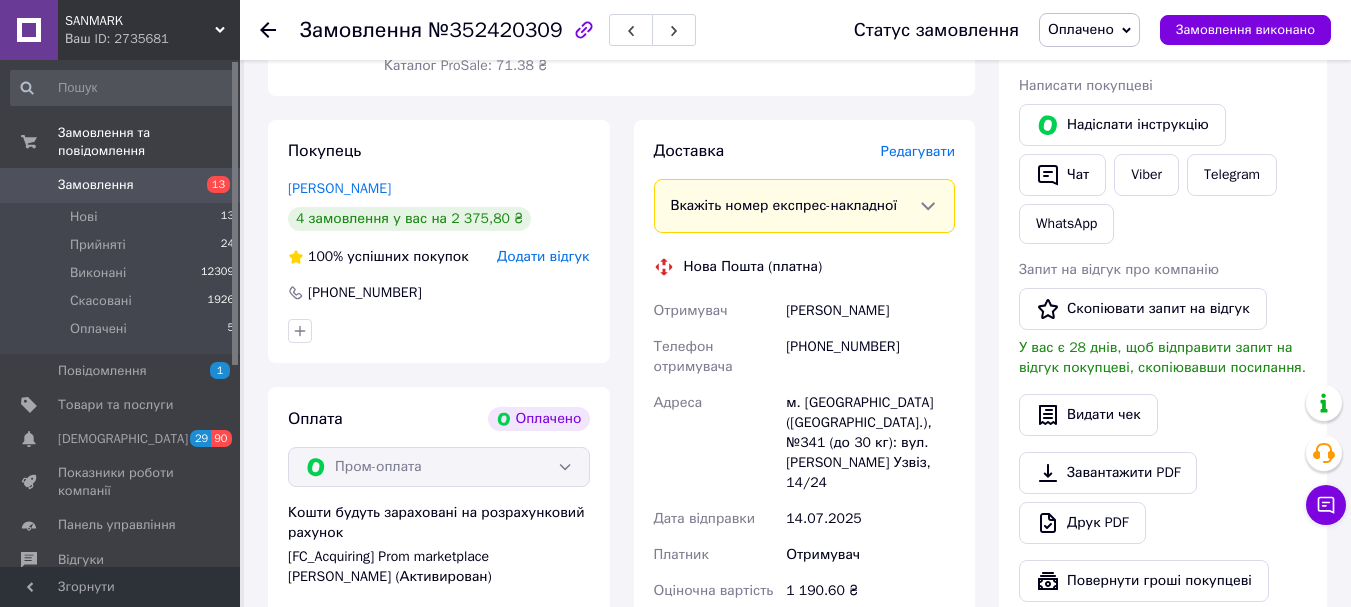 scroll, scrollTop: 400, scrollLeft: 0, axis: vertical 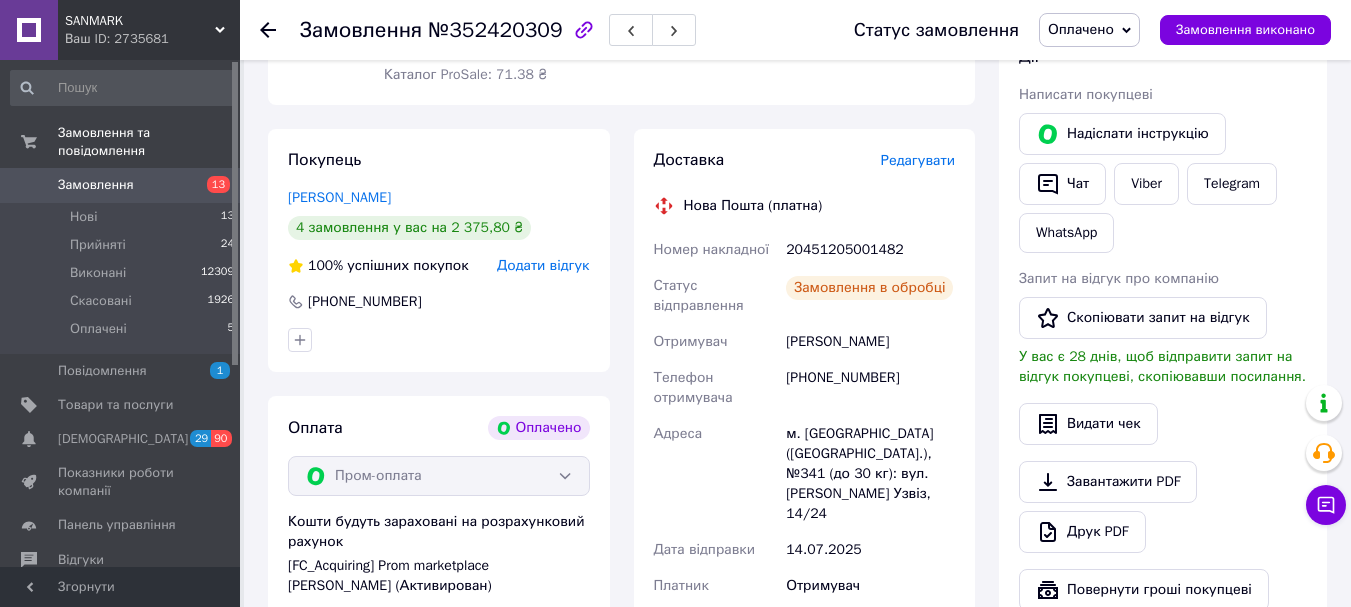 click on "20451205001482" at bounding box center (870, 250) 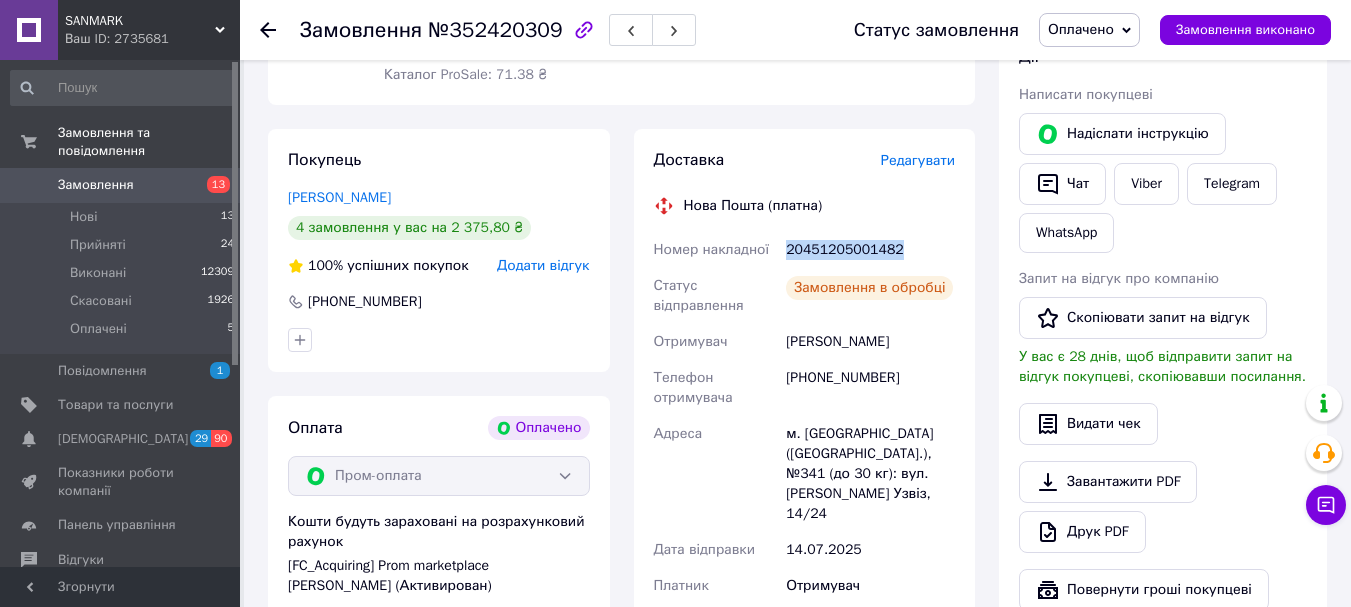 click on "20451205001482" at bounding box center [870, 250] 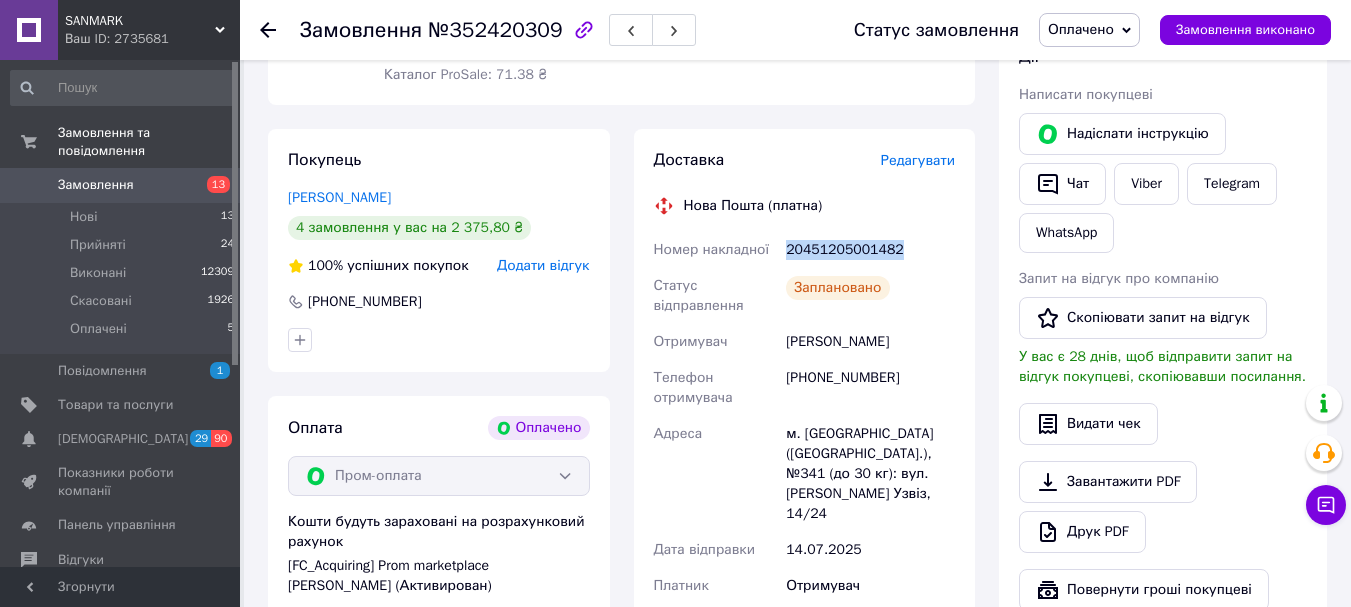 copy on "20451205001482" 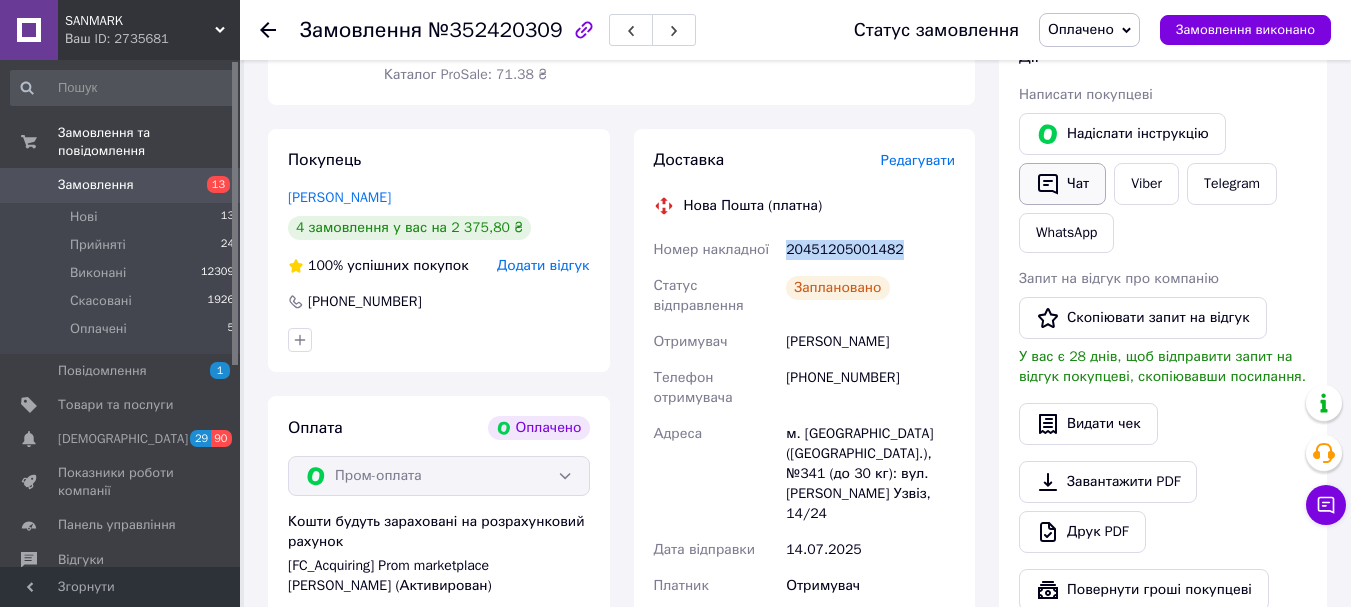 click on "Чат" at bounding box center [1062, 184] 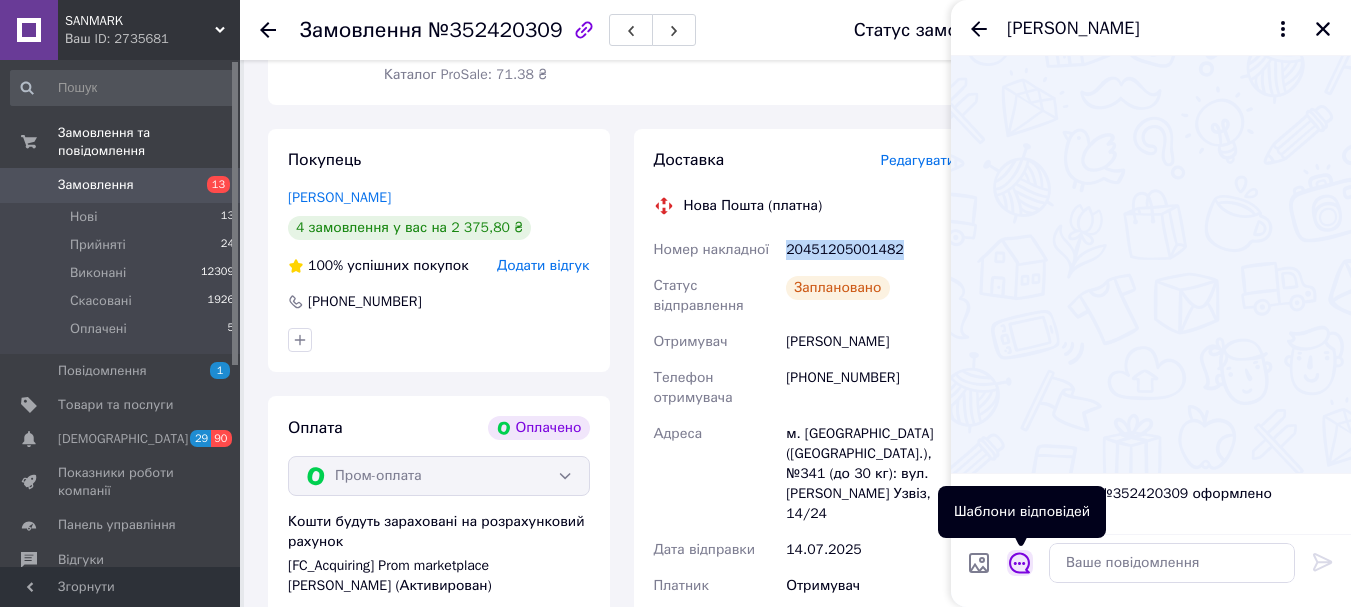 click 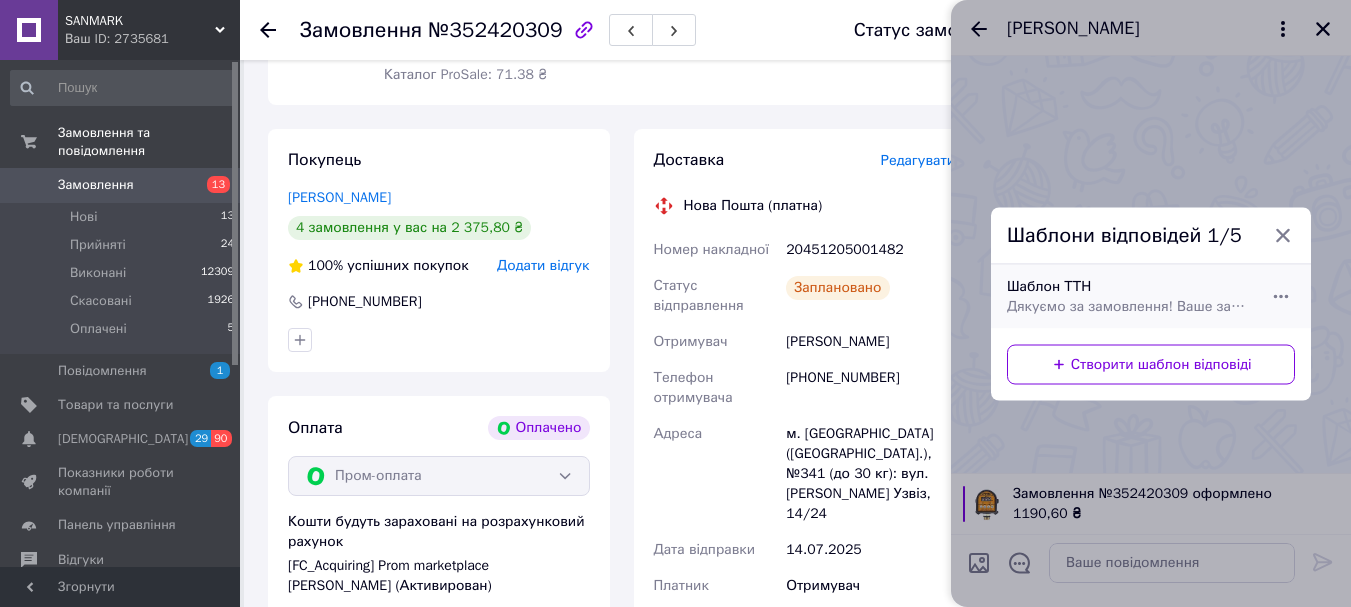 click on "Шаблон ТТН Дякуємо за замовлення! Ваше замовлення буде відправлено сьогодні. Будемо вдячні за ваші відгуки на сайті,) Ось номер вашої ттн:
20451194312522
Слідкуйте за оновленнями, акціями та корисними порадами у наших соцмережах:
🔹 Telegram: [URL][DOMAIN_NAME]
🔹 Instagram: [URL][DOMAIN_NAME][DOMAIN_NAME]
🔹 TikTok: [URL][EMAIL_ADDRESS][DOMAIN_NAME][DOMAIN_NAME]
1" at bounding box center [1129, 296] 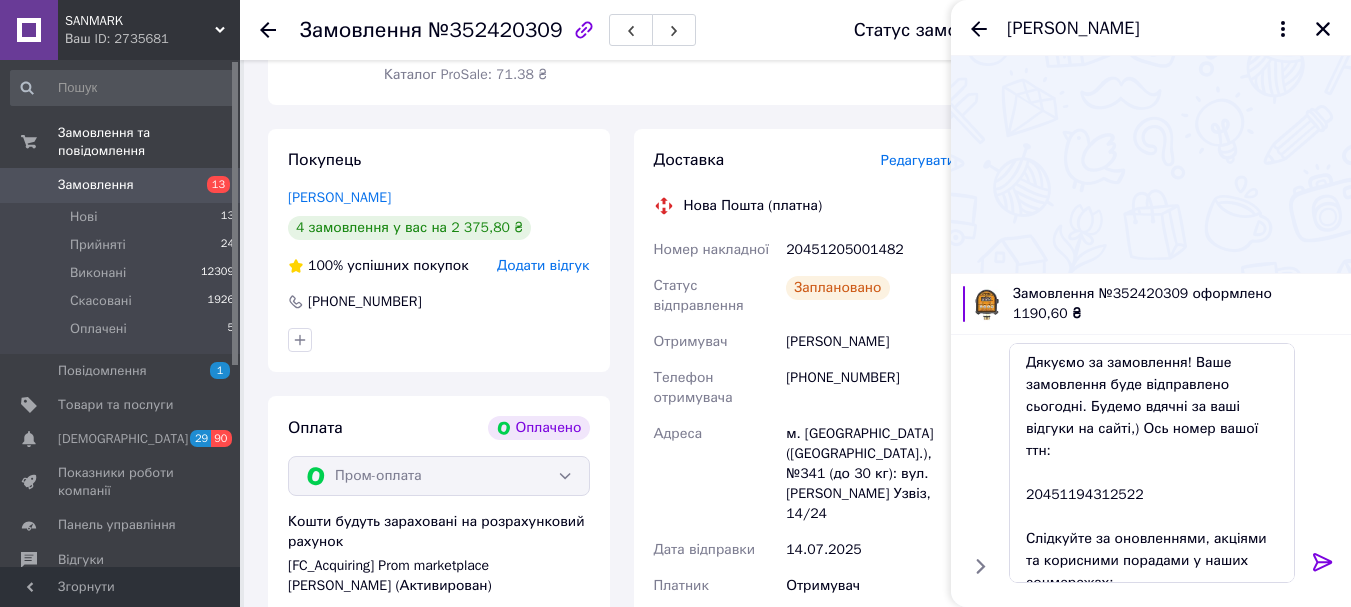 click on "20451205001482" at bounding box center [870, 250] 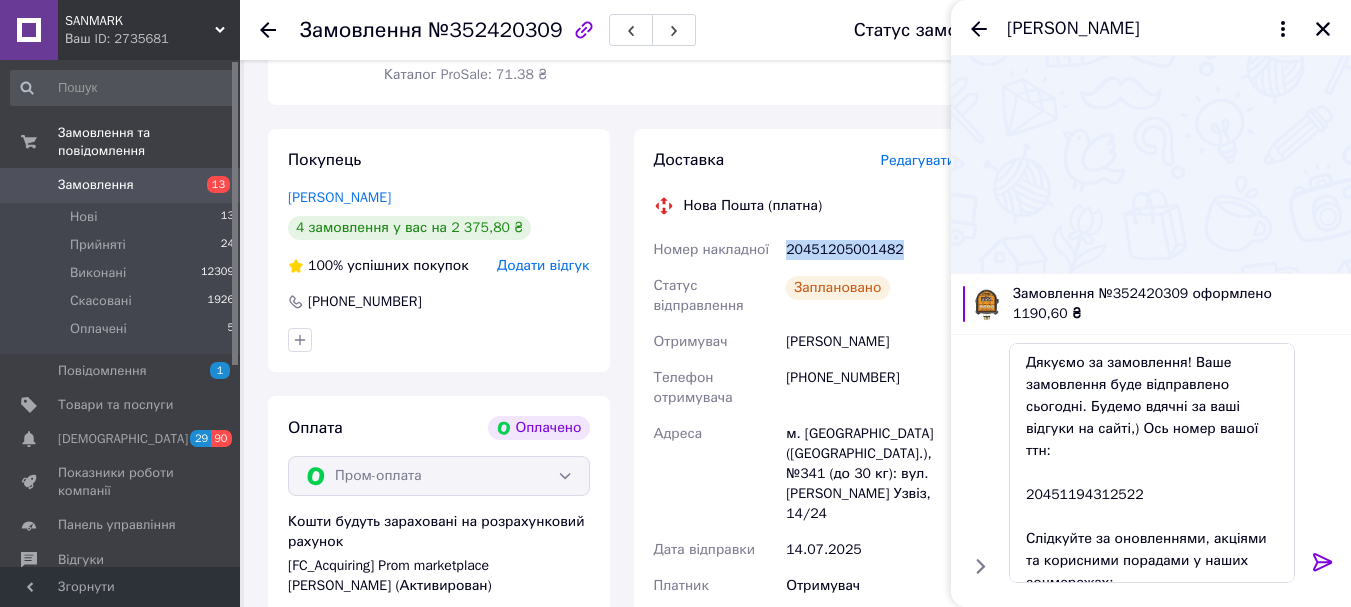 click on "20451205001482" at bounding box center [870, 250] 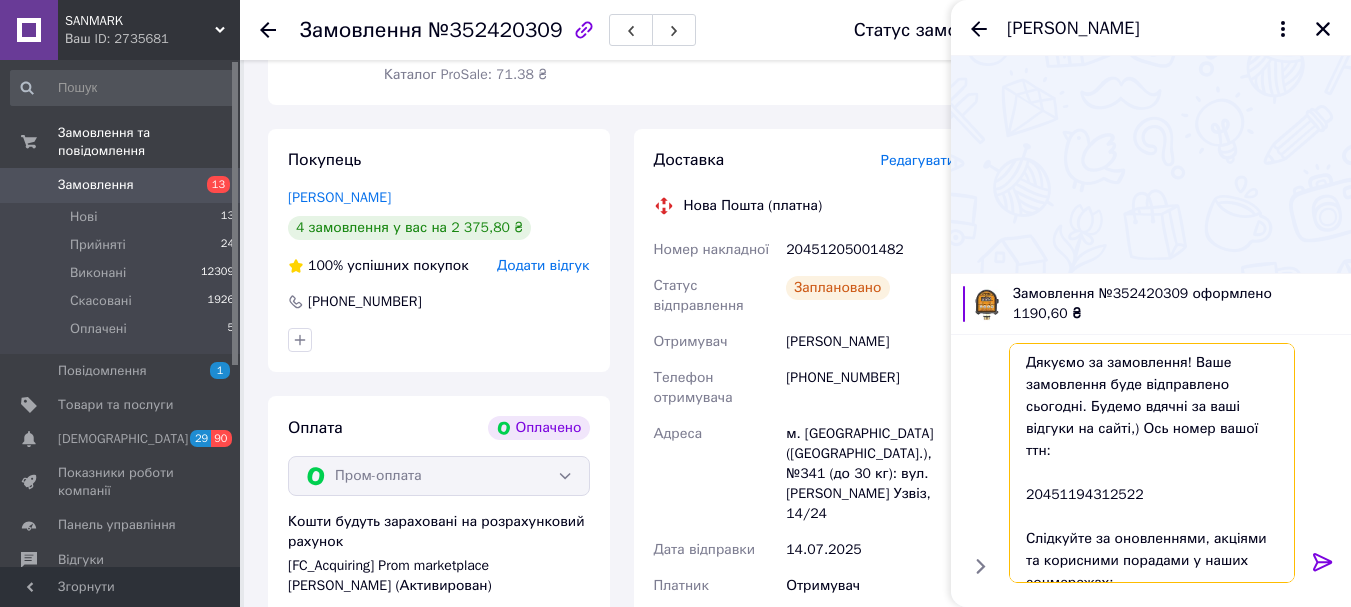 click on "Дякуємо за замовлення! Ваше замовлення буде відправлено сьогодні. Будемо вдячні за ваші відгуки на сайті,) Ось номер вашої ттн:
20451194312522
Слідкуйте за оновленнями, акціями та корисними порадами у наших соцмережах:
🔹 Telegram: [URL][DOMAIN_NAME]
🔹 Instagram: [URL][DOMAIN_NAME][DOMAIN_NAME]
🔹 TikTok: [URL][EMAIL_ADDRESS][DOMAIN_NAME][DOMAIN_NAME]
1" at bounding box center [1152, 463] 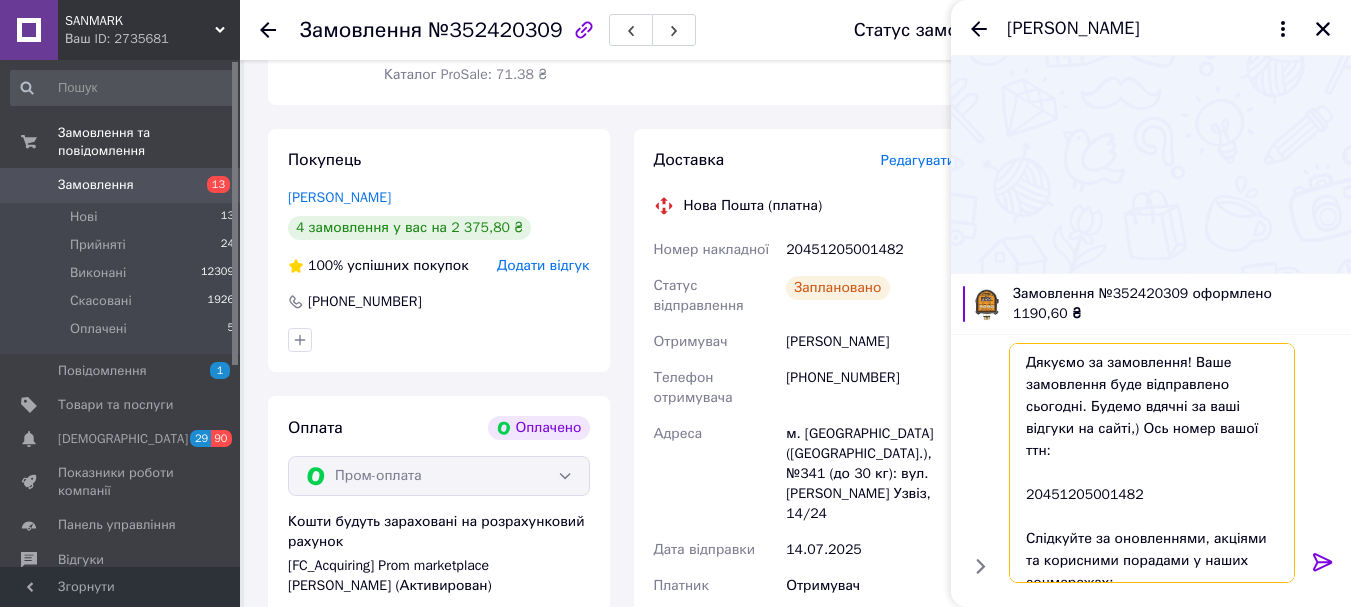 type on "Дякуємо за замовлення! Ваше замовлення буде відправлено сьогодні. Будемо вдячні за ваші відгуки на сайті,) Ось номер вашої ттн:
20451205001482
Слідкуйте за оновленнями, акціями та корисними порадами у наших соцмережах:
🔹 Telegram: [URL][DOMAIN_NAME]
🔹 Instagram: [URL][DOMAIN_NAME][DOMAIN_NAME]
🔹 TikTok: [URL][EMAIL_ADDRESS][DOMAIN_NAME][DOMAIN_NAME]
1" 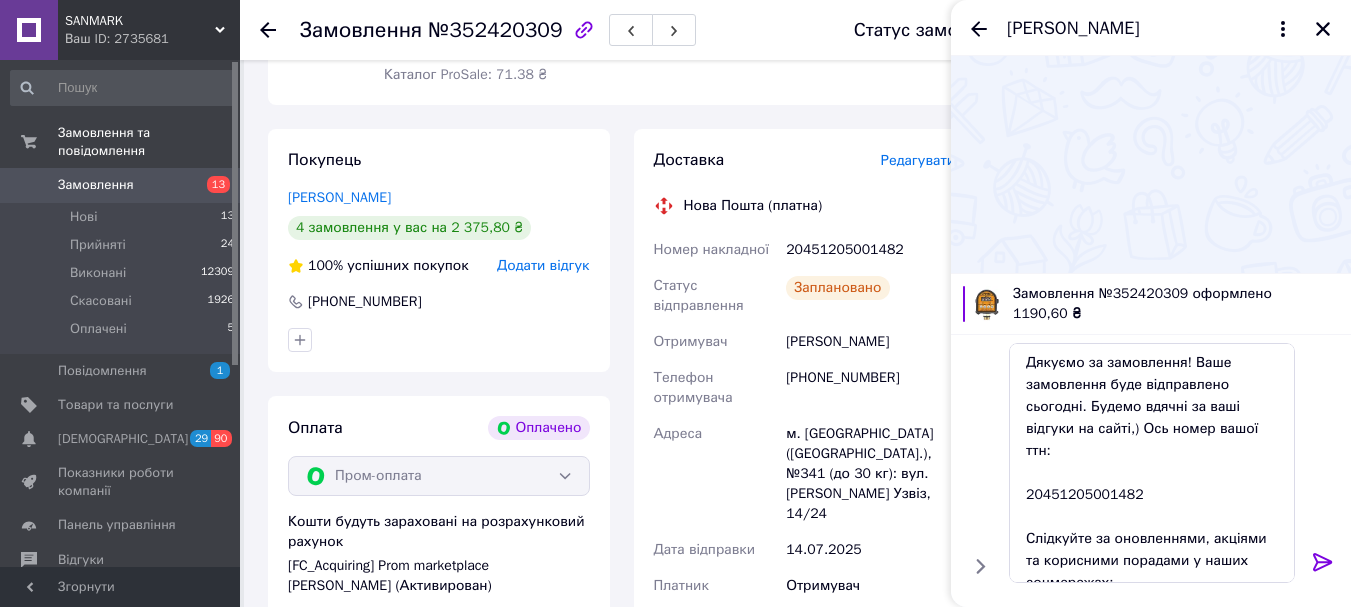 click 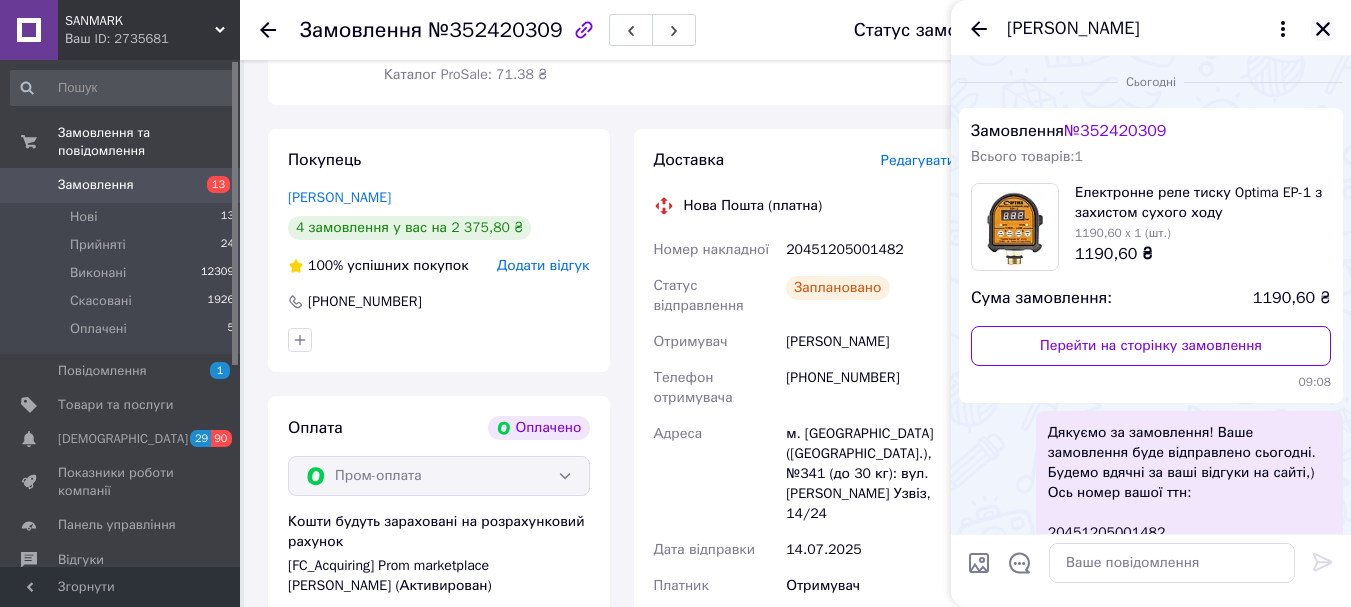 click 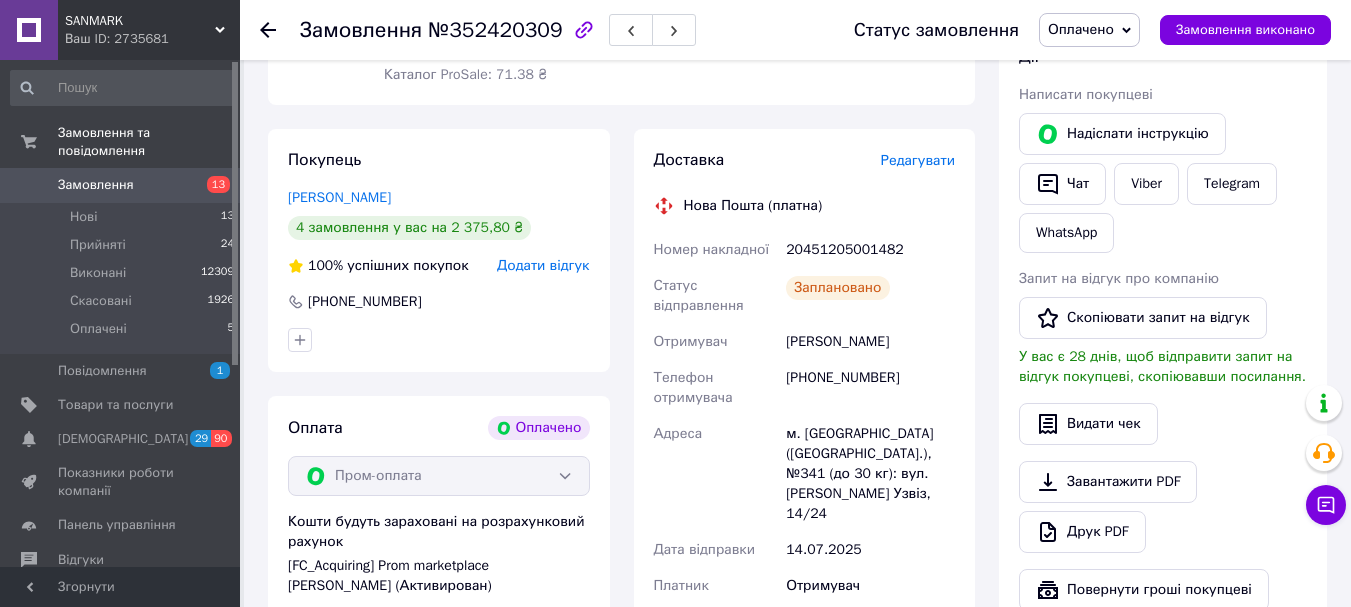 click on "Оплачено" at bounding box center (1081, 29) 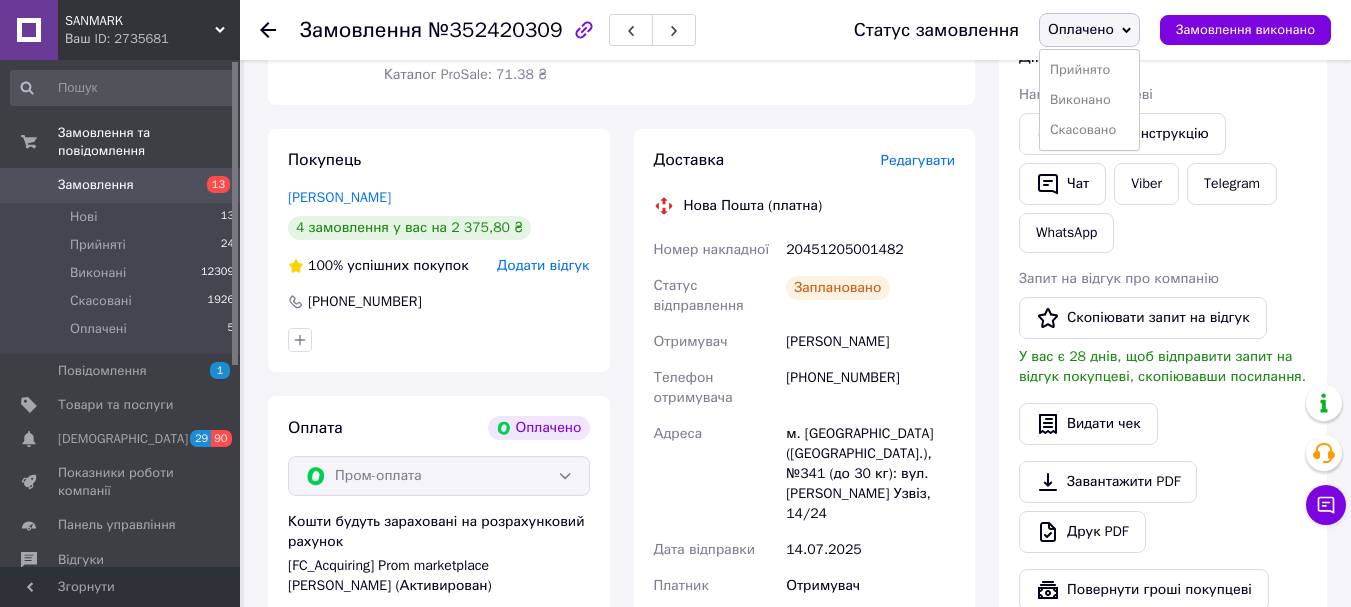 click on "Прийнято" at bounding box center (1089, 70) 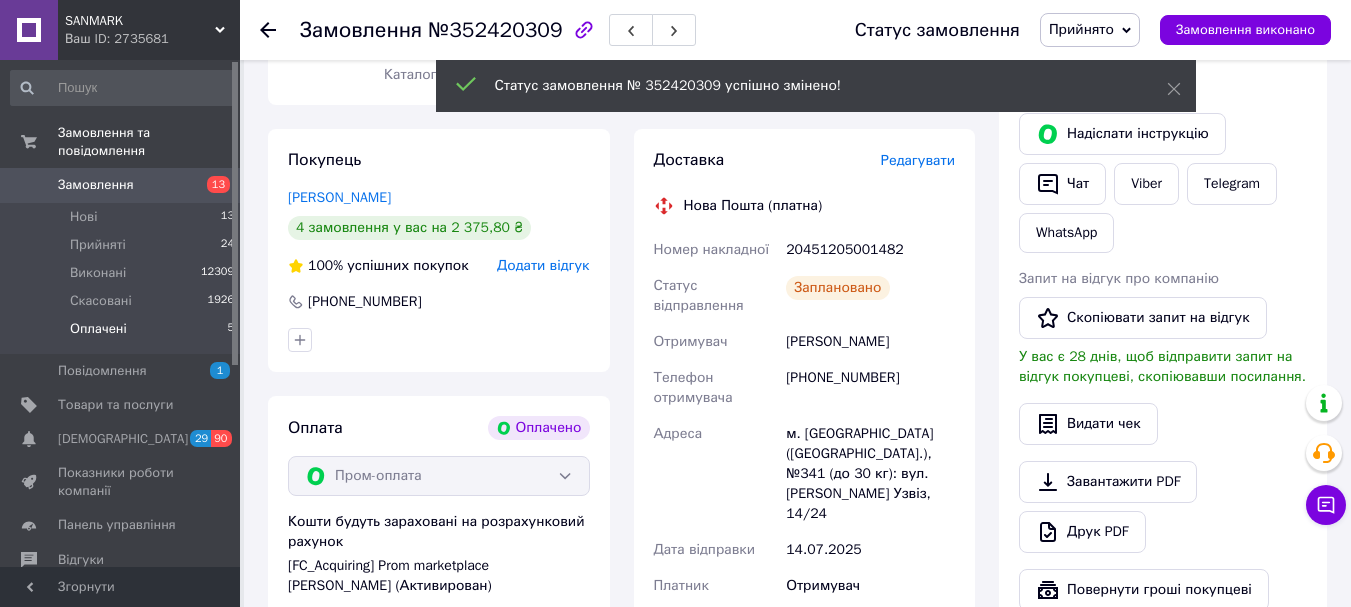 click on "Оплачені" at bounding box center (98, 329) 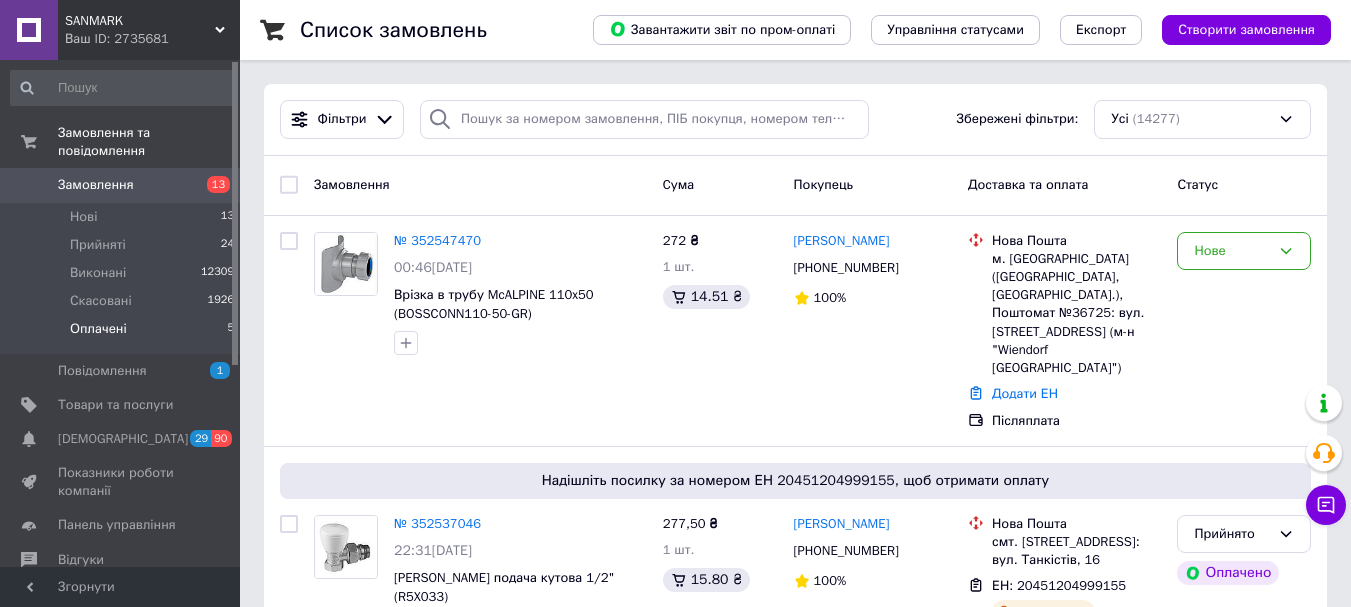 click on "Оплачені 5" at bounding box center (123, 334) 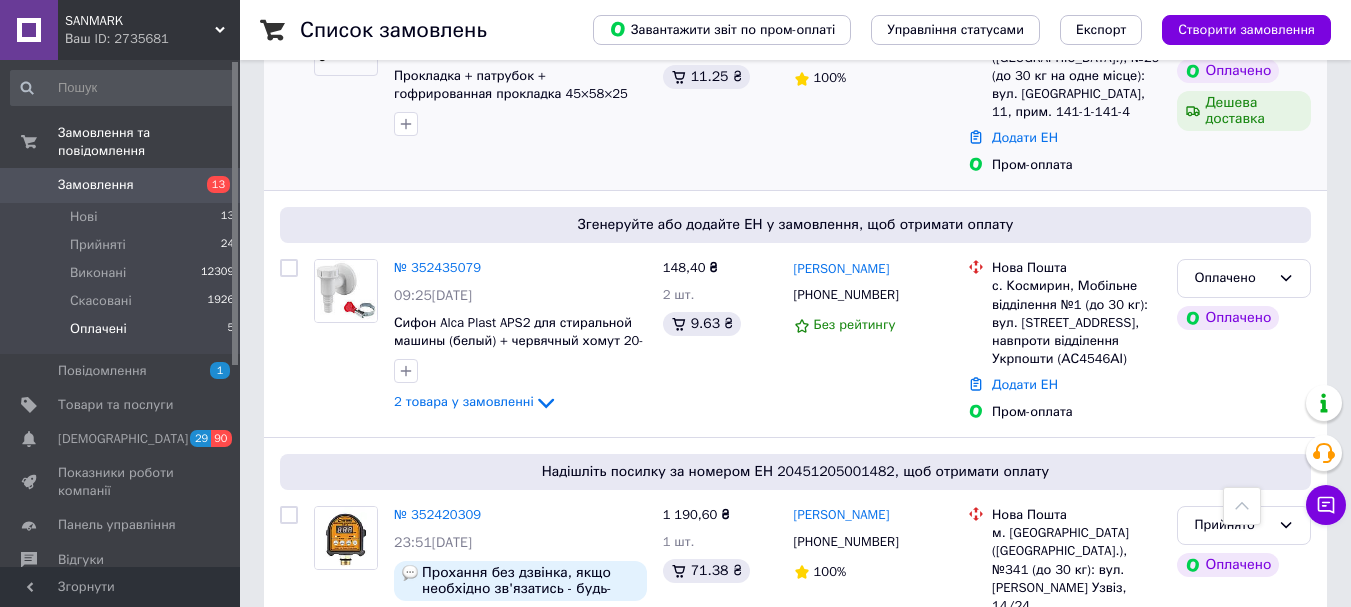 scroll, scrollTop: 573, scrollLeft: 0, axis: vertical 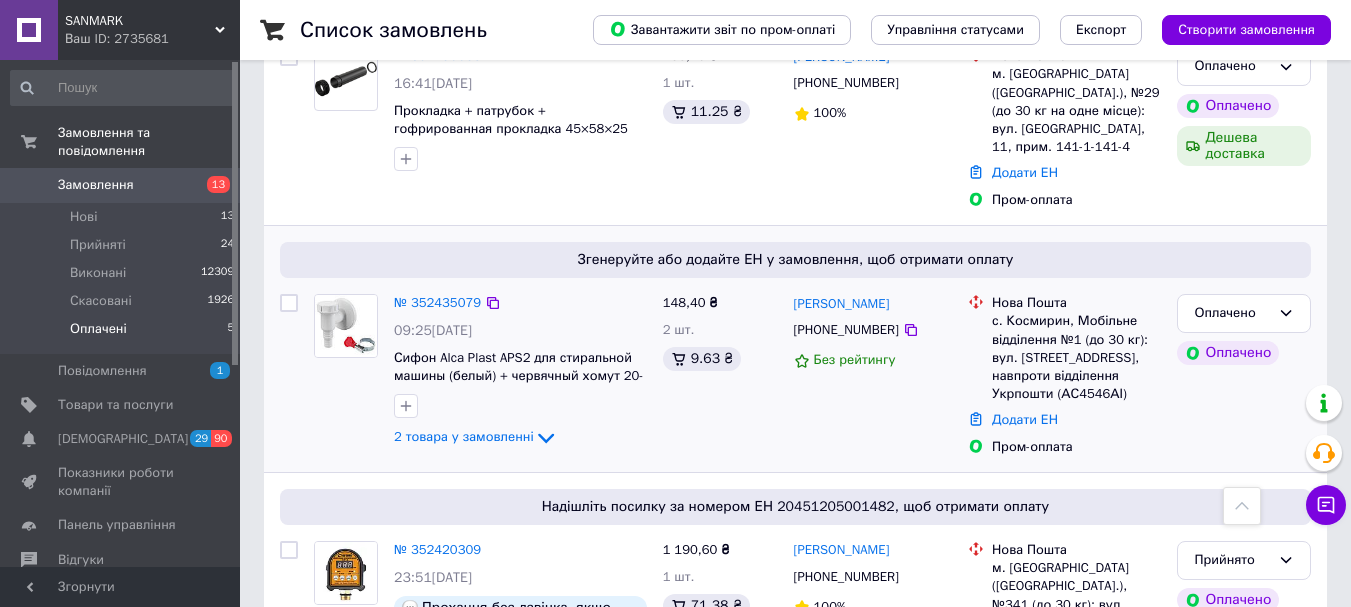 click at bounding box center [346, 326] 